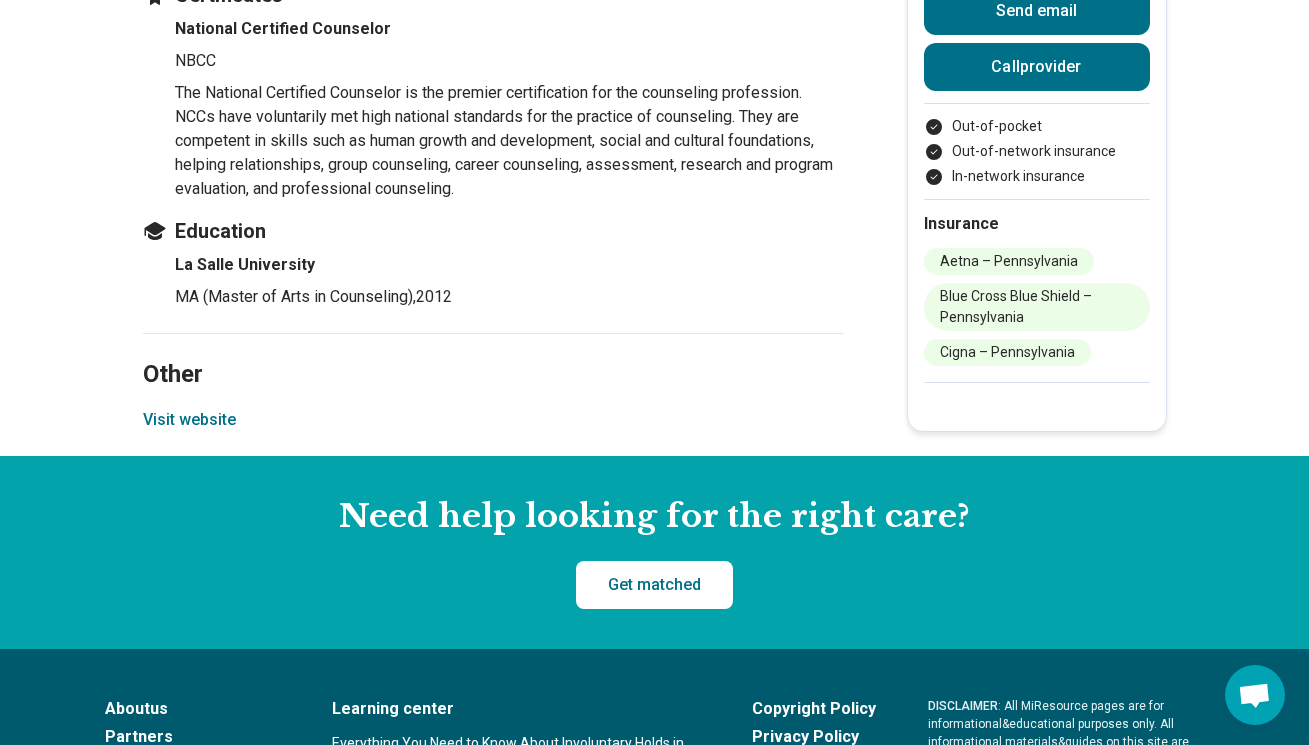 scroll, scrollTop: 2646, scrollLeft: 0, axis: vertical 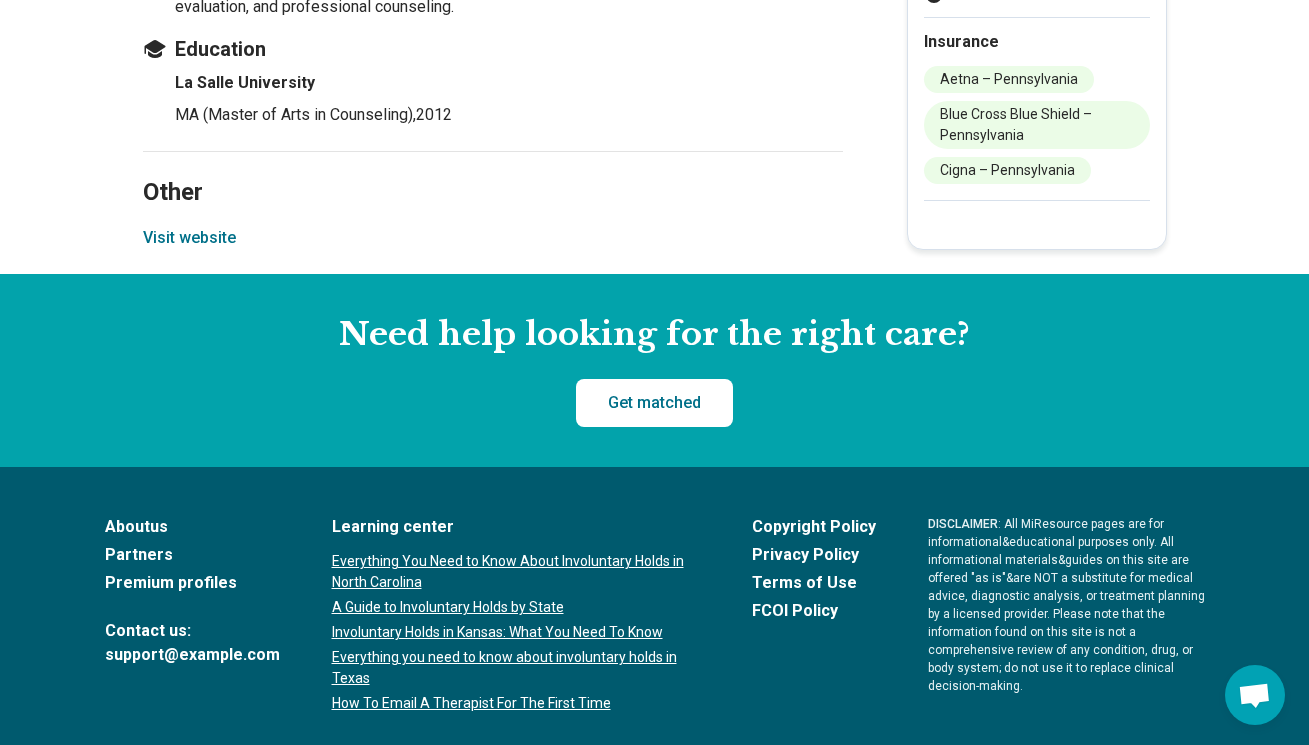 click on "Visit website" at bounding box center (189, 238) 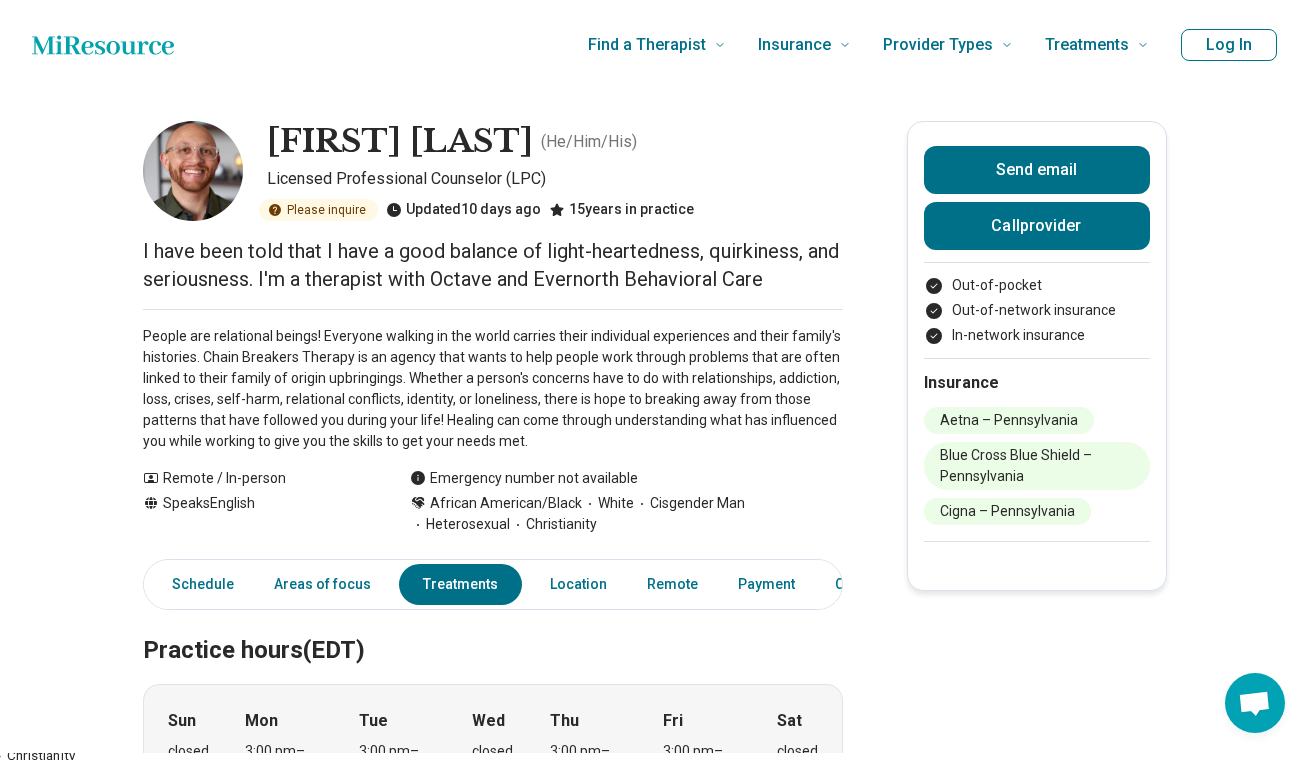 scroll, scrollTop: 0, scrollLeft: 0, axis: both 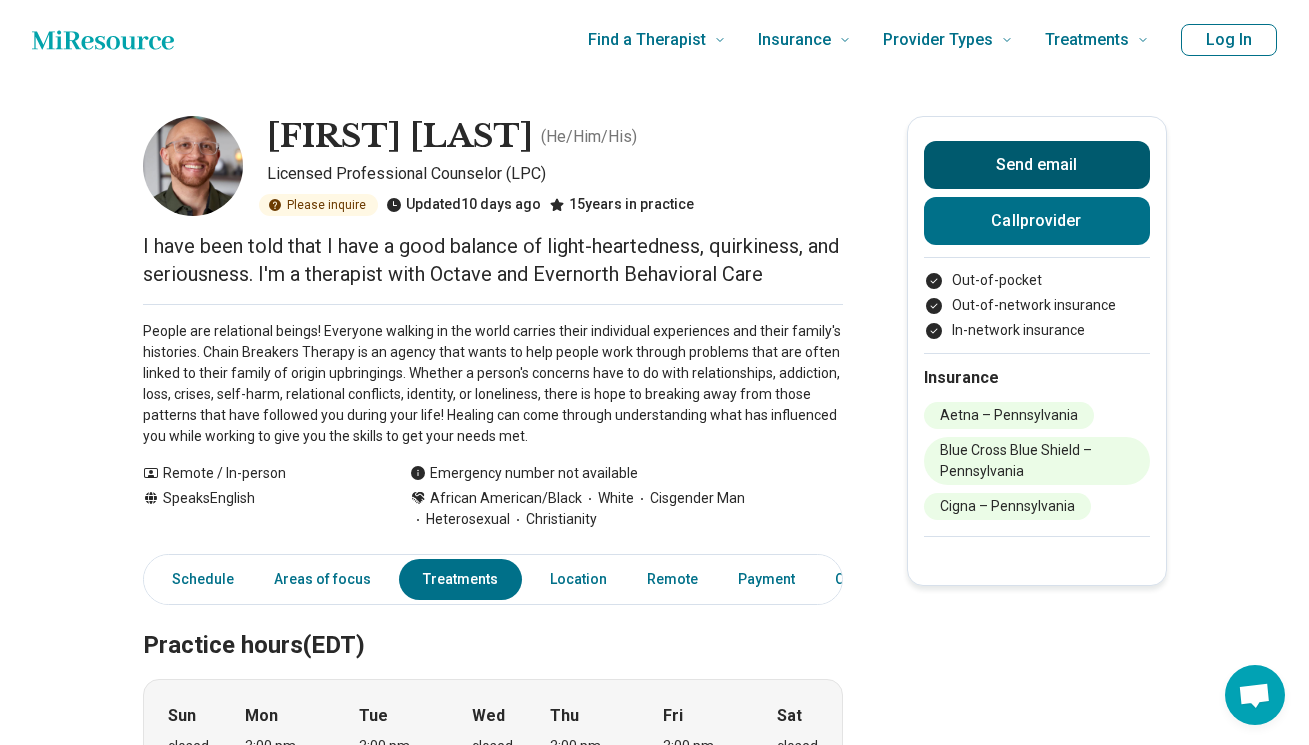 click on "Send email" at bounding box center [1037, 165] 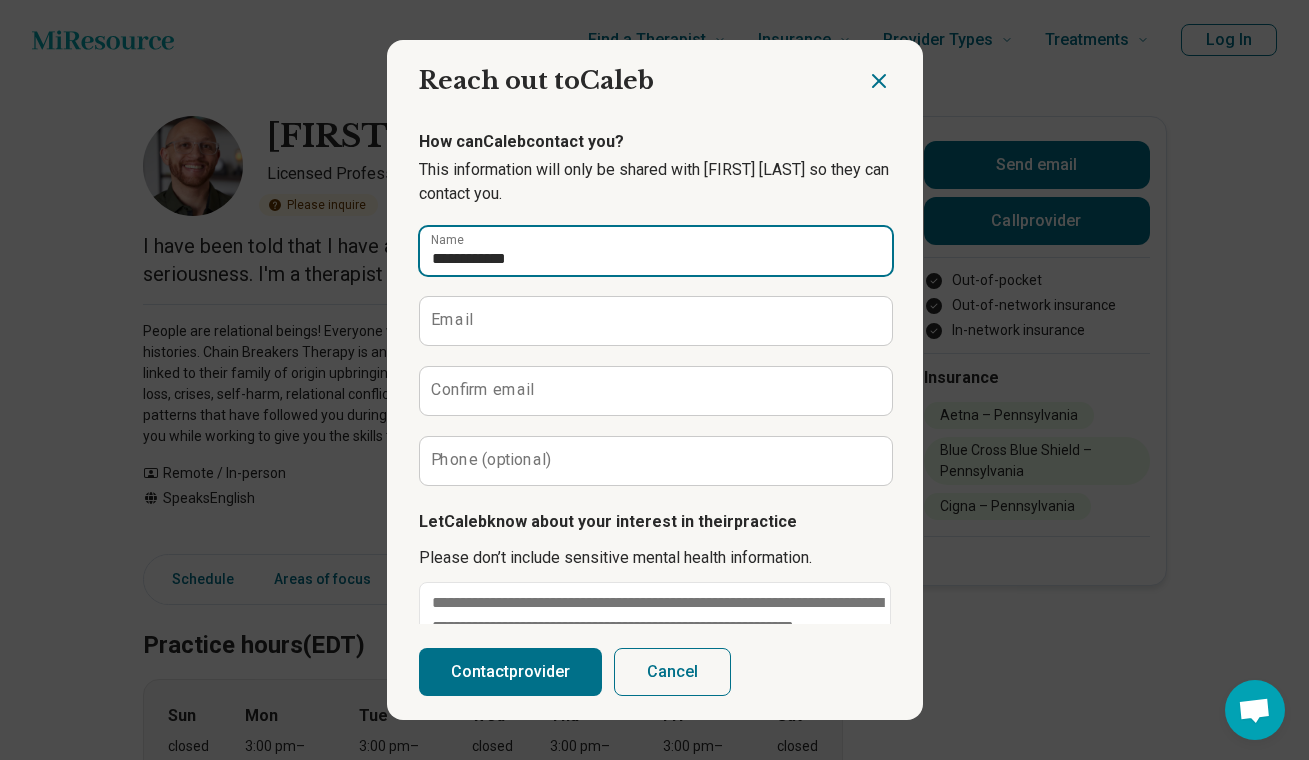 type on "**********" 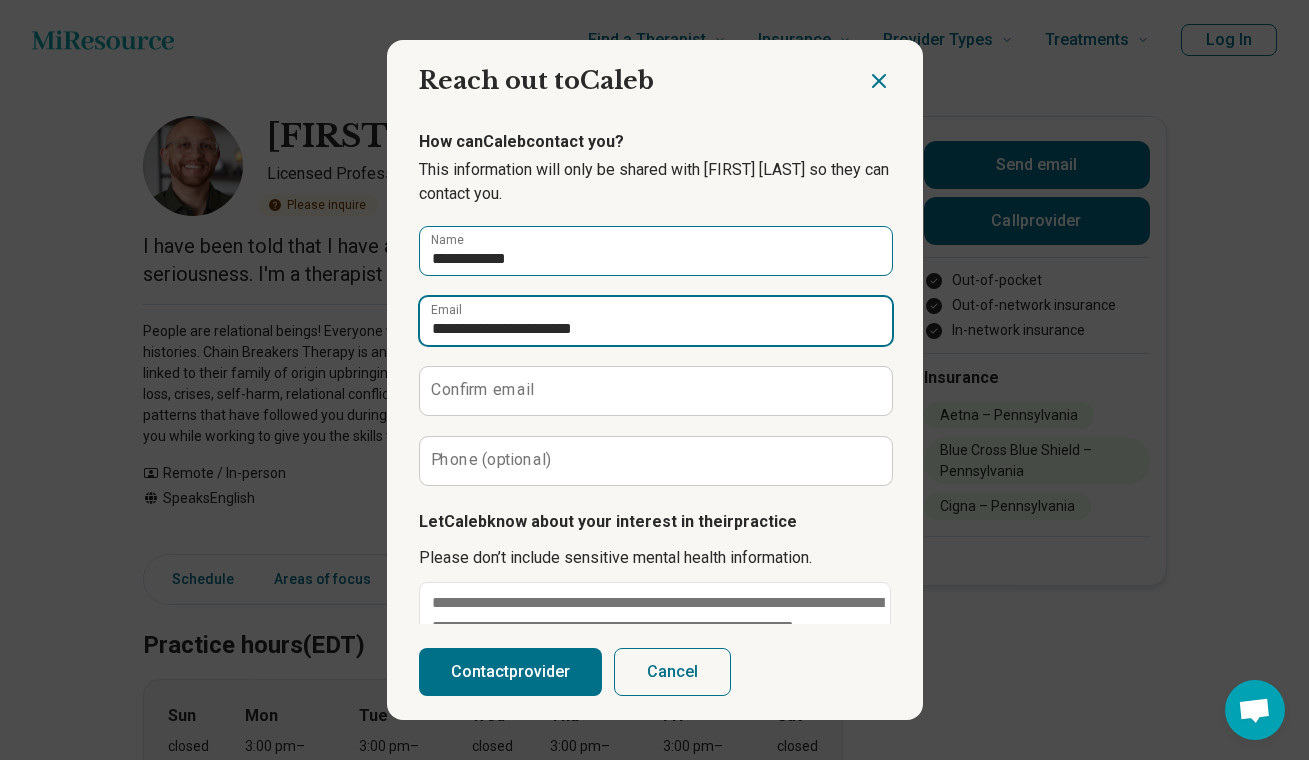 type on "**********" 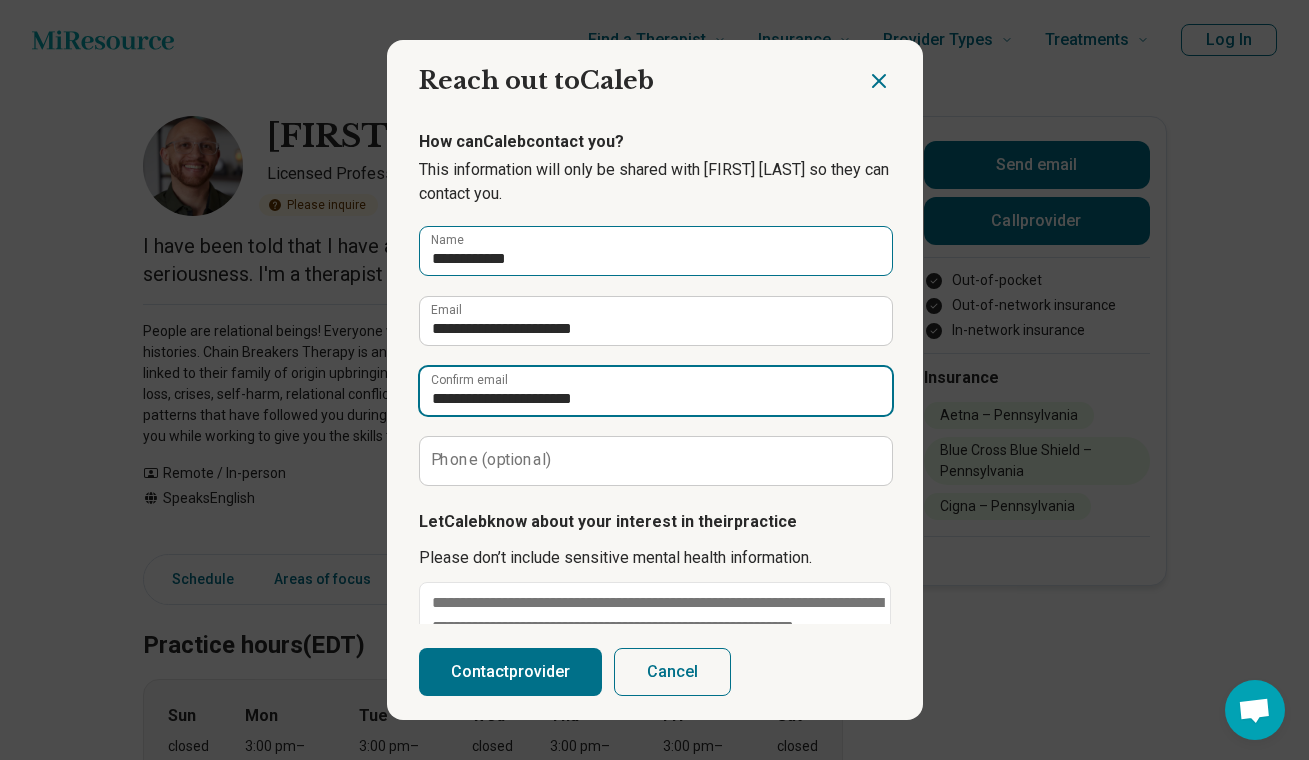 type on "**********" 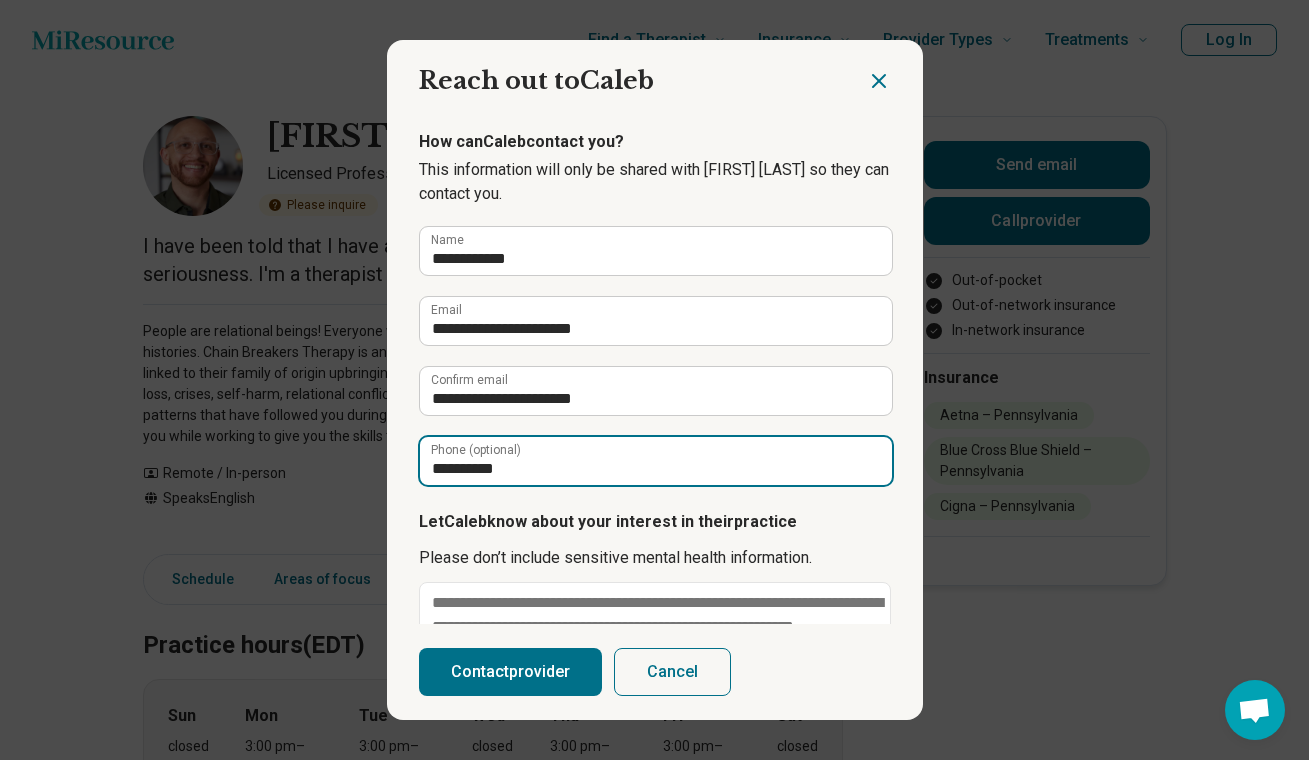 scroll, scrollTop: 145, scrollLeft: 0, axis: vertical 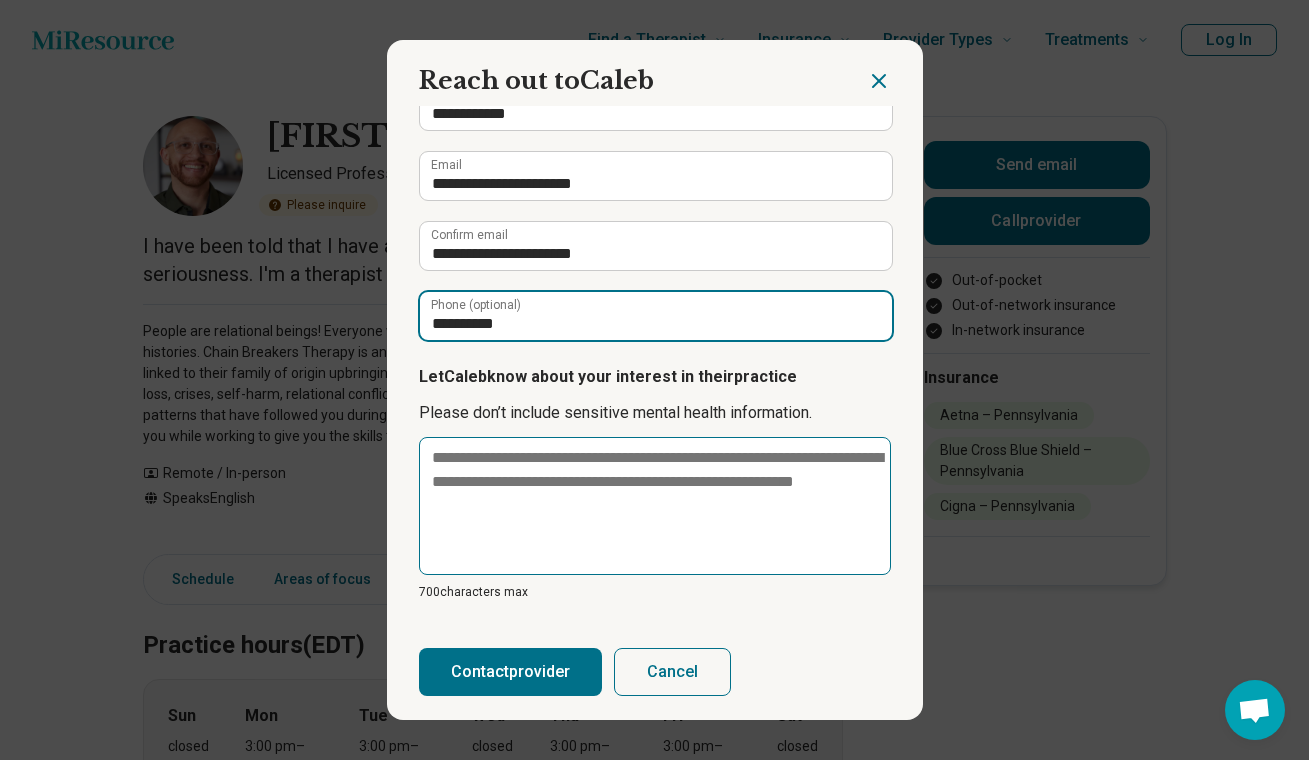 type on "**********" 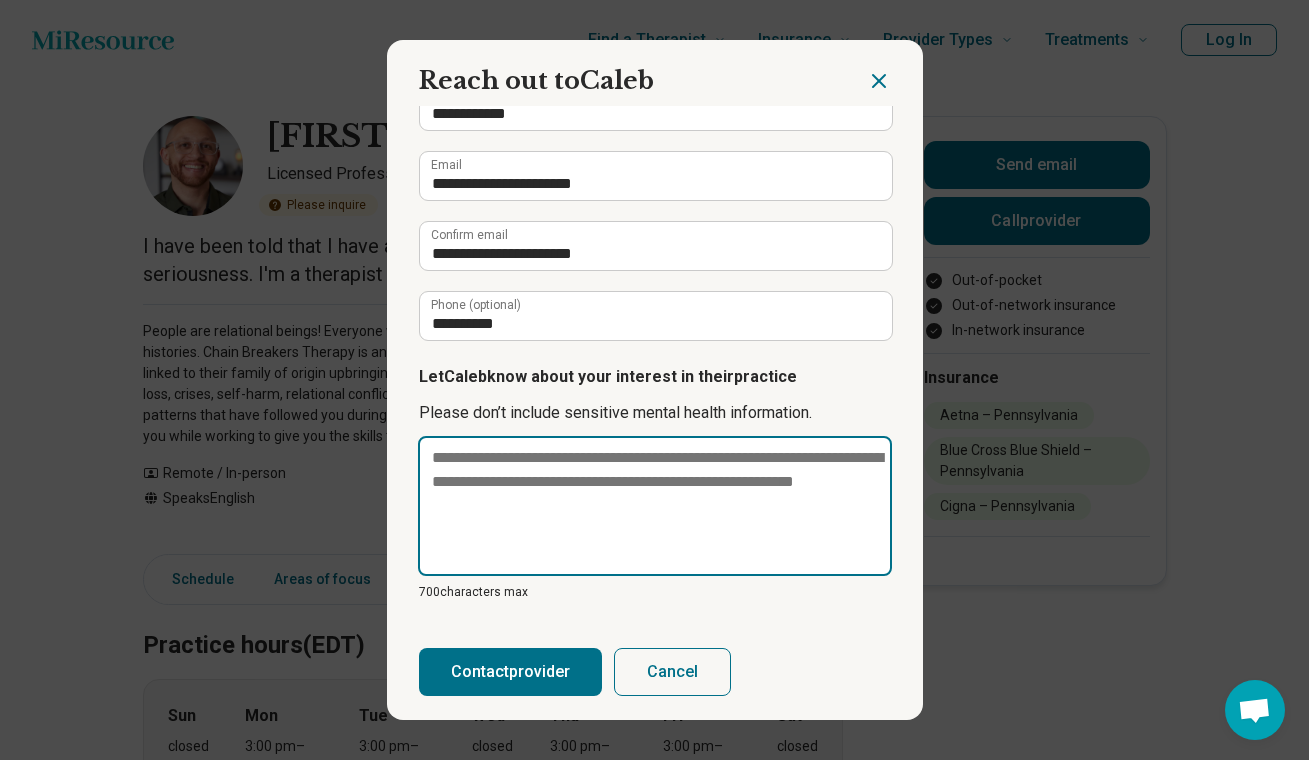 click at bounding box center [655, 506] 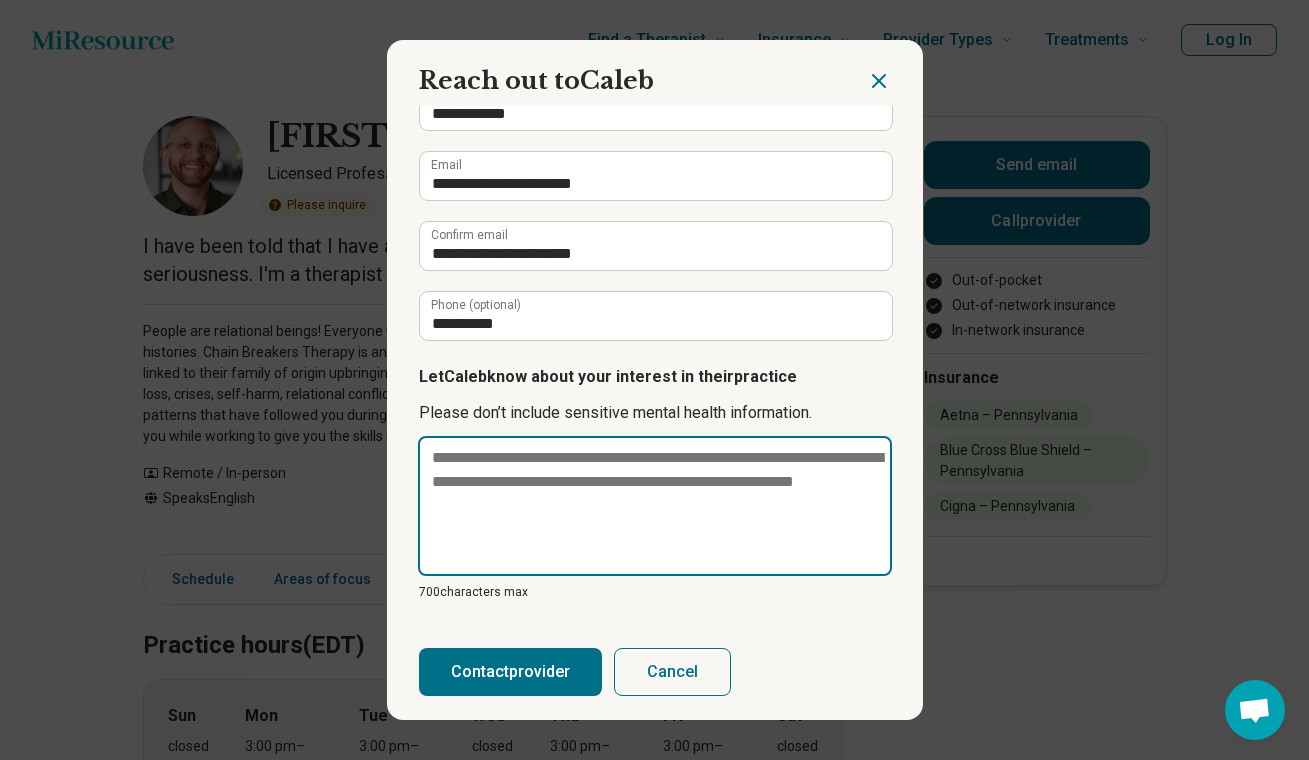 type on "*" 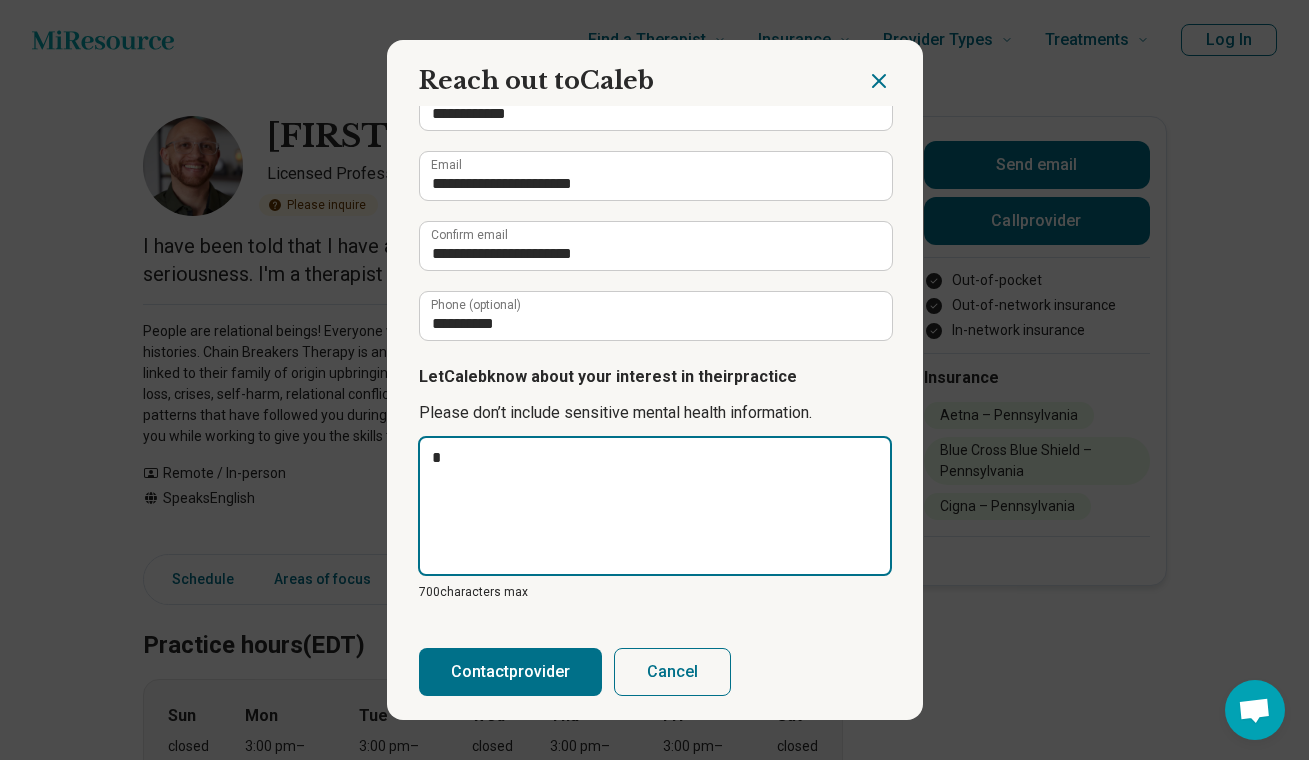 type on "*" 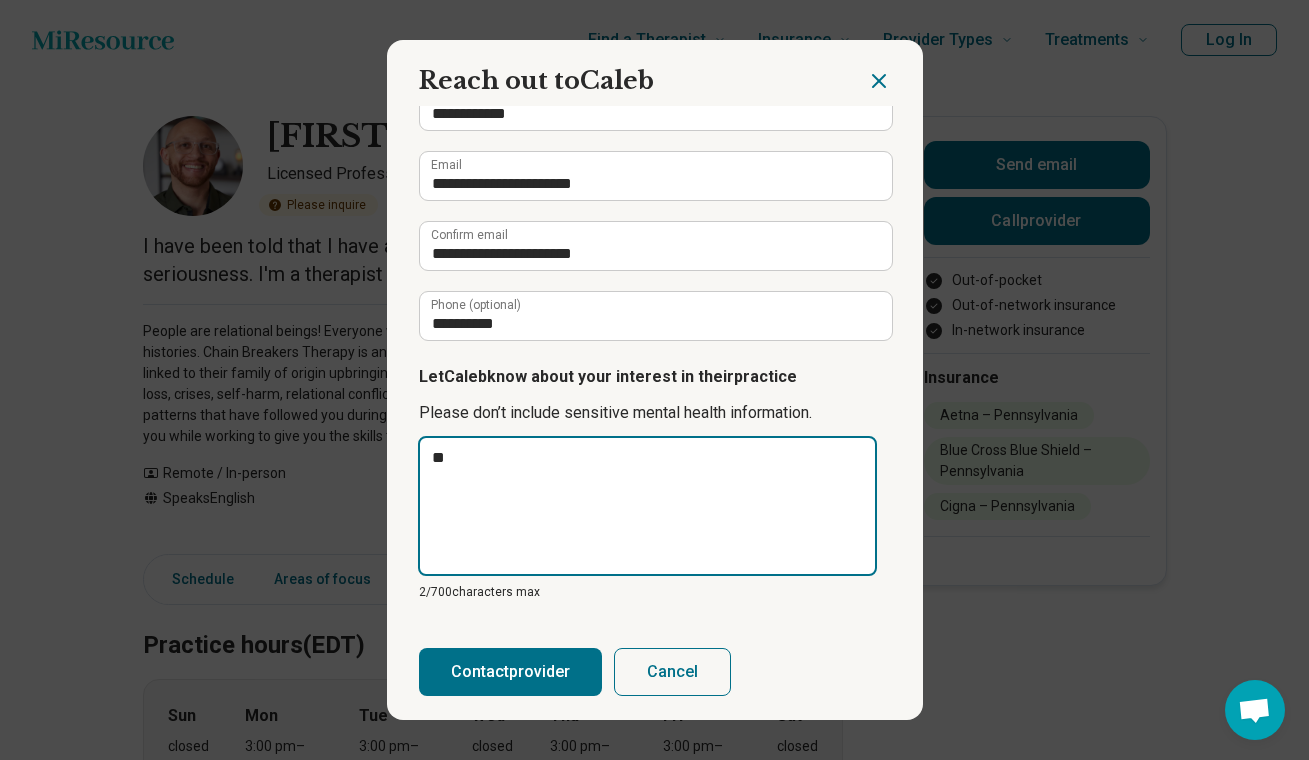 type on "***" 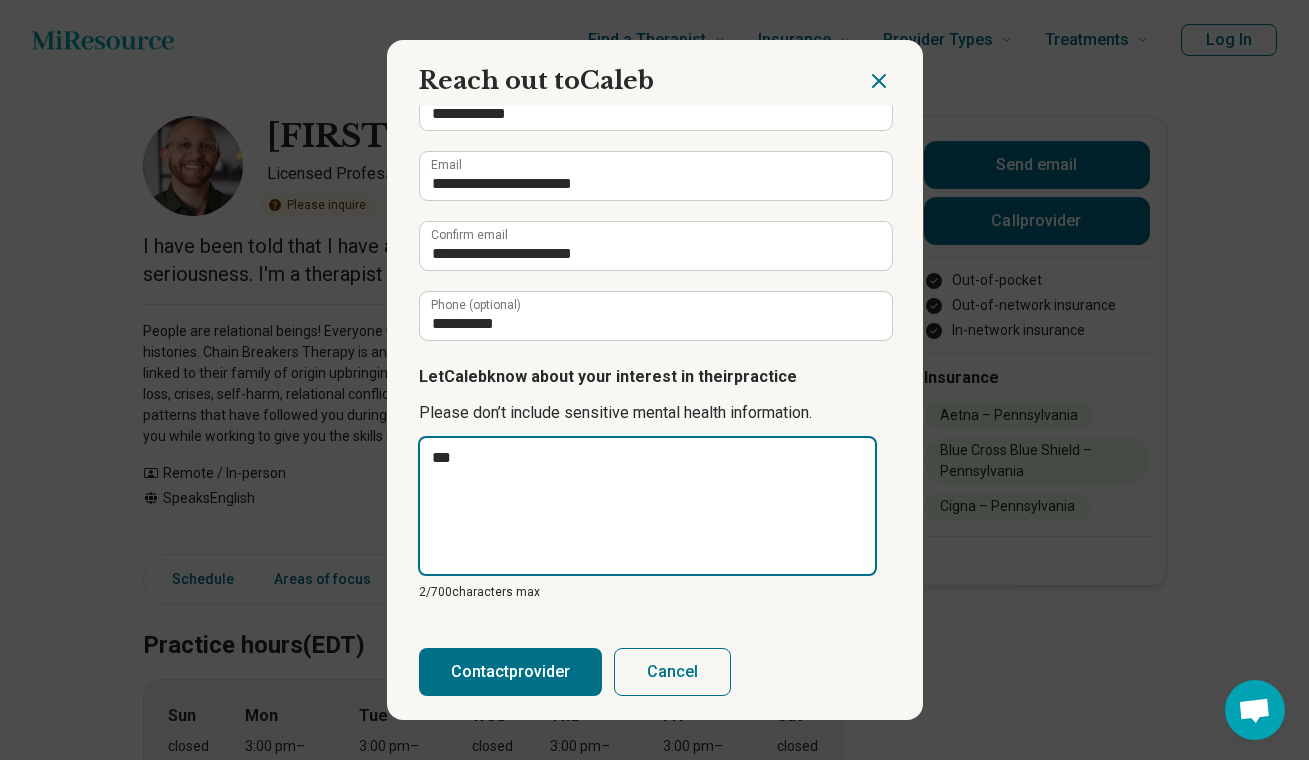 type on "****" 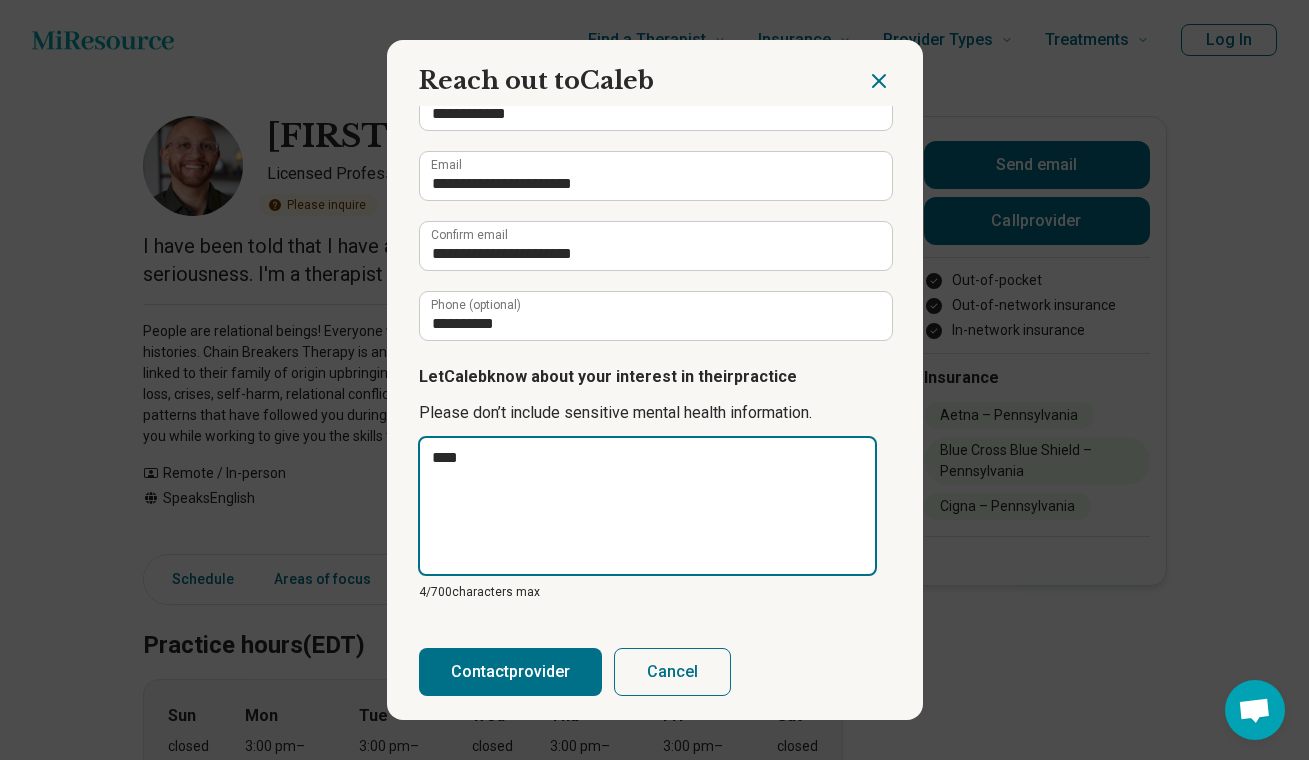 type on "*****" 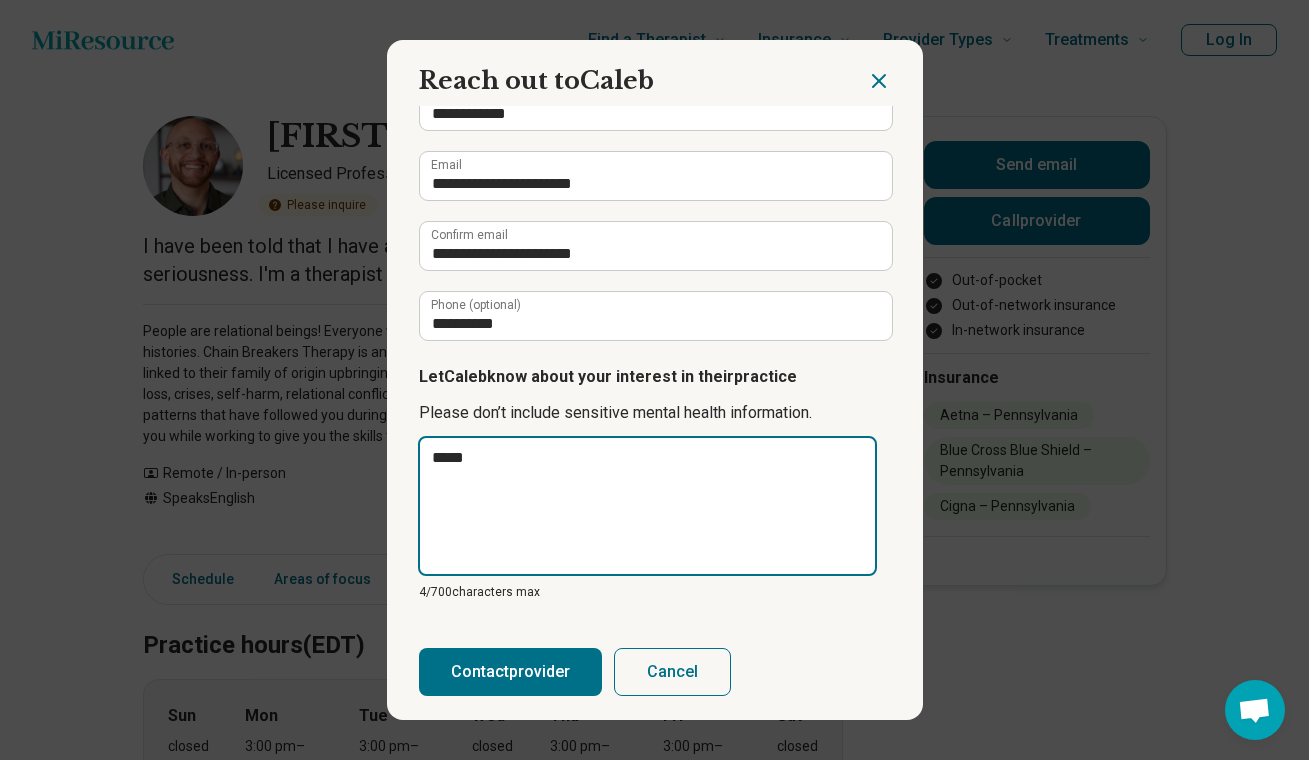 type on "******" 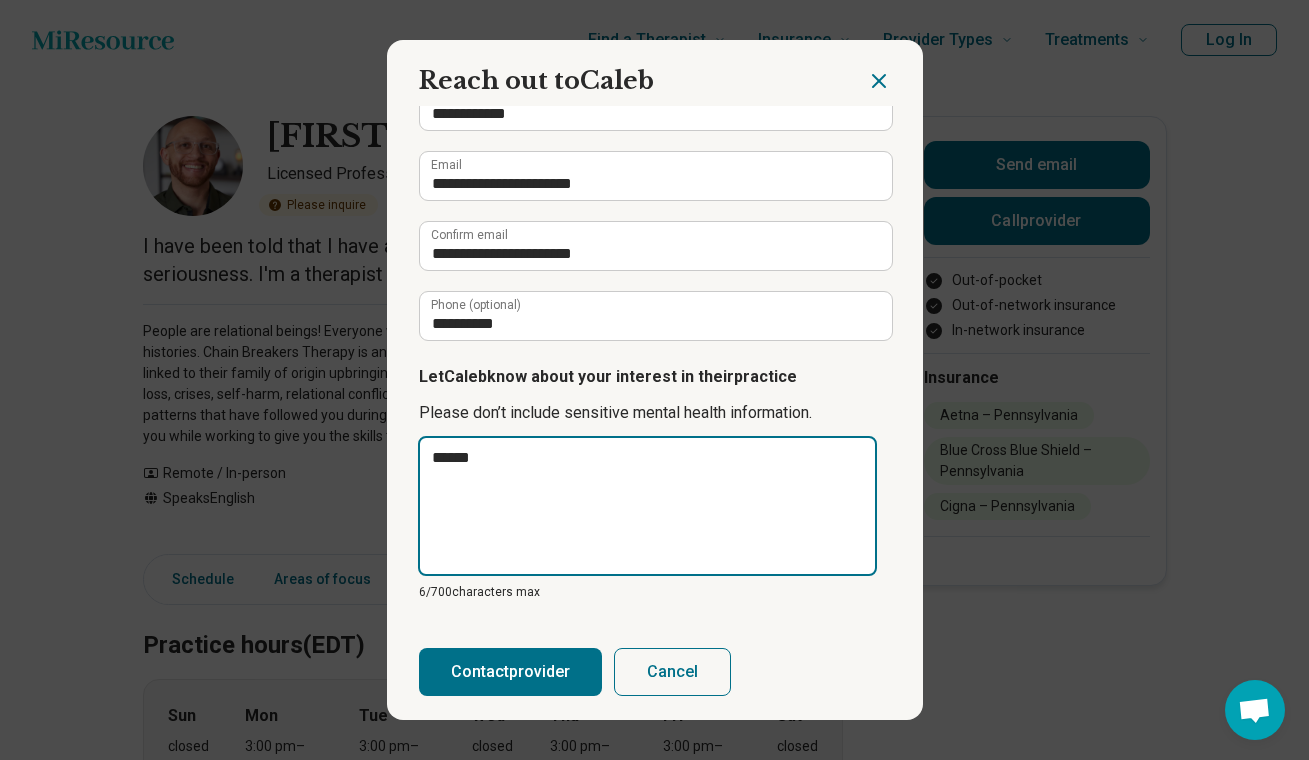 type on "*******" 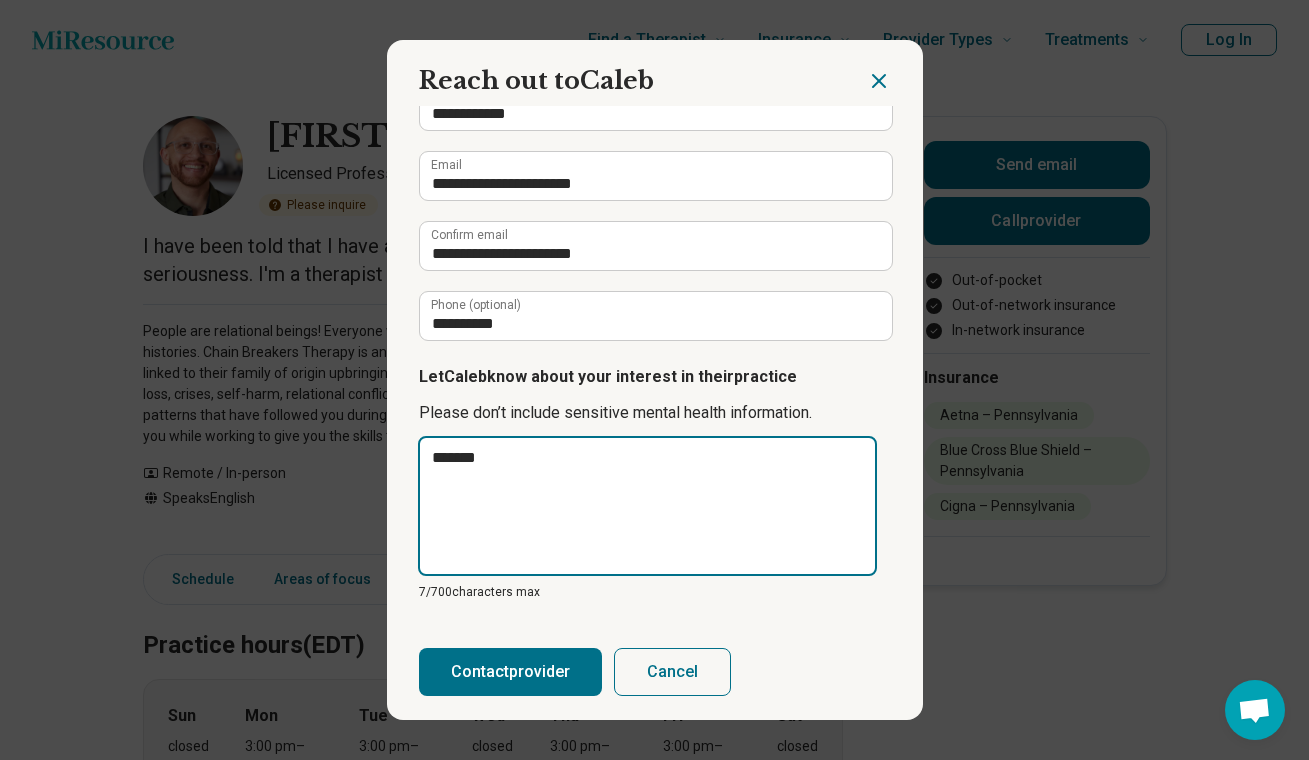 type on "********" 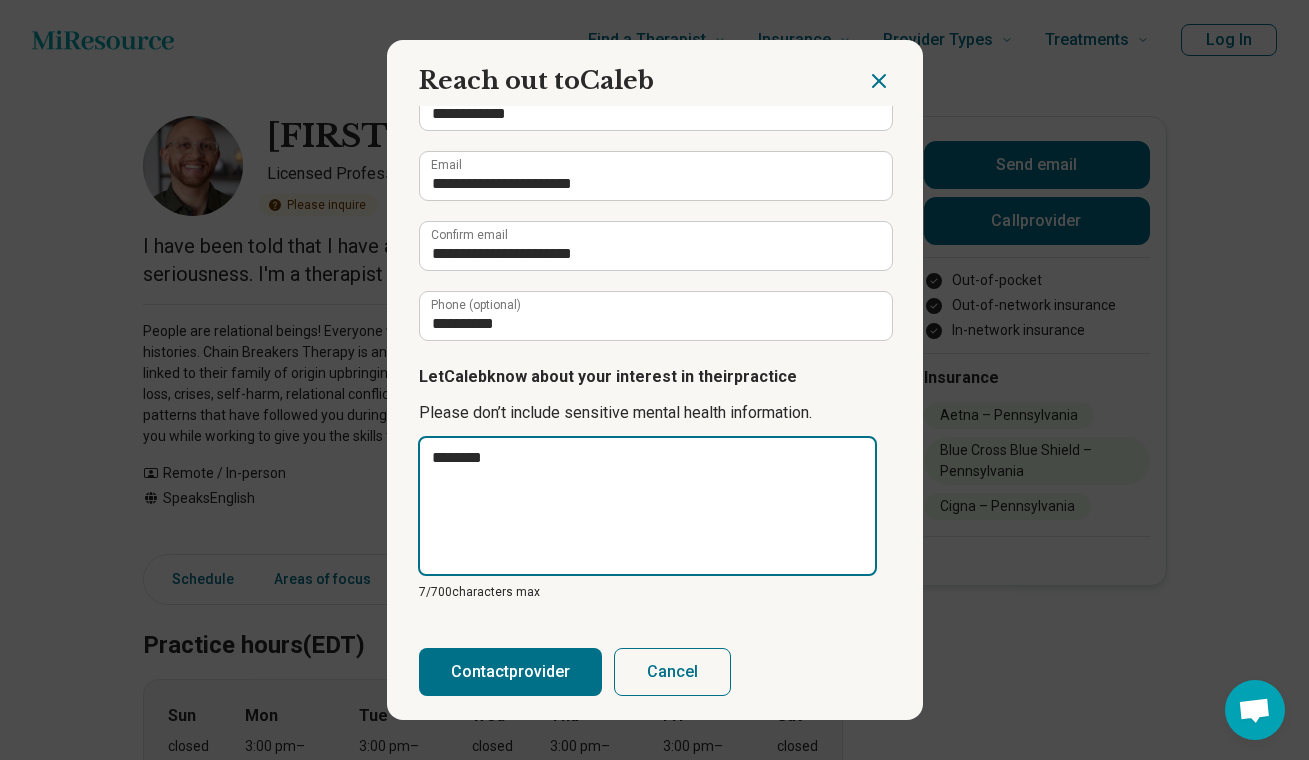 type on "*********" 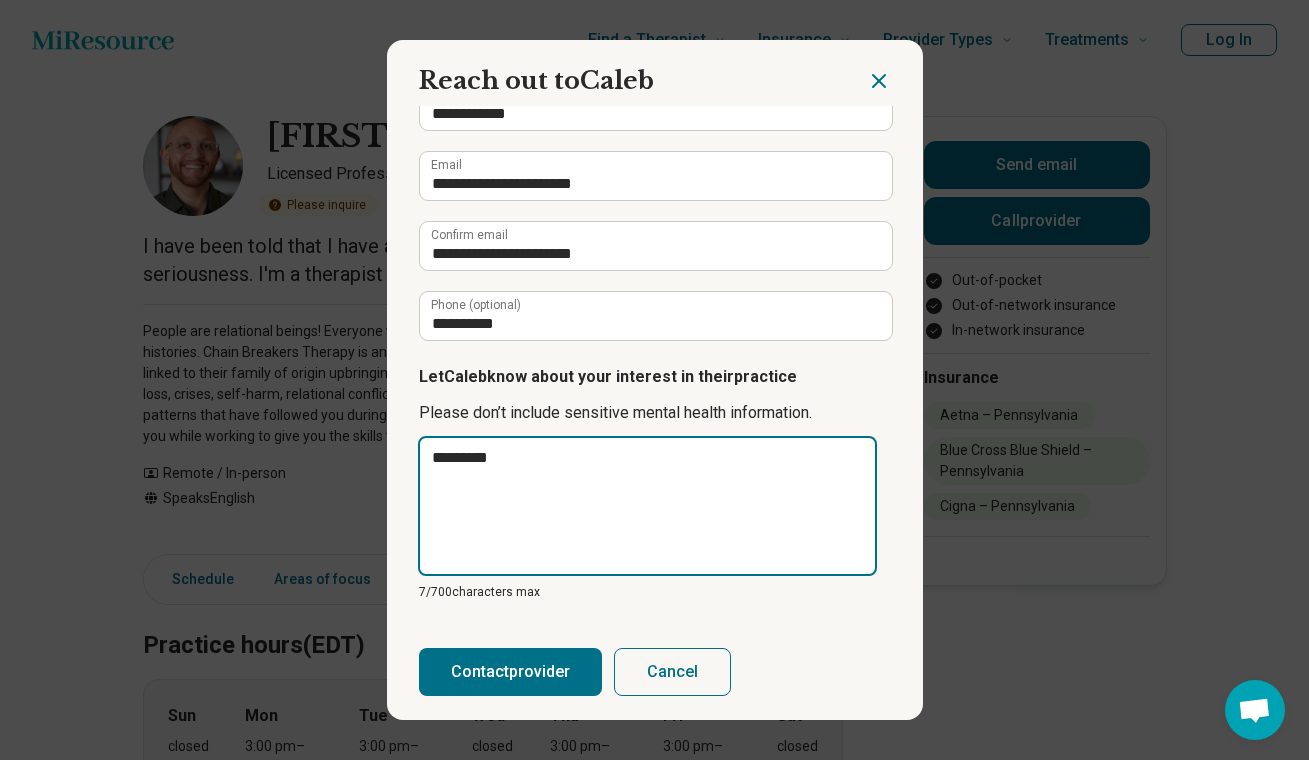 type on "*********" 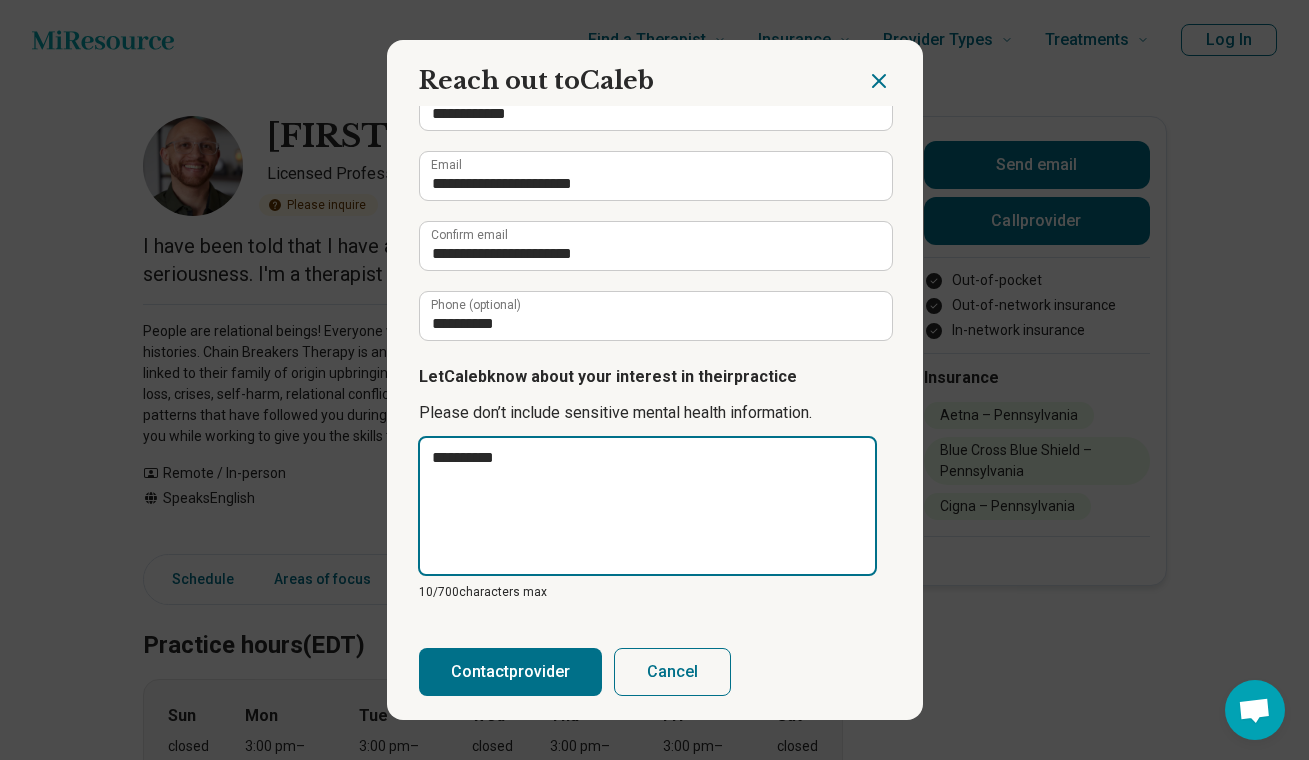 type on "*********" 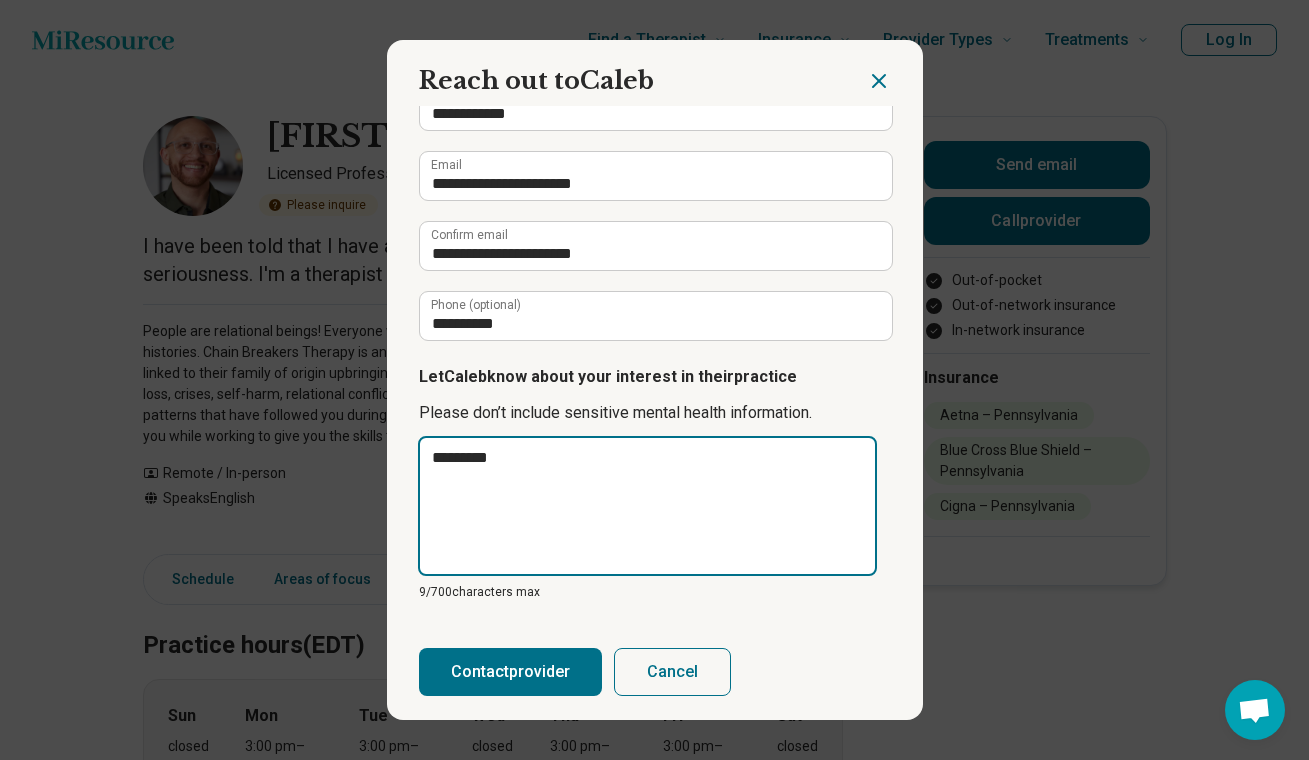 type on "********" 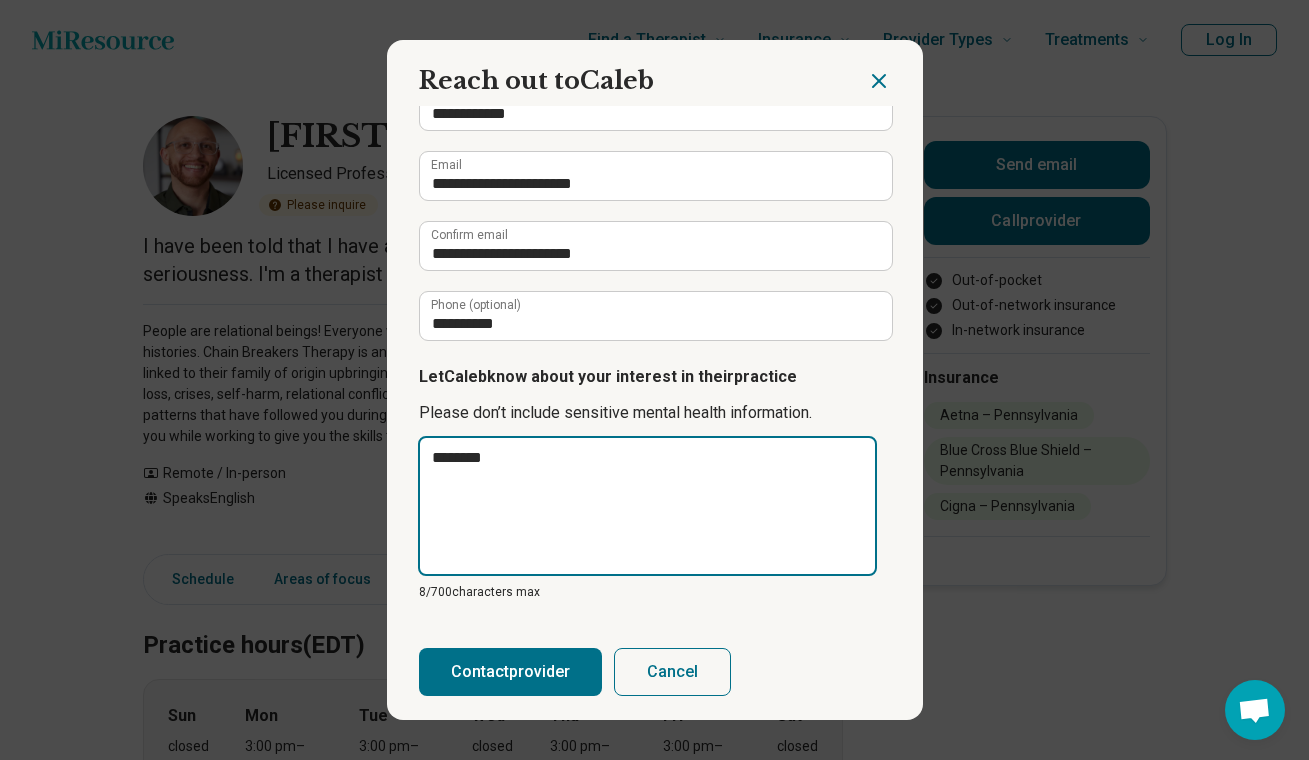 type on "*******" 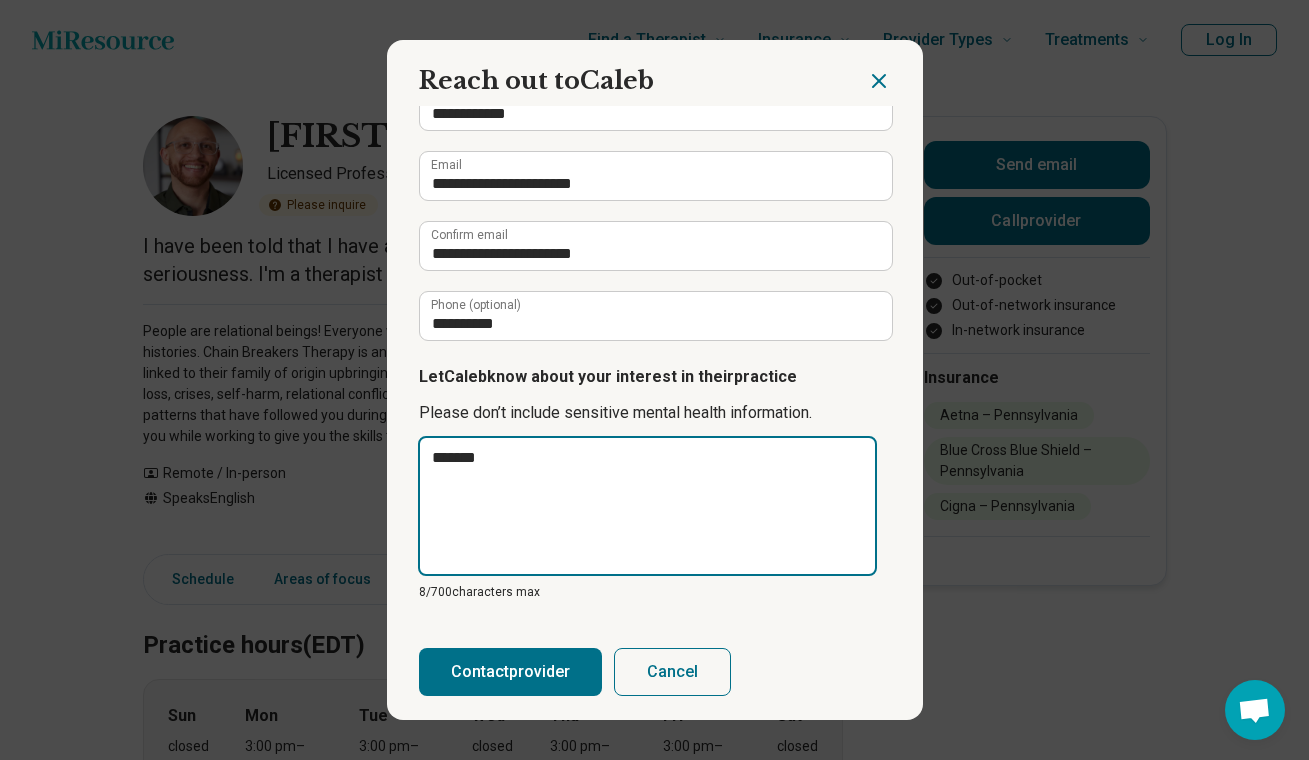 type on "******" 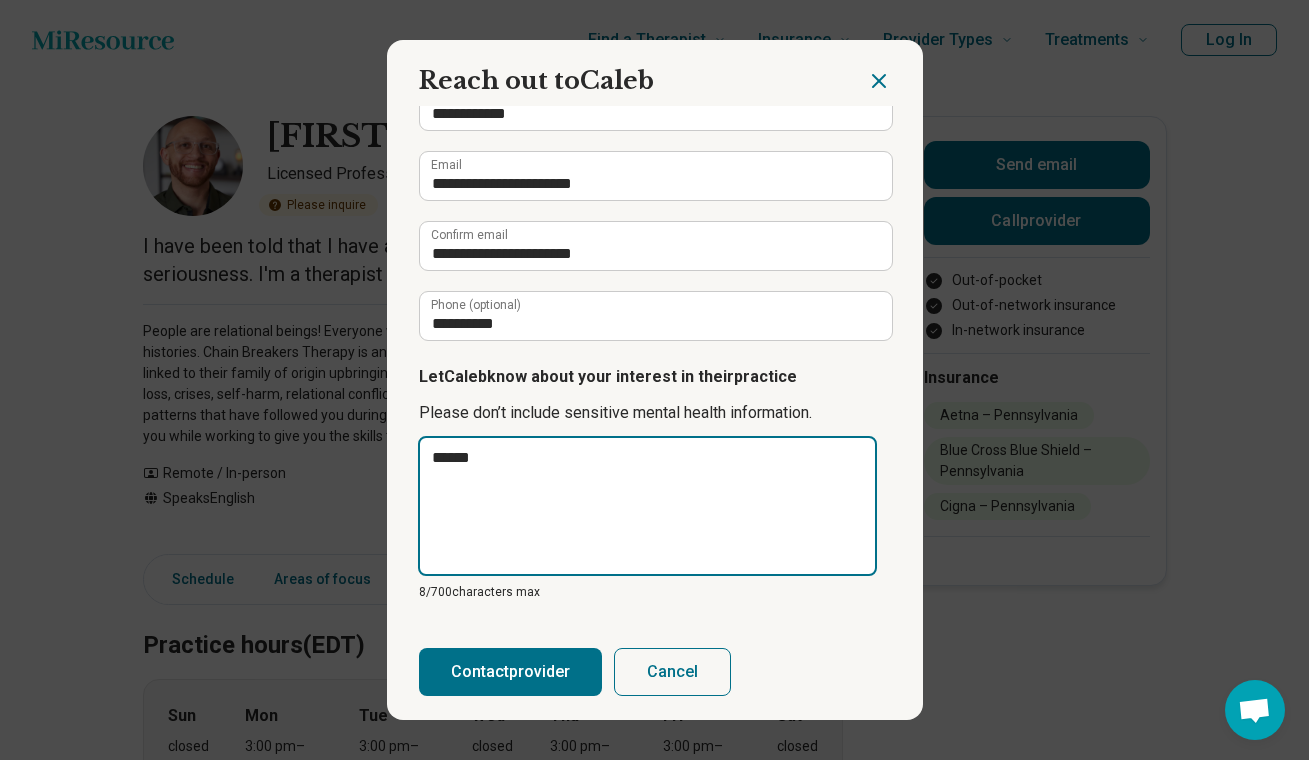 type on "*****" 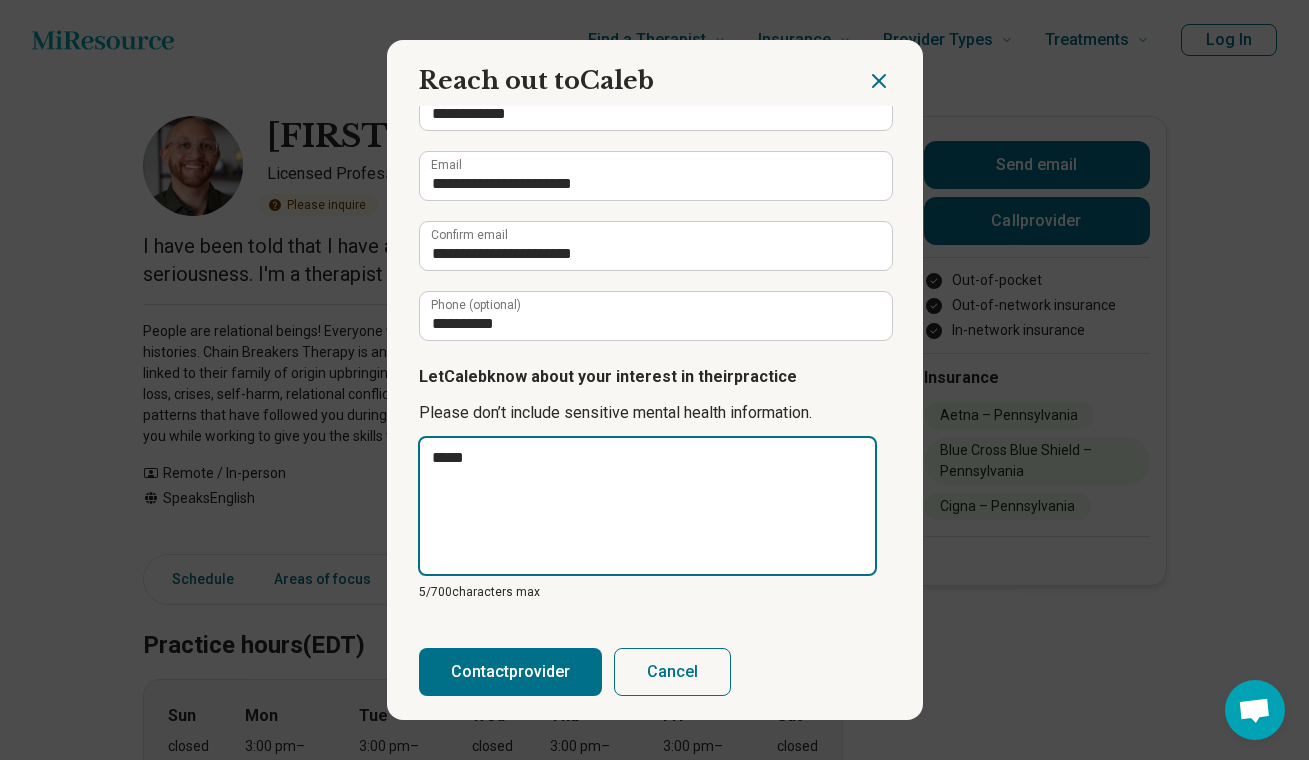 type on "****" 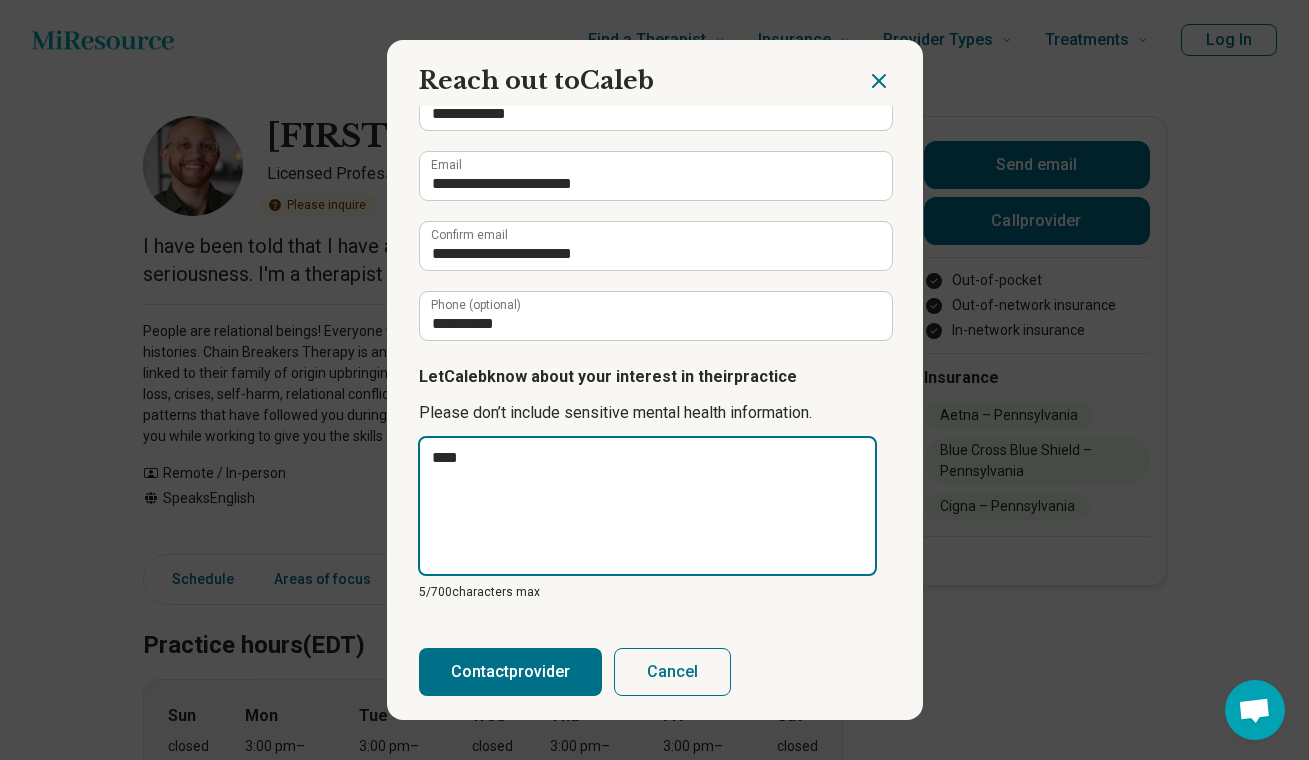 type on "***" 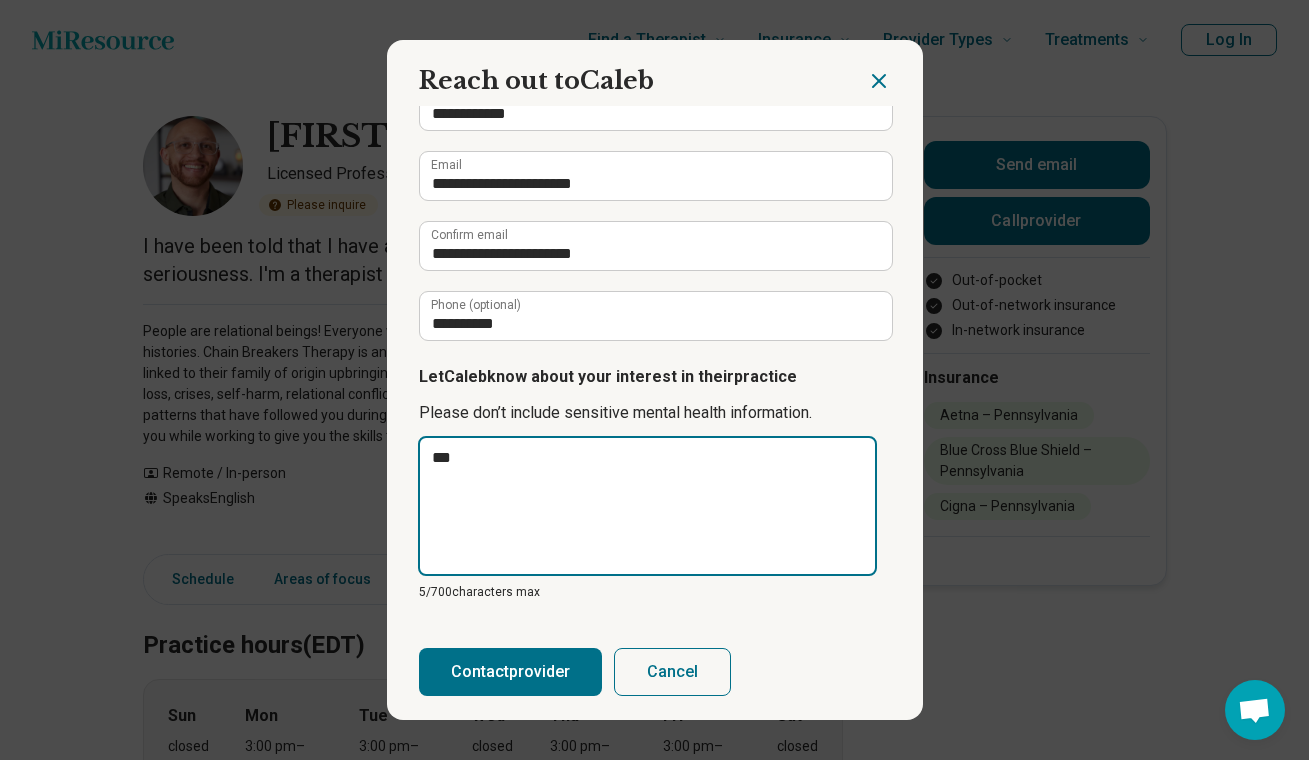 type on "*" 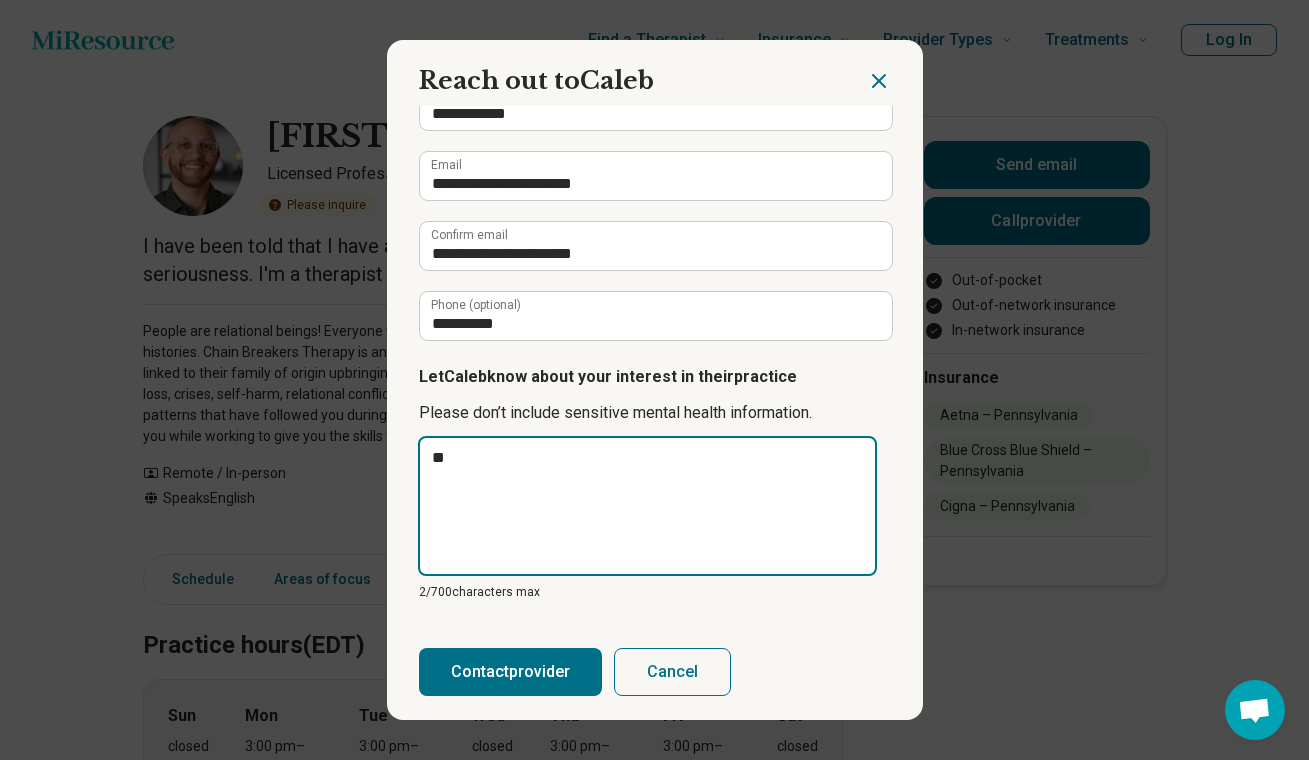 type on "*" 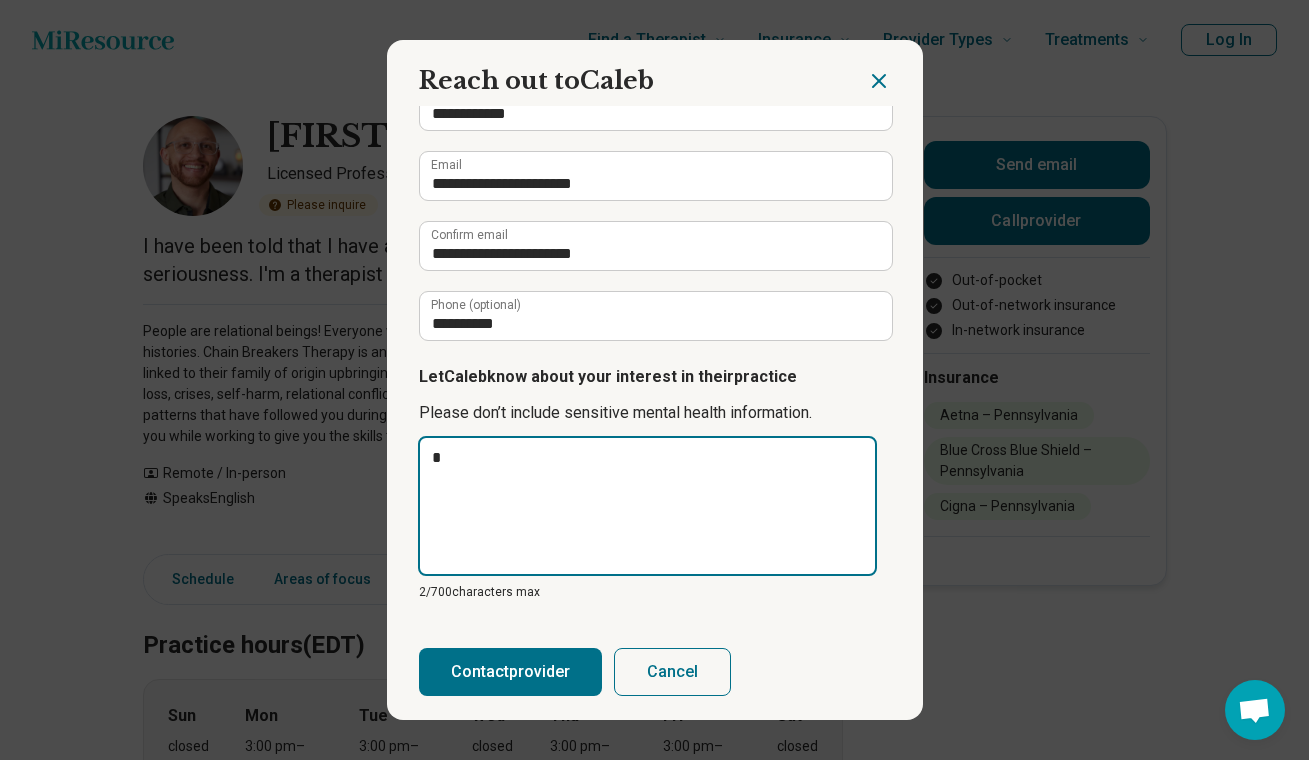 type 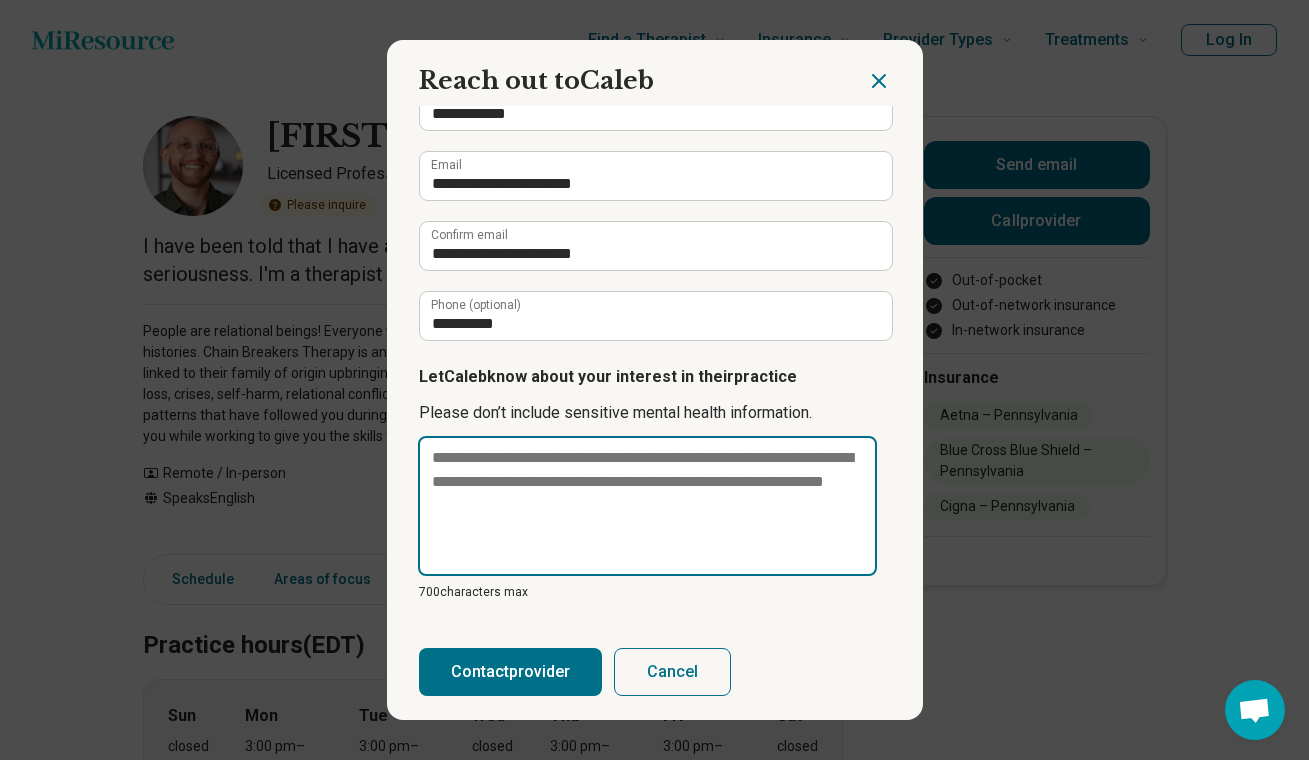 type on "*" 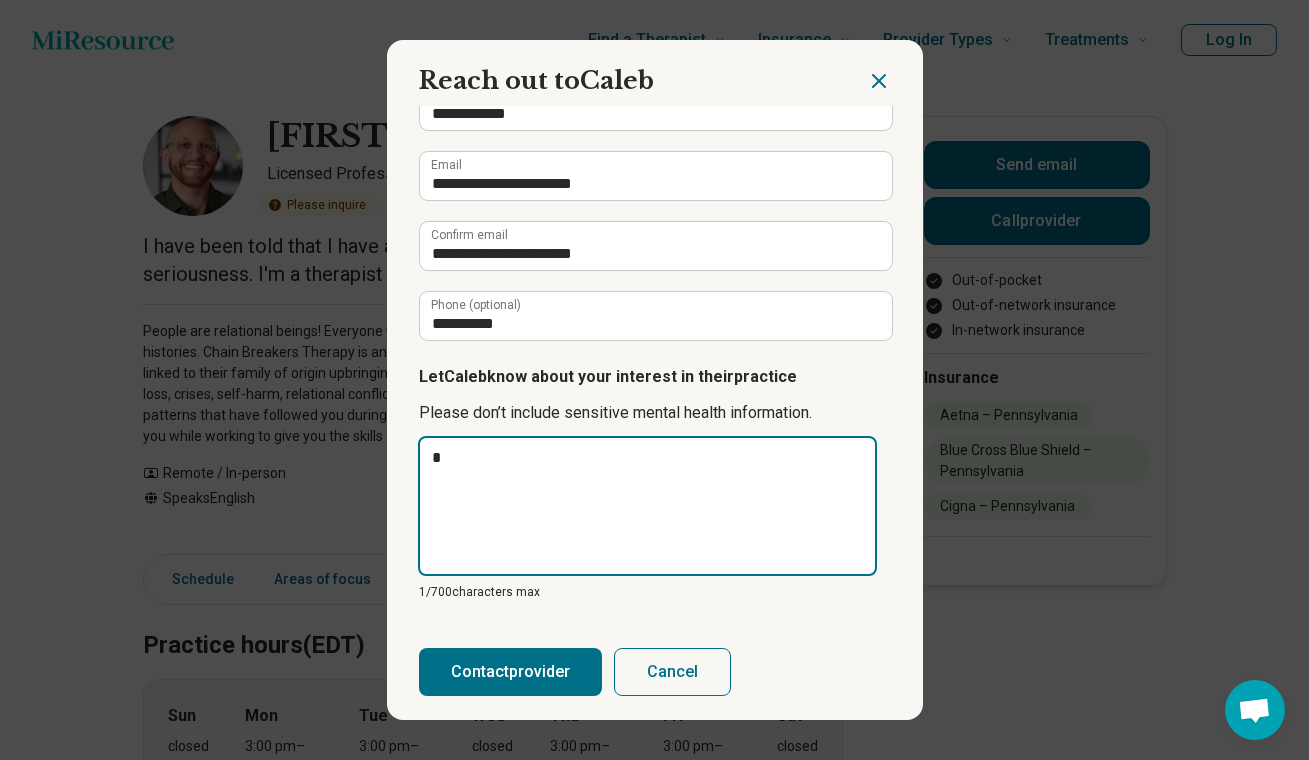 type on "**" 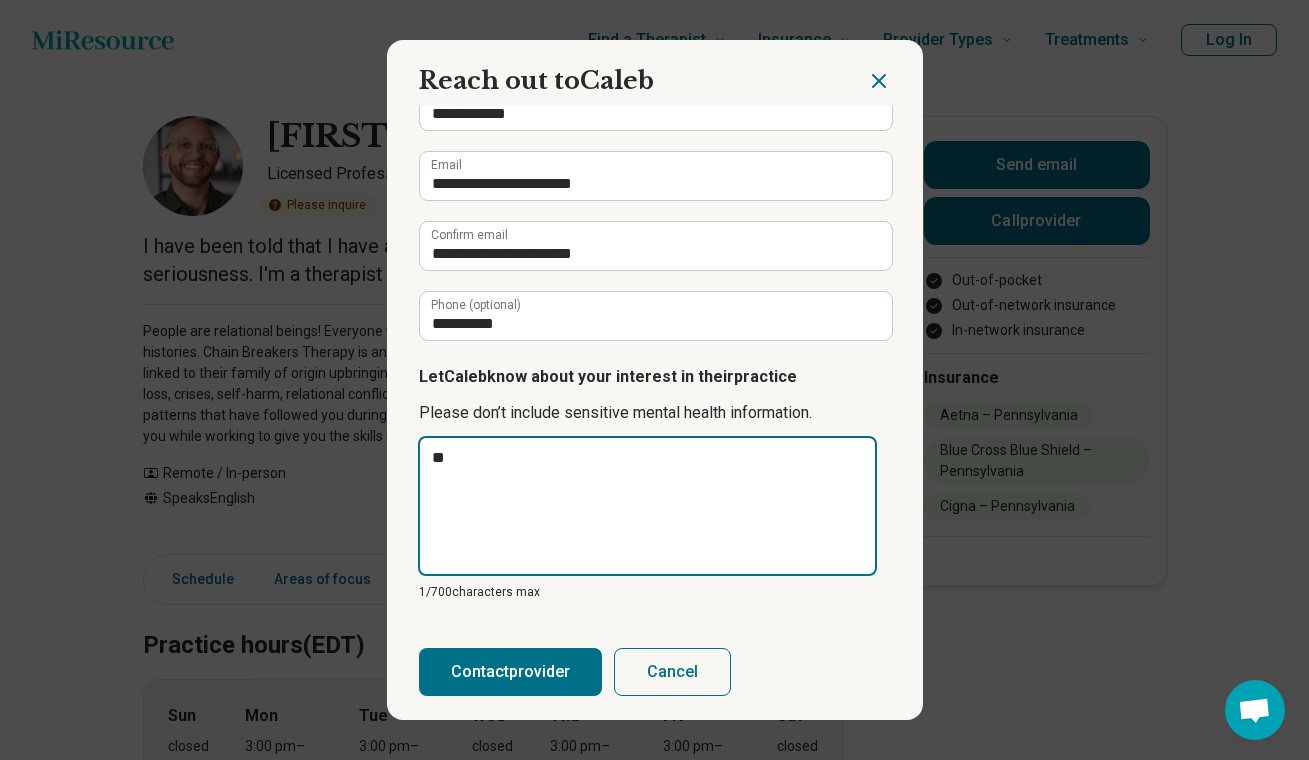 type on "**" 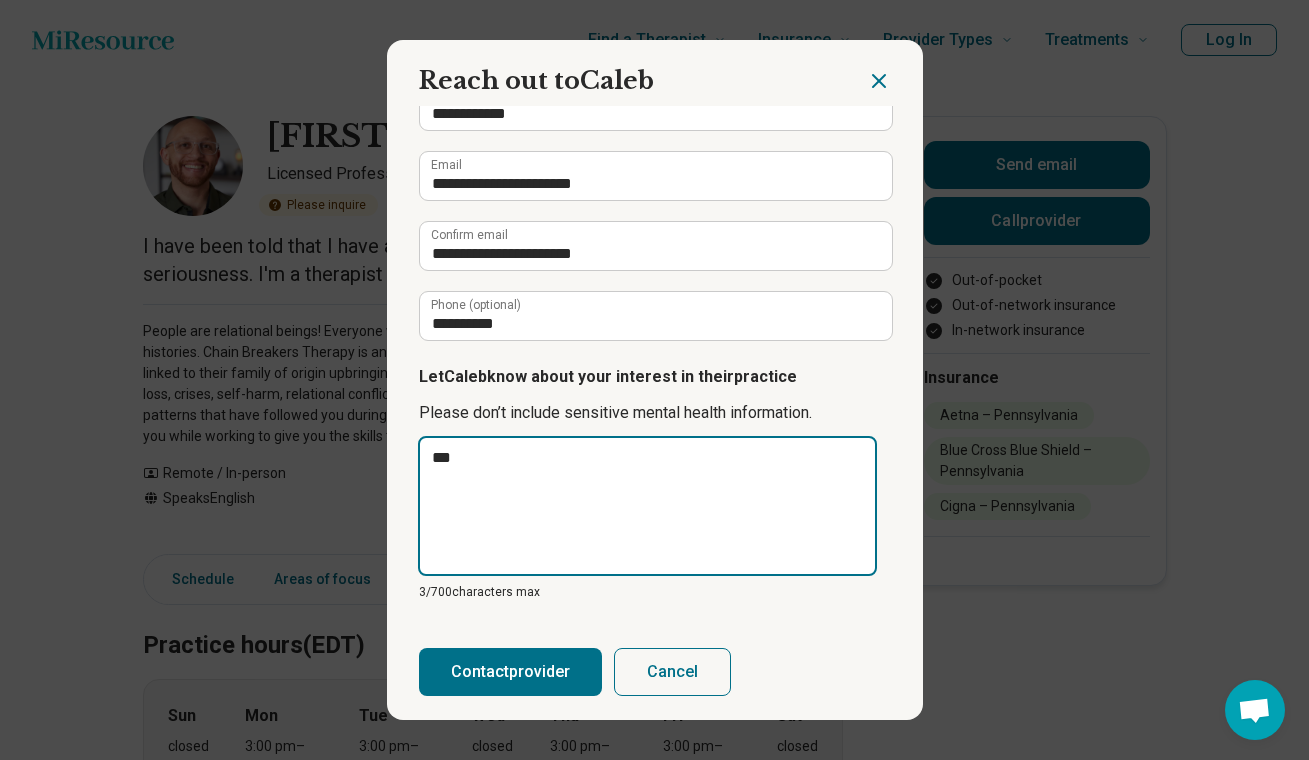 type on "****" 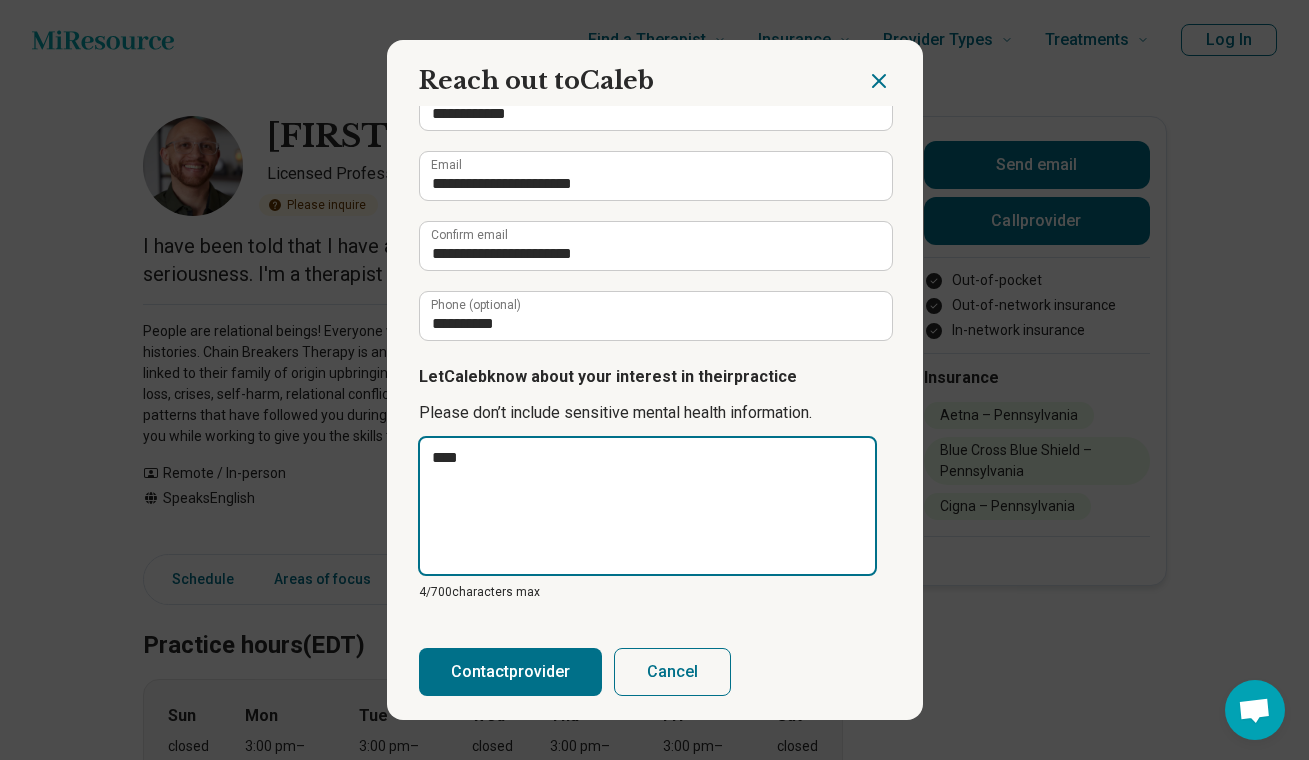 type on "*****" 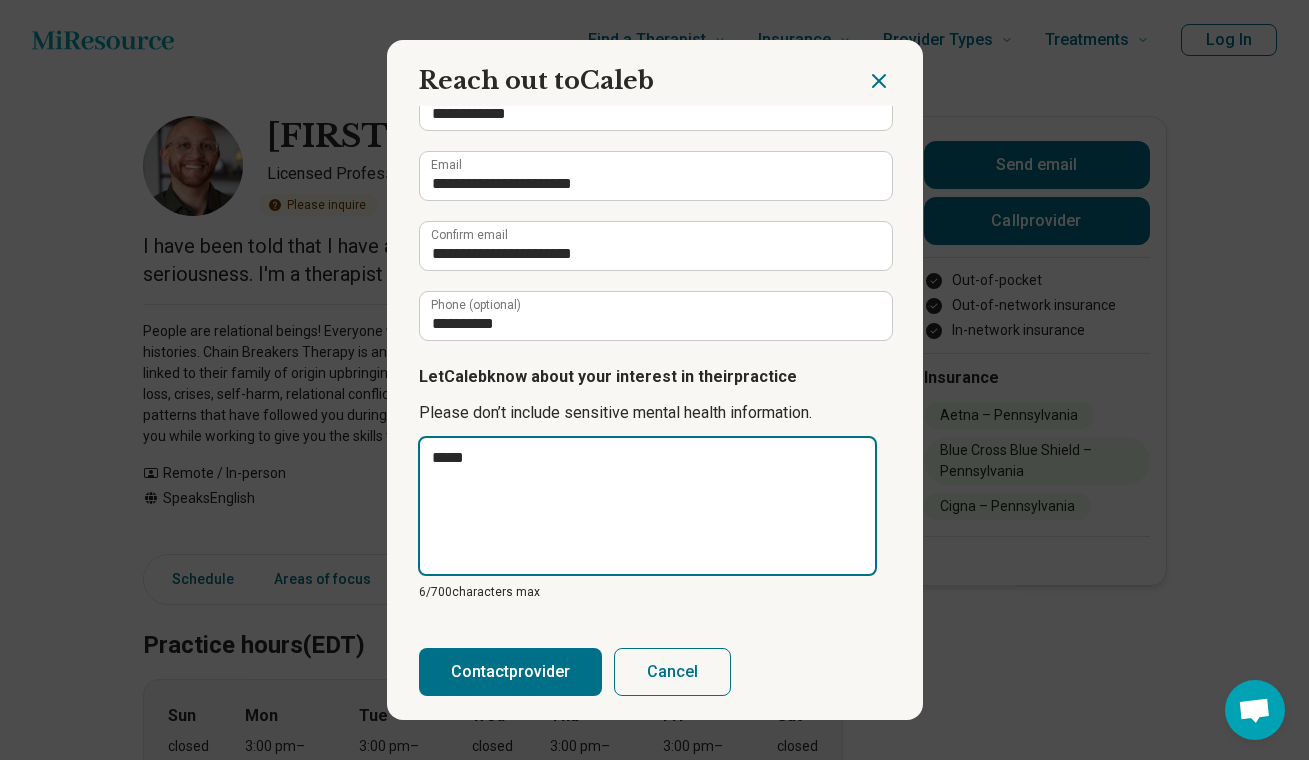 type on "******" 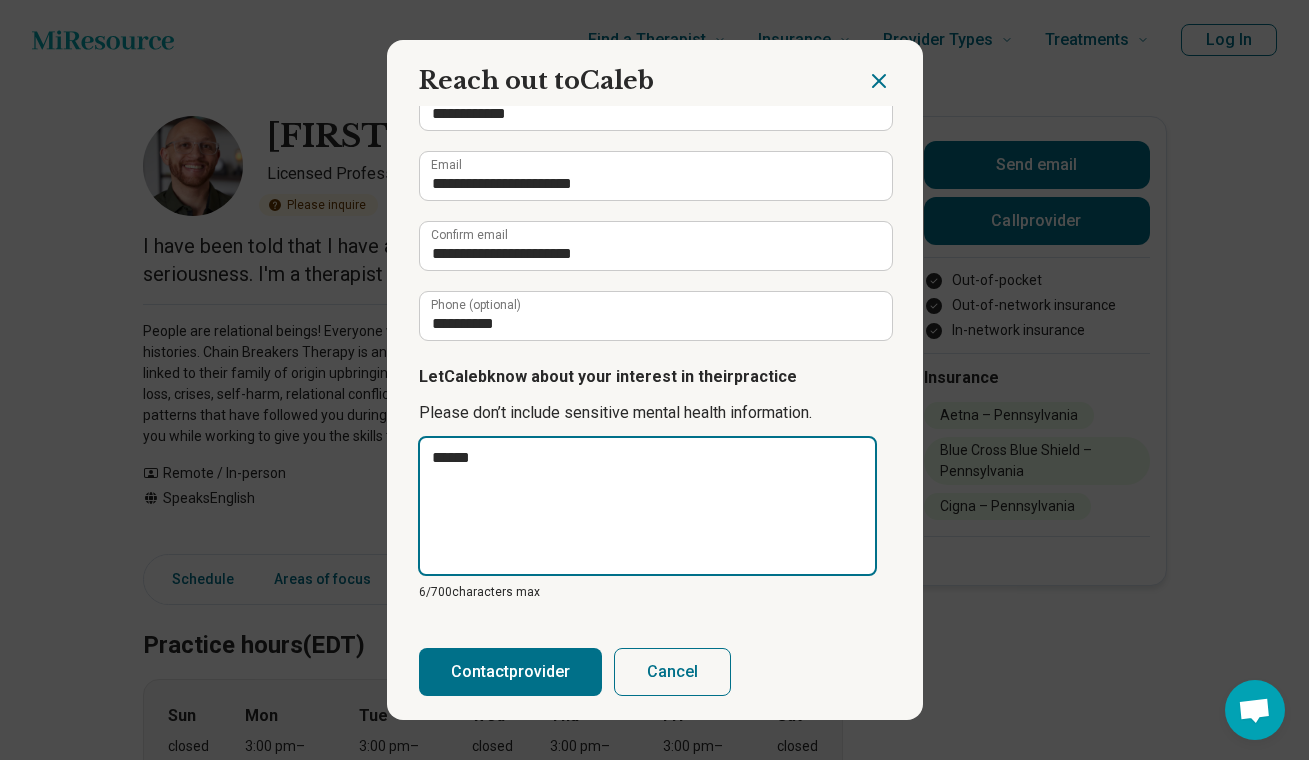 type on "*******" 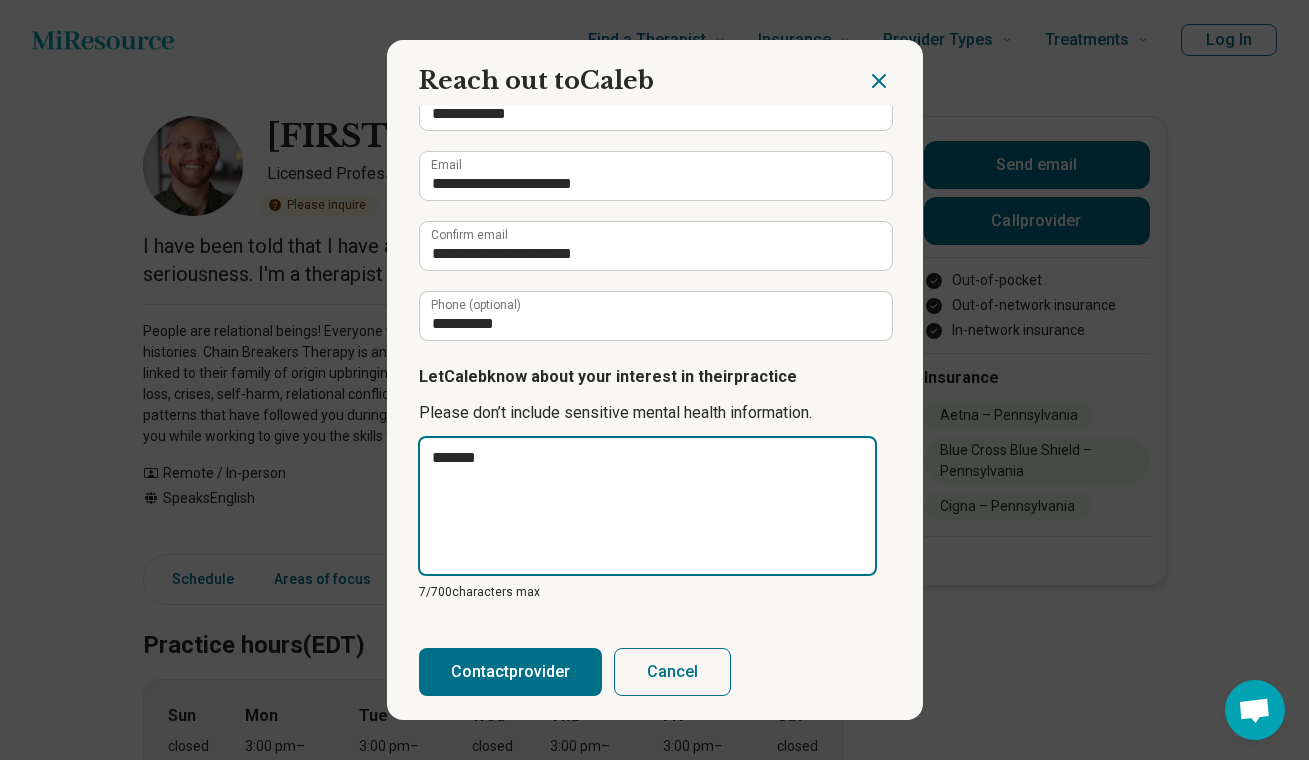 type on "********" 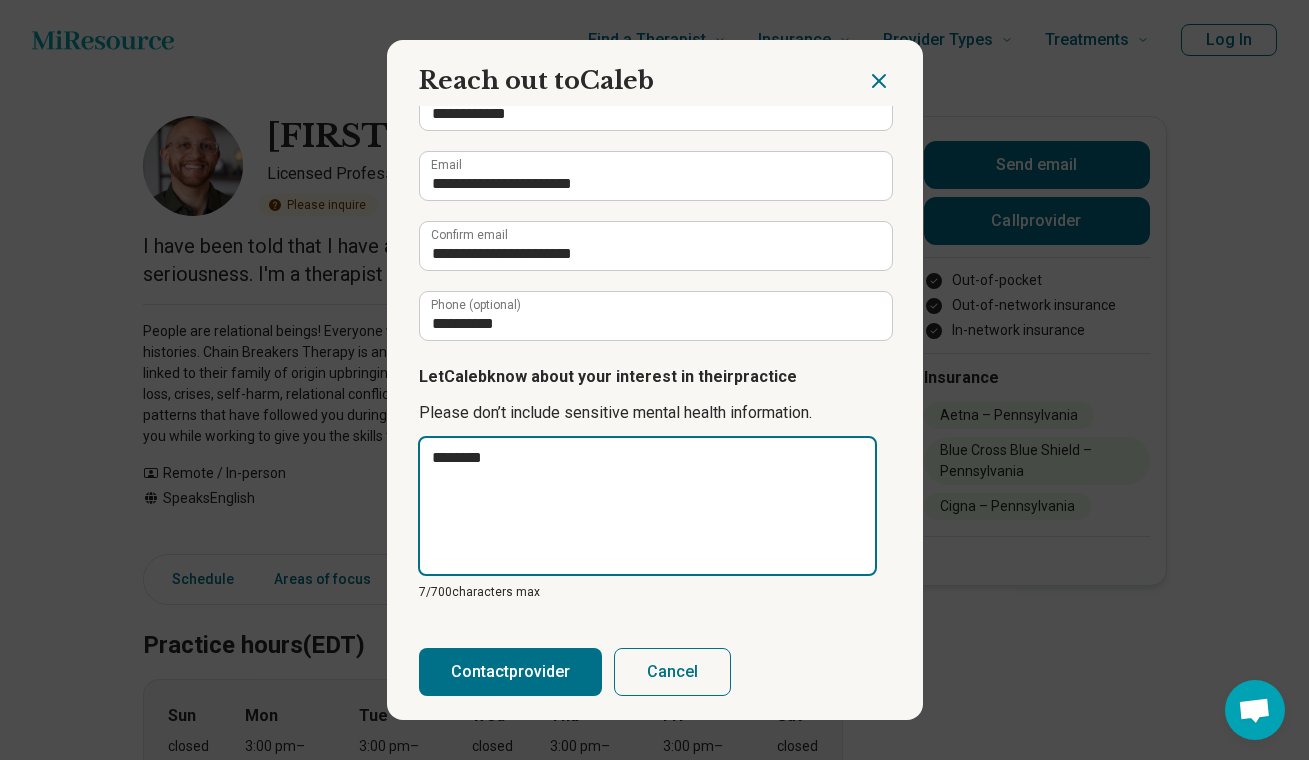 type on "*********" 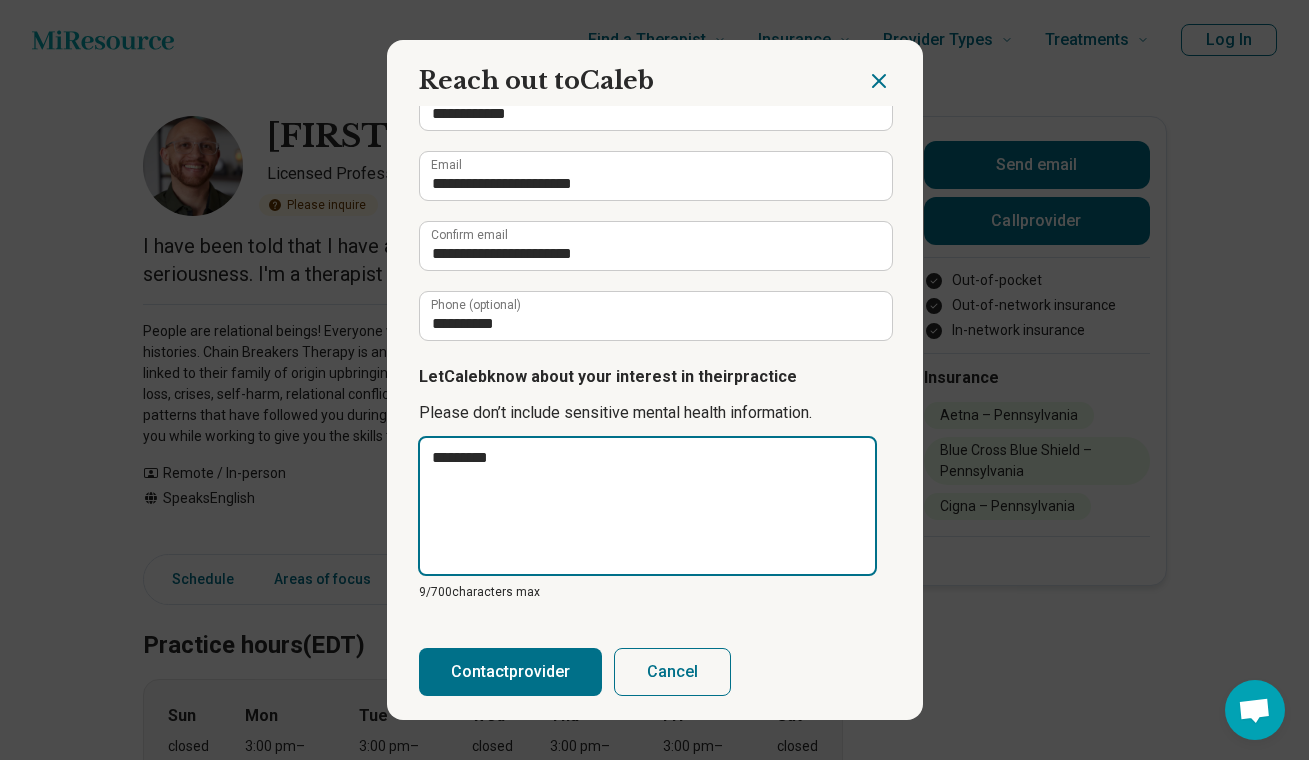 type on "********" 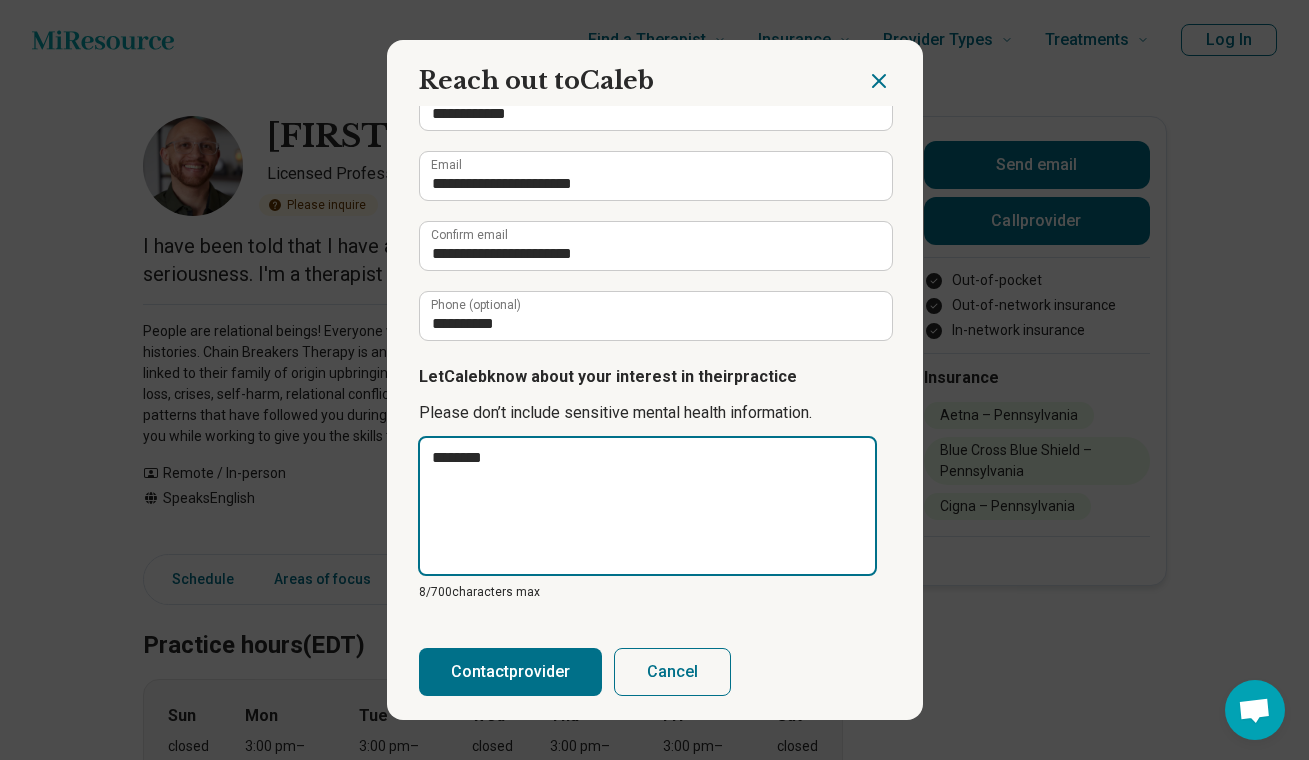 type on "*******" 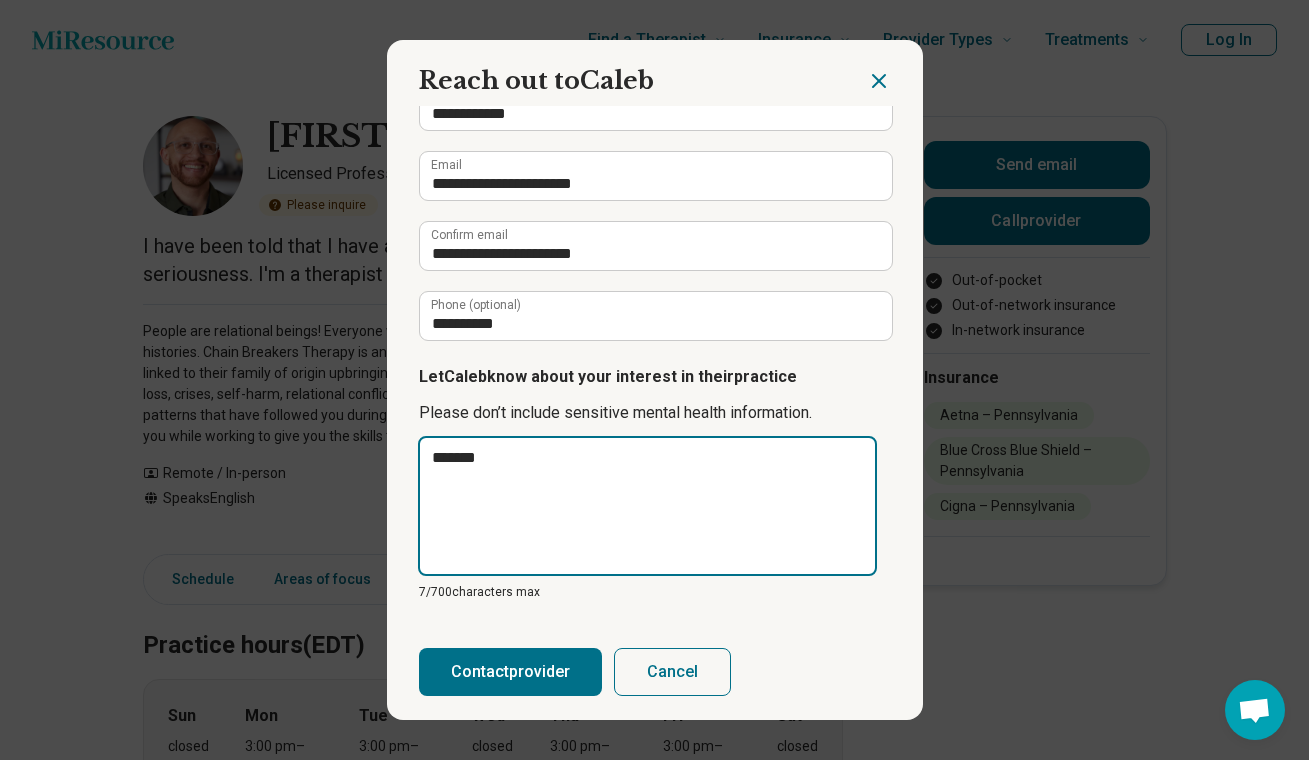 type on "******" 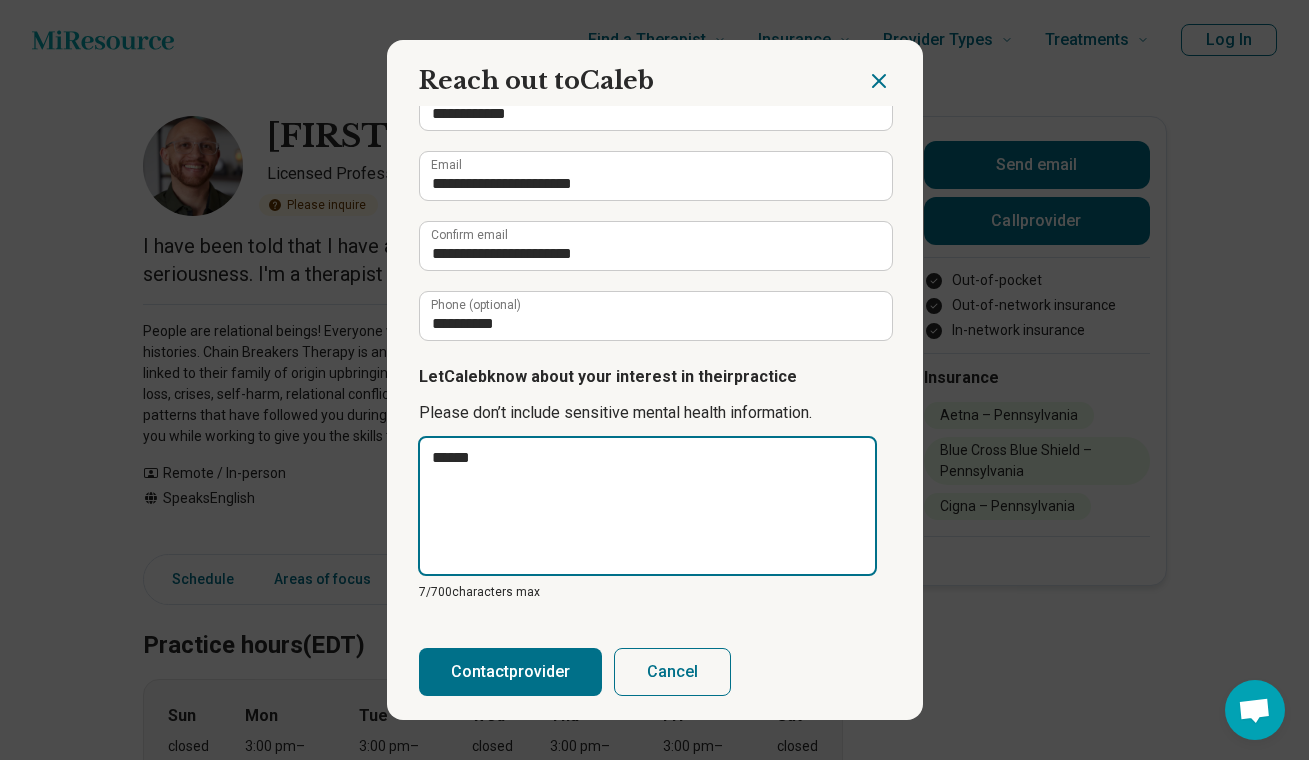 type on "*******" 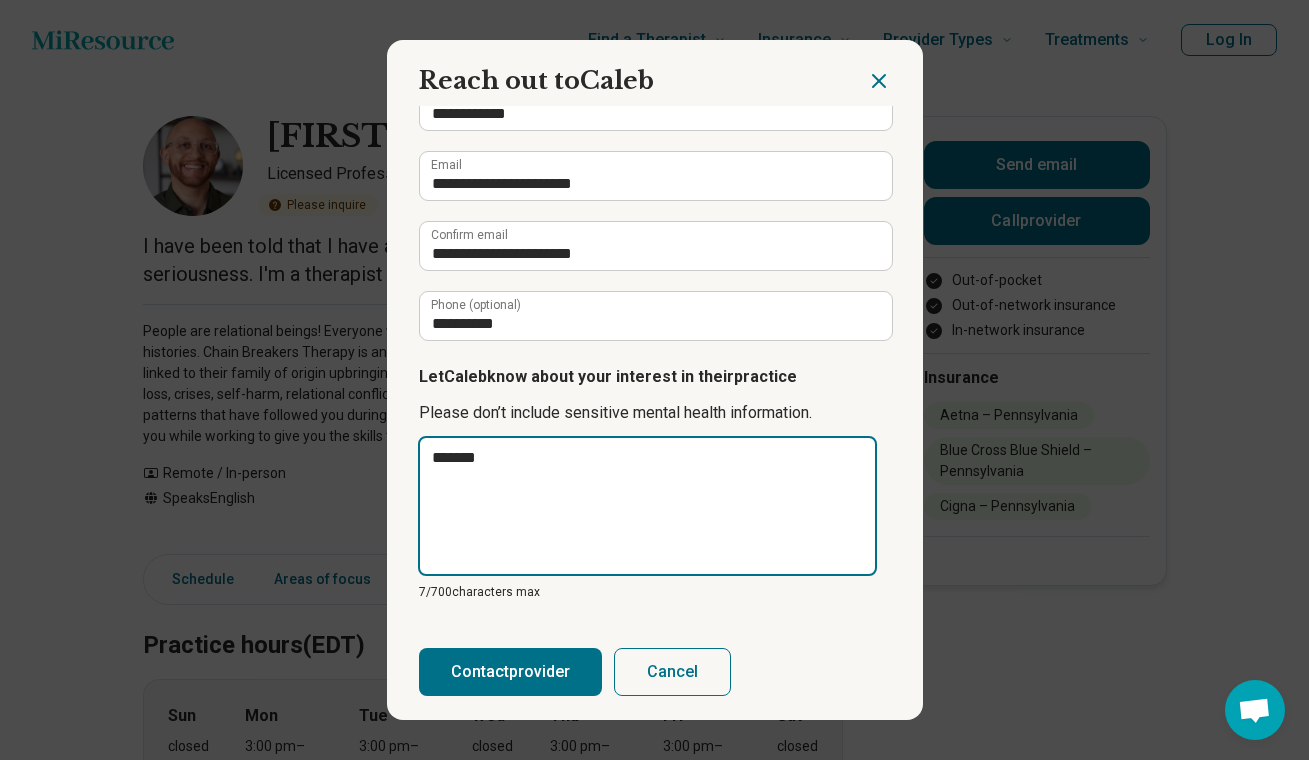 type on "********" 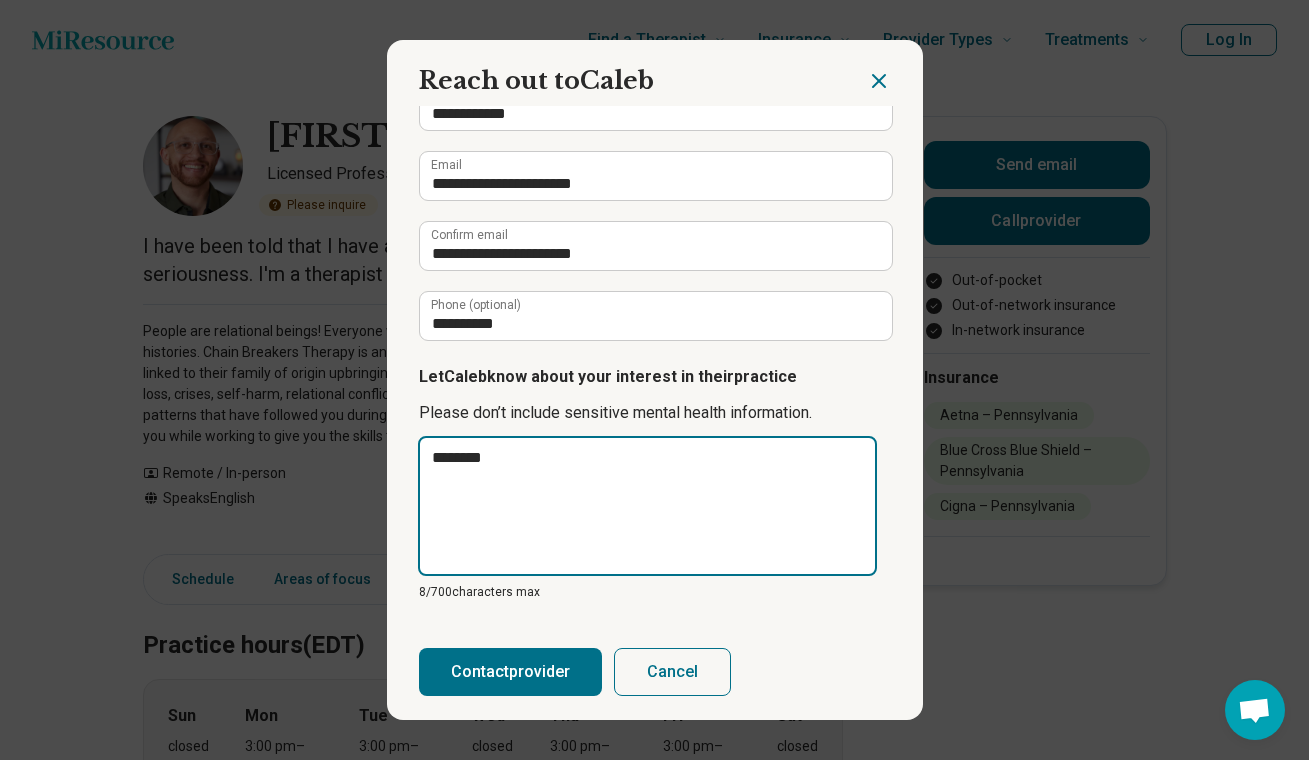 type on "*********" 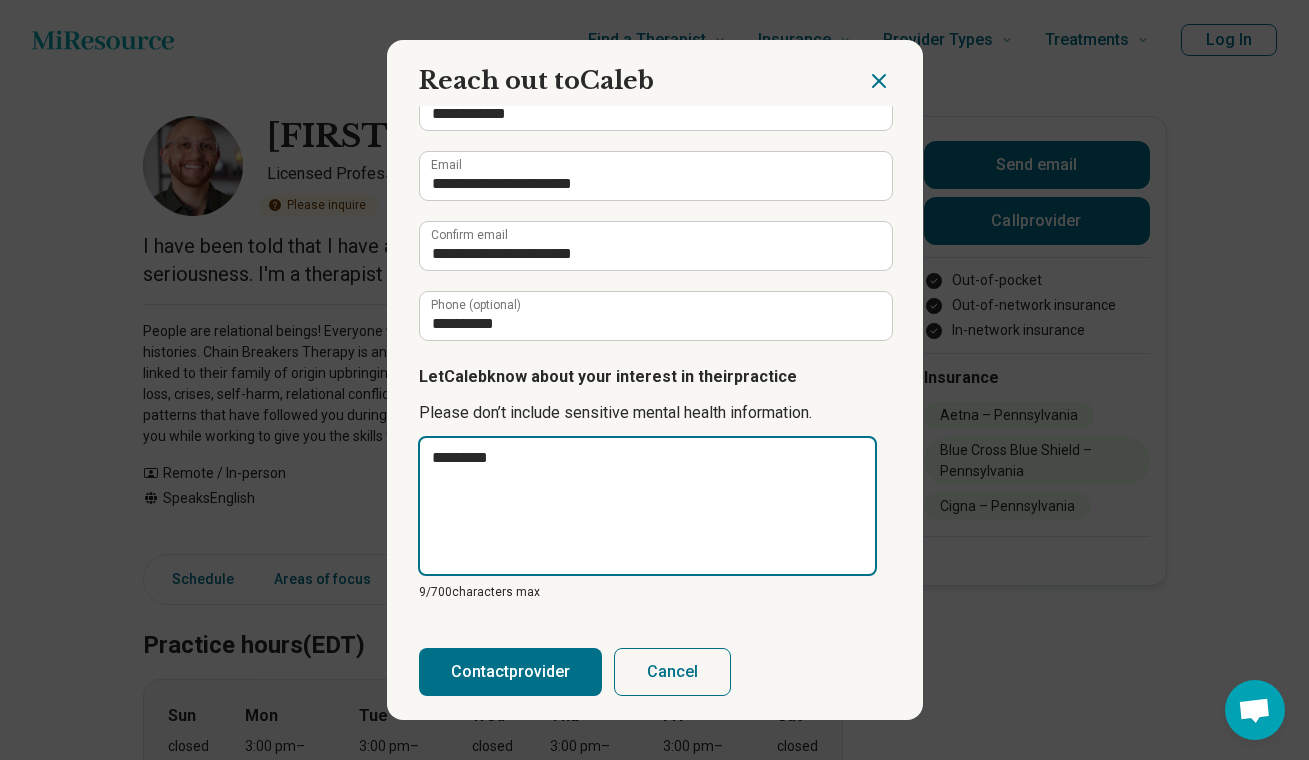 type on "*********" 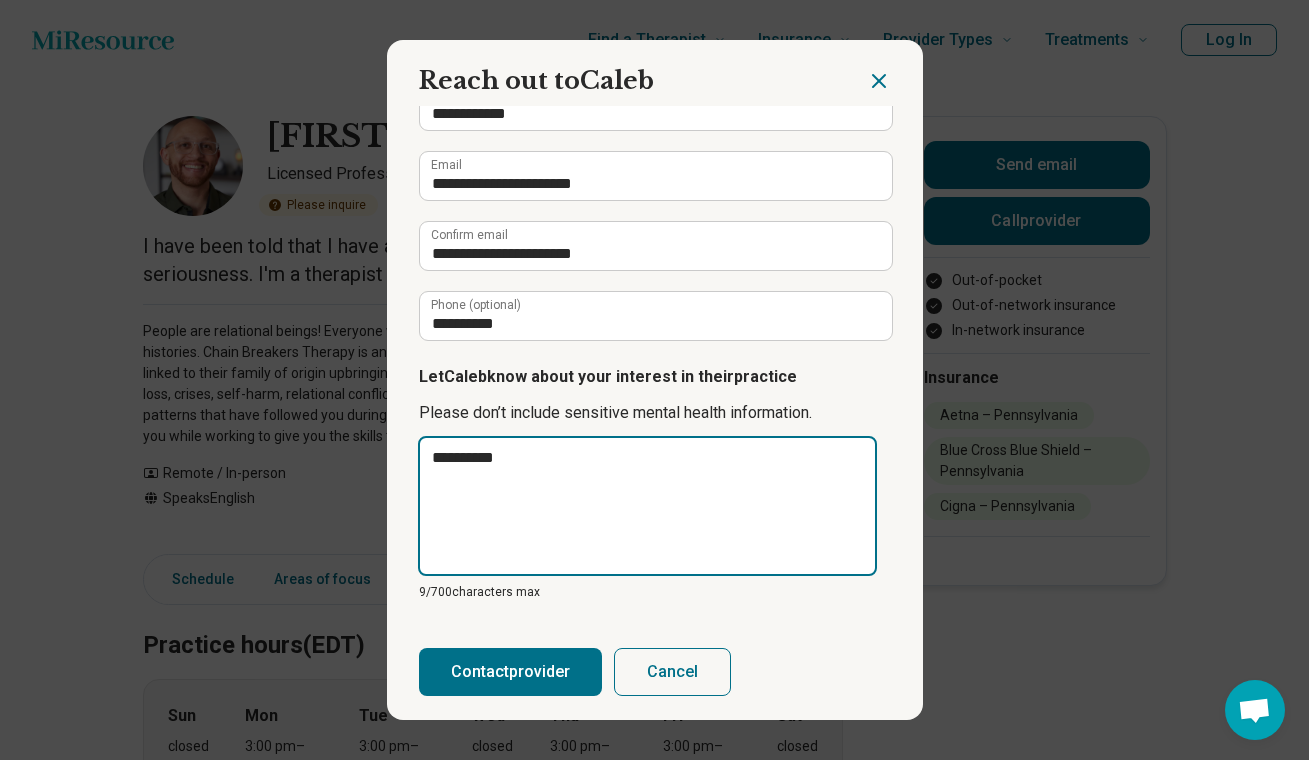 type on "*********
*" 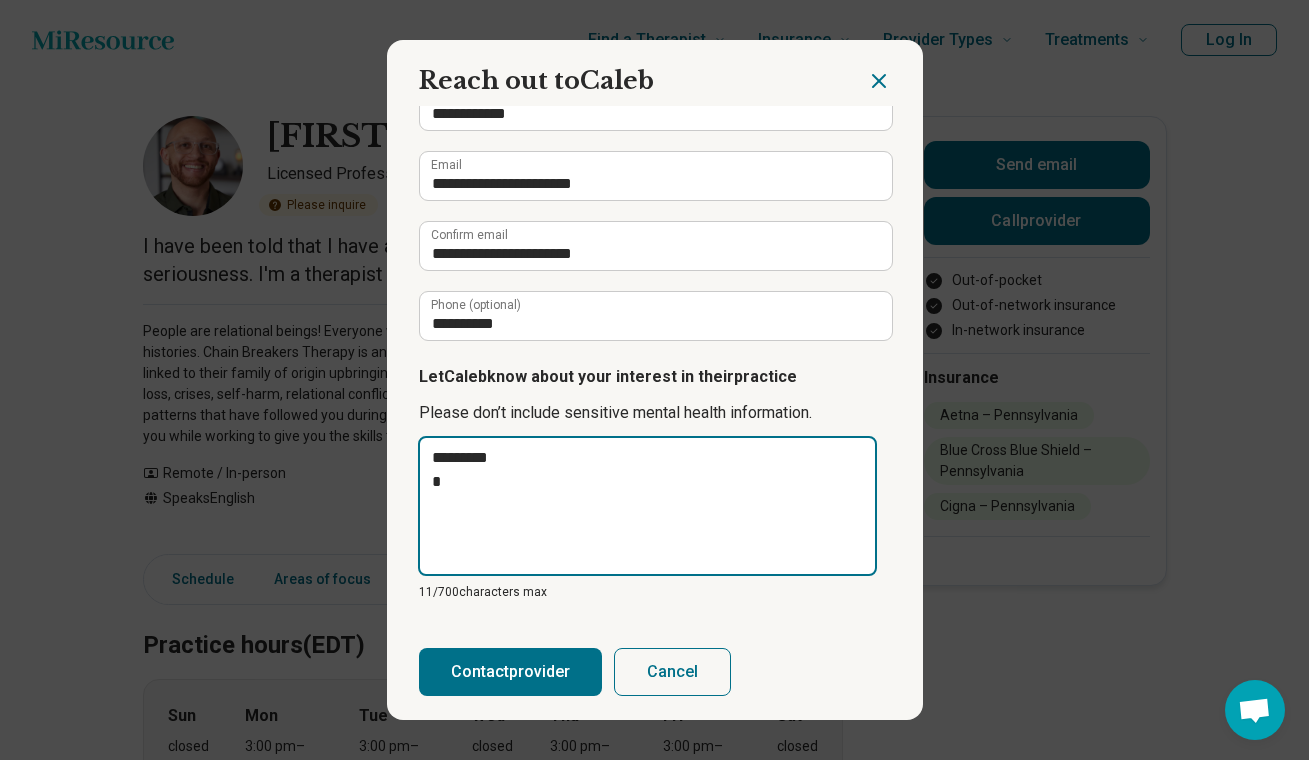 type on "*********
*" 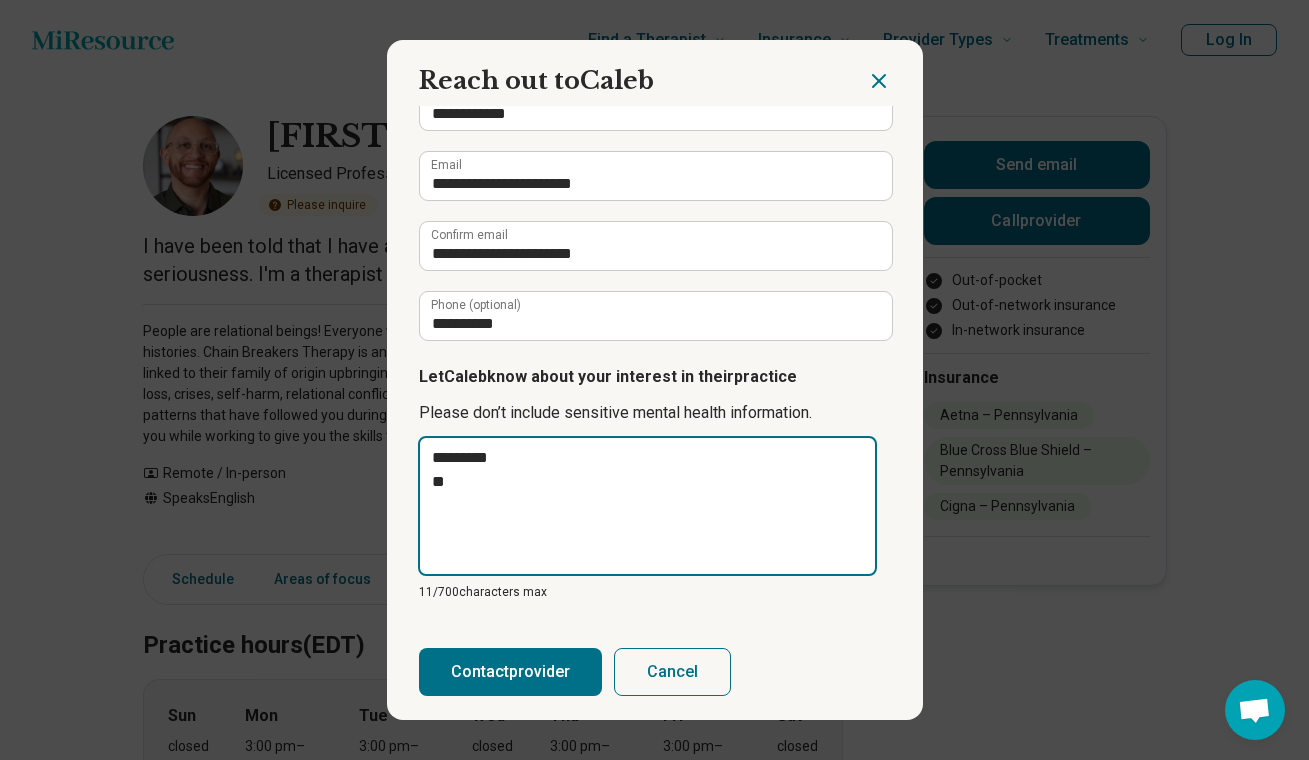 type on "*********
***" 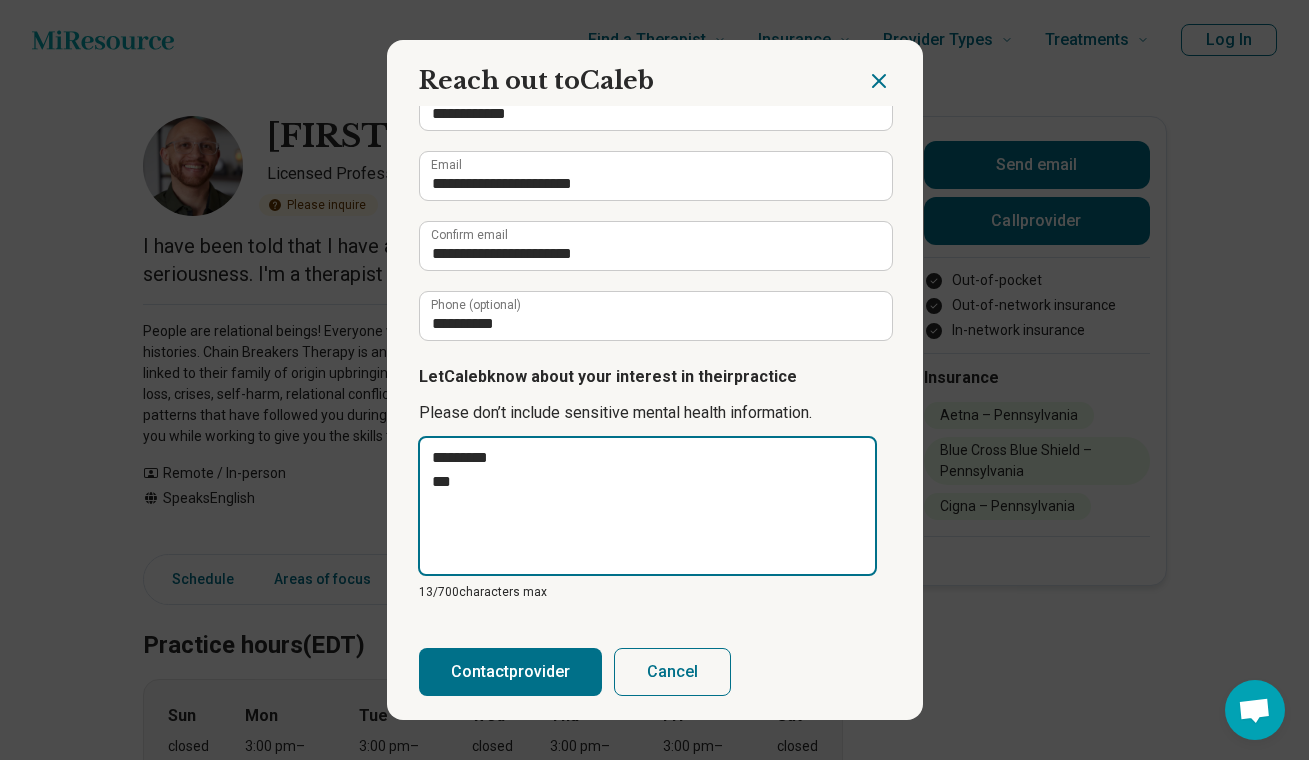 type on "*********
*" 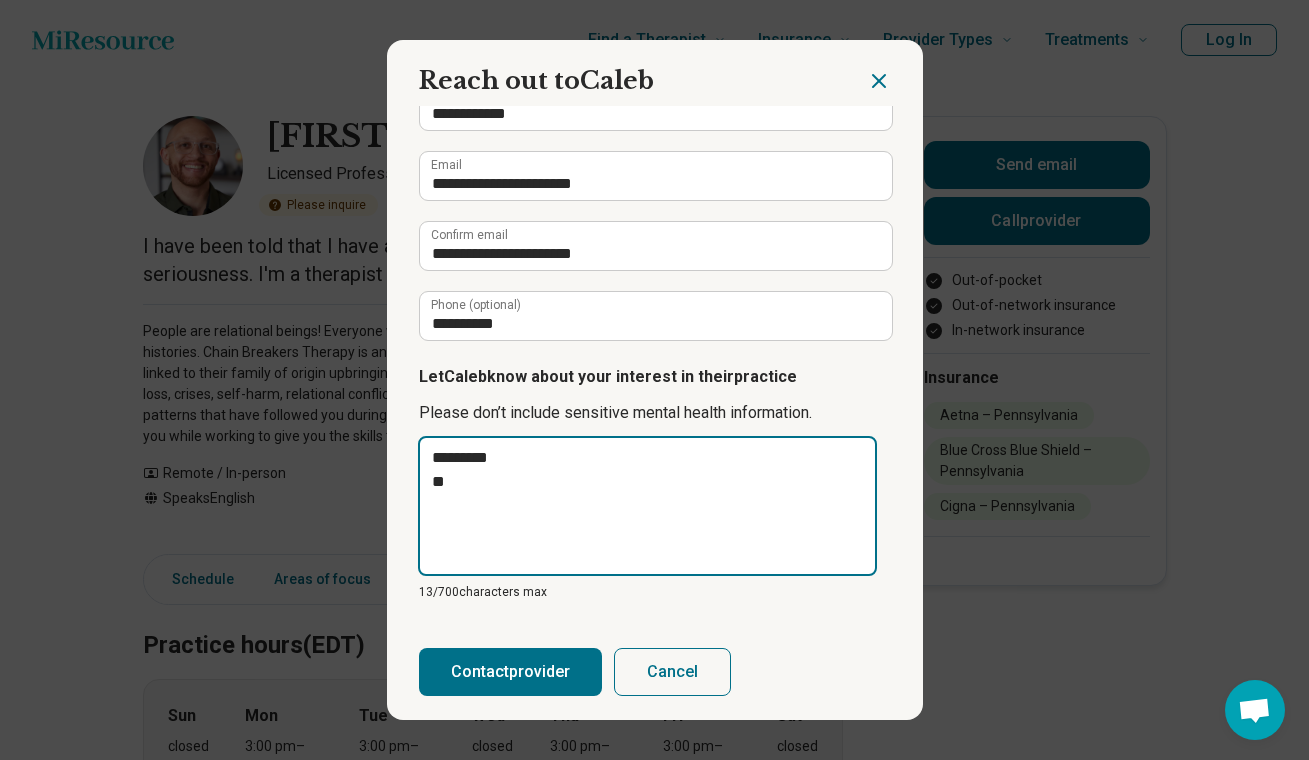 type on "*********
***" 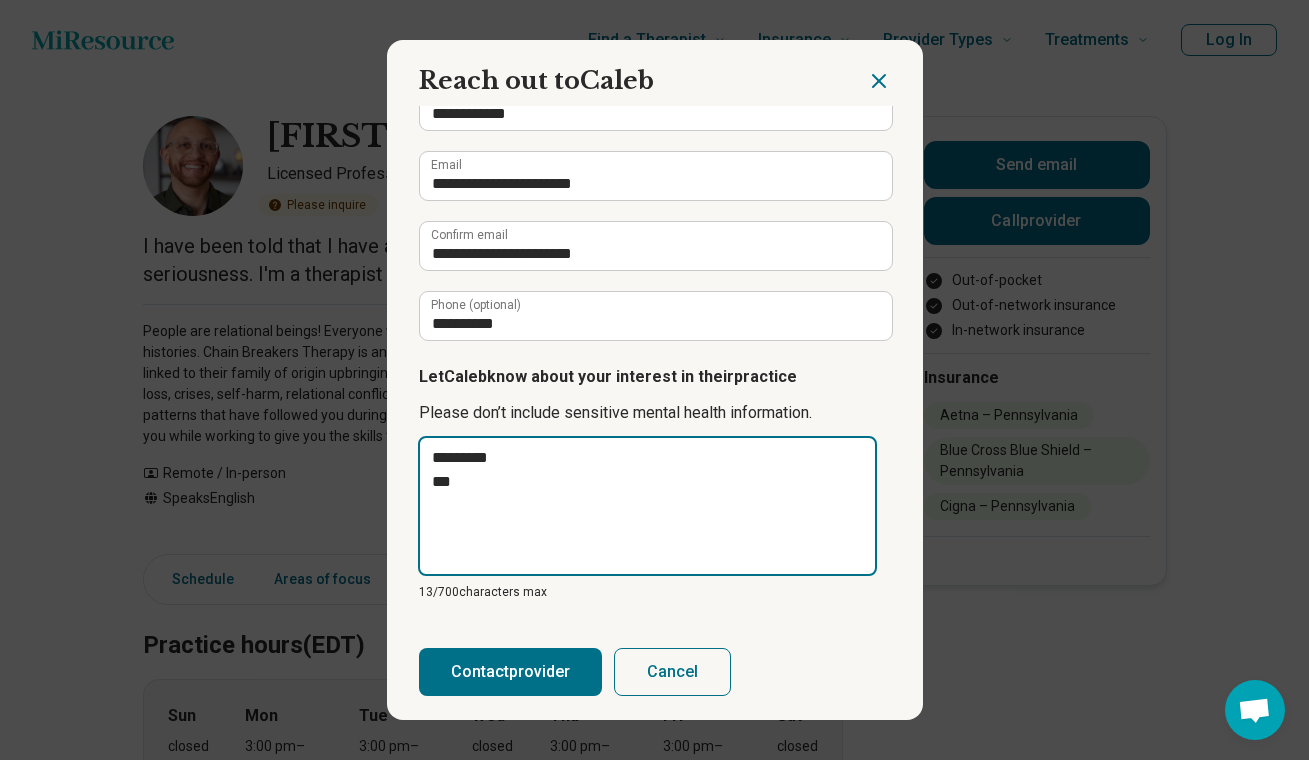 type on "*********
****" 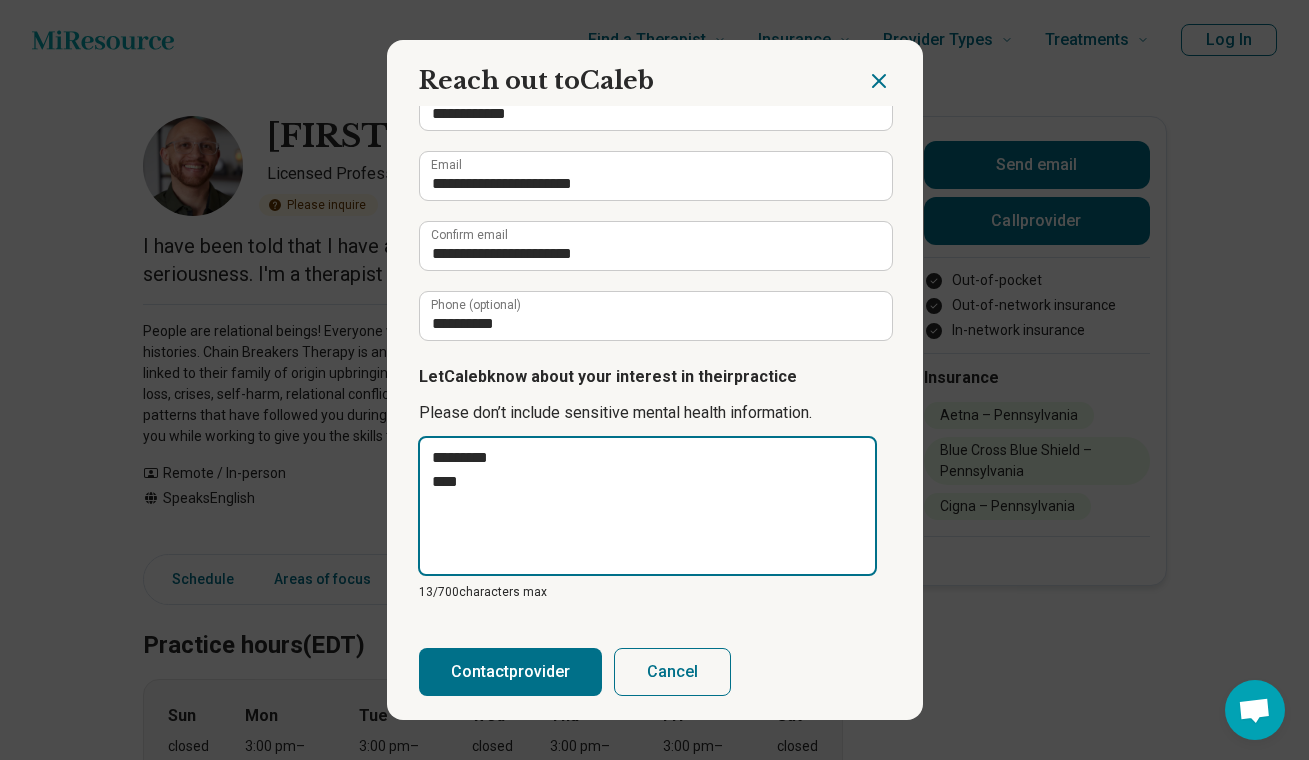 type on "*********
*****" 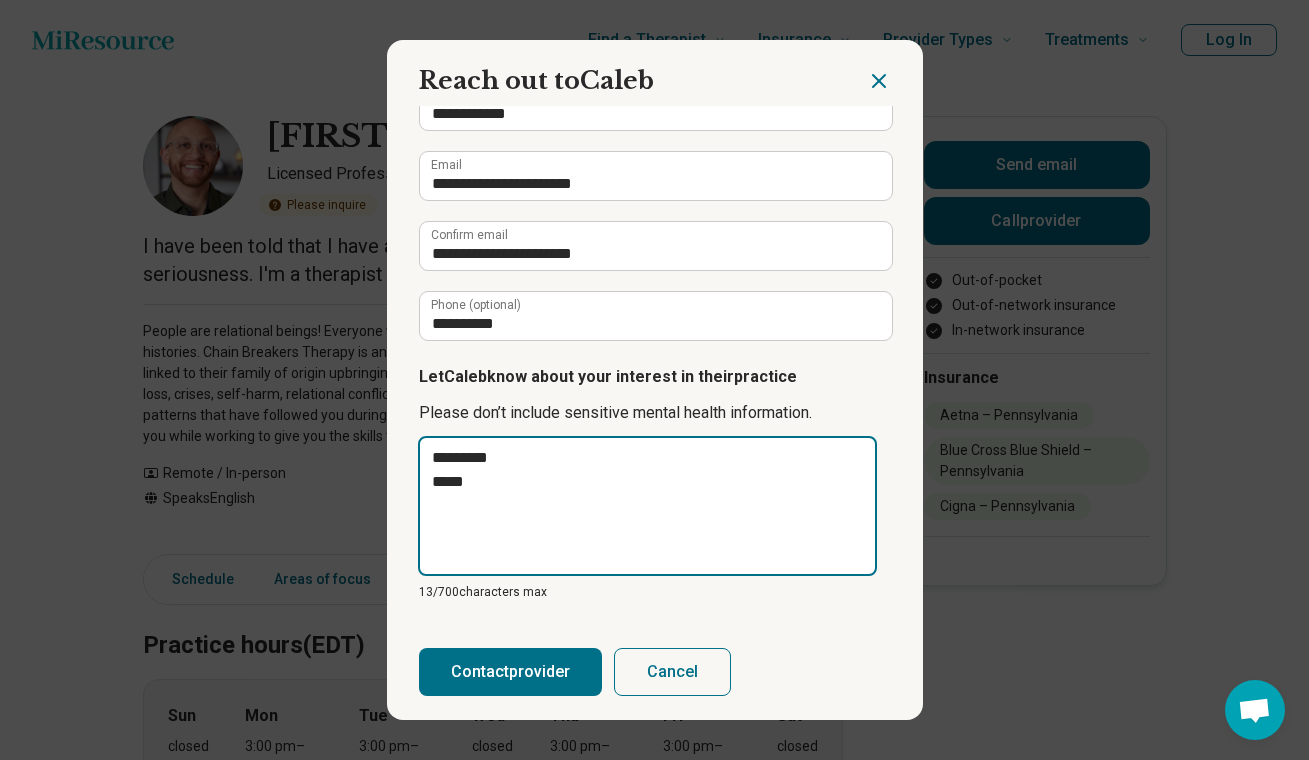 type on "*********
******" 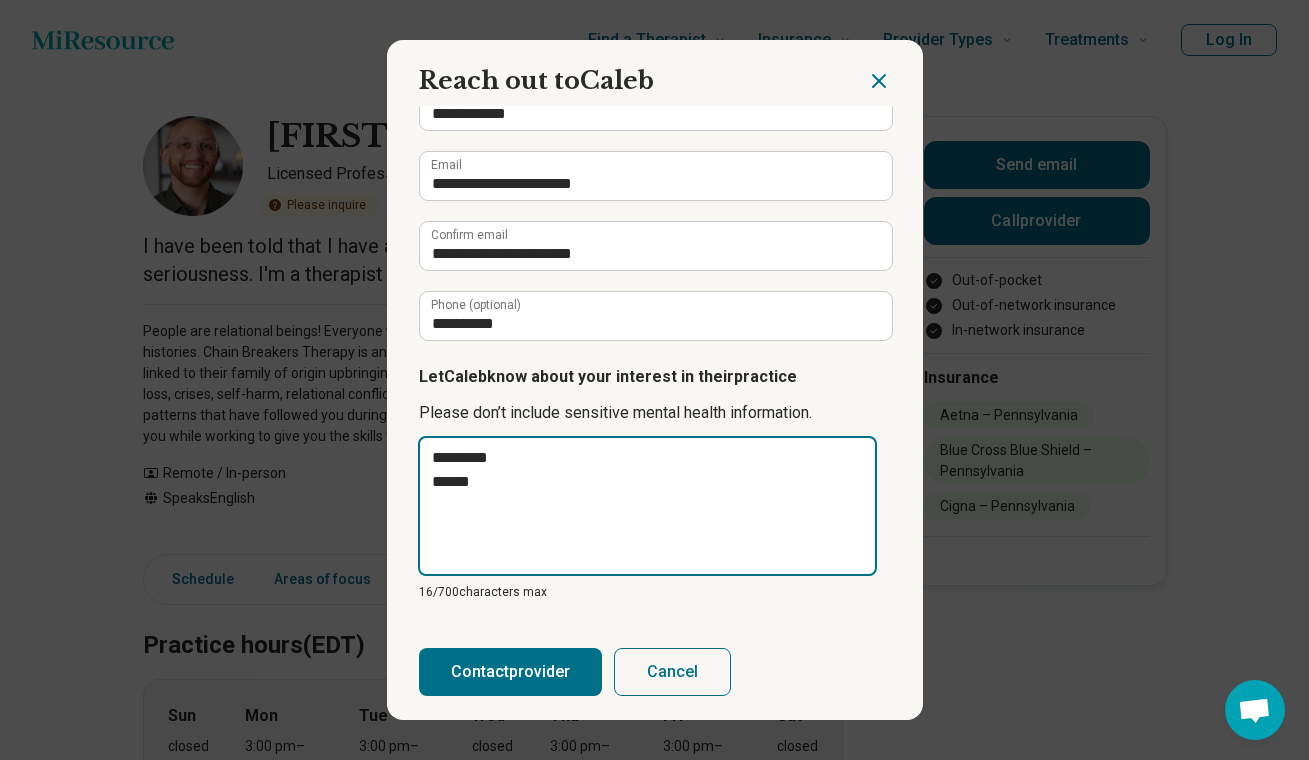 type on "*********
*******" 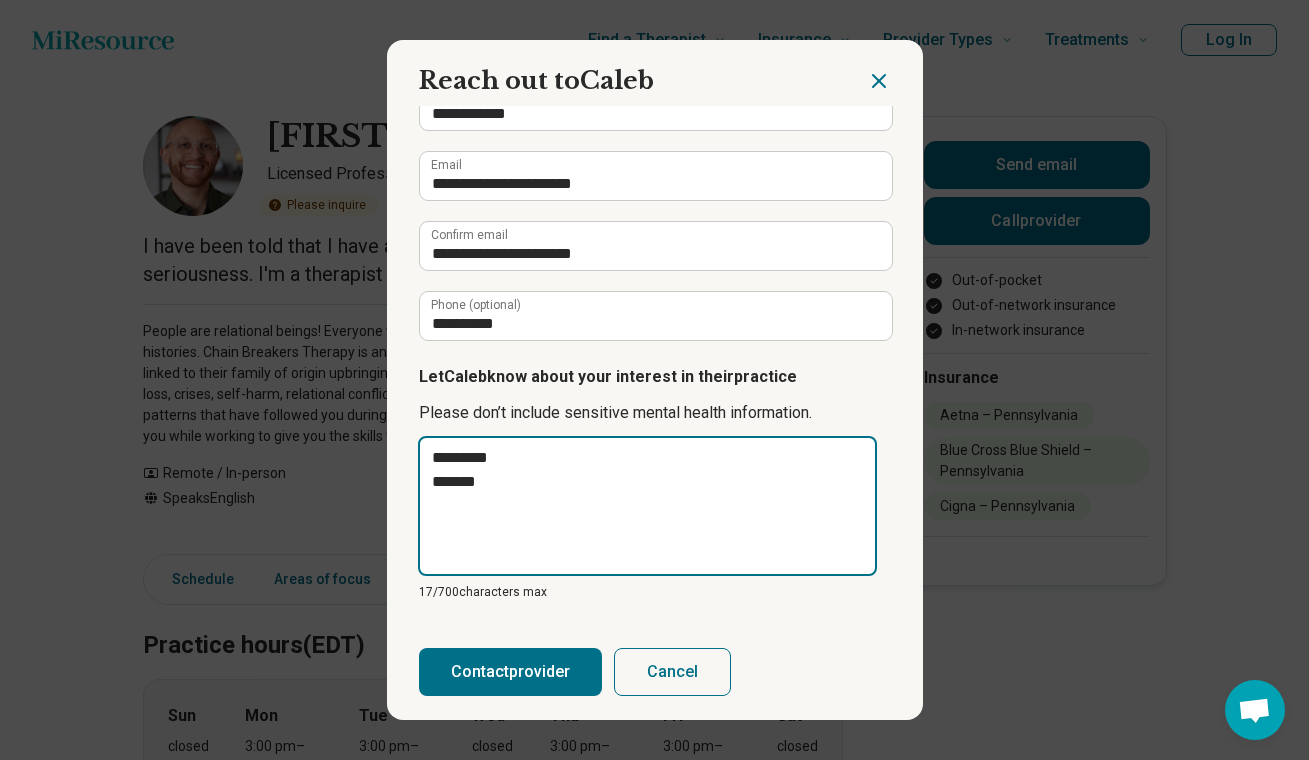 type on "*********
********" 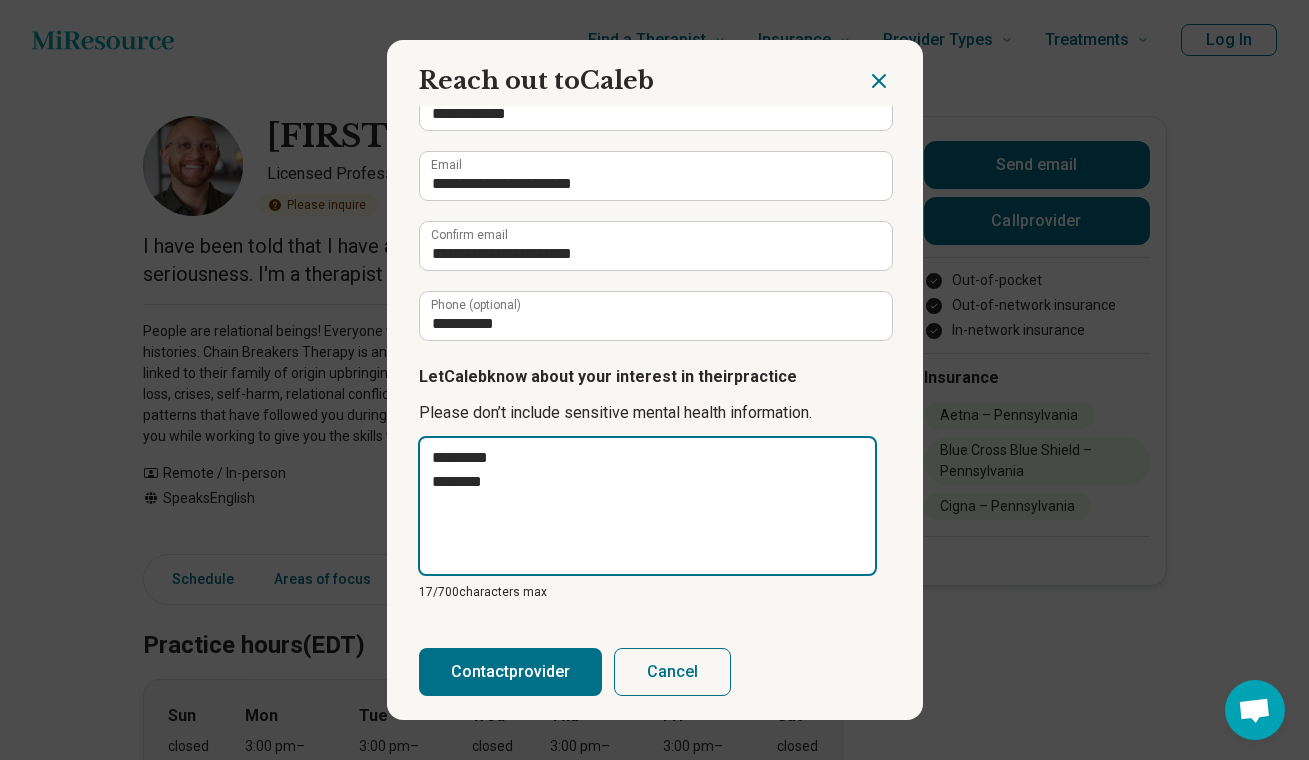 type on "*********
*********" 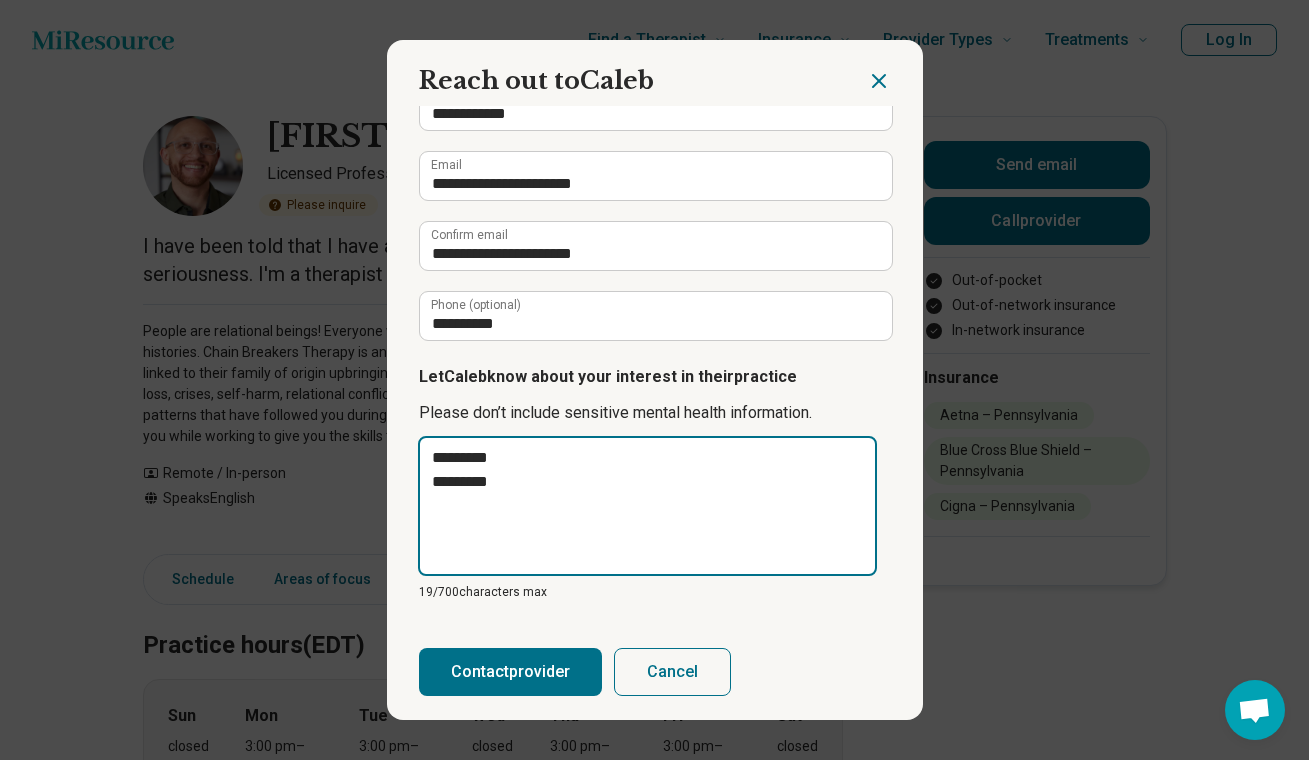 type on "*********
*********" 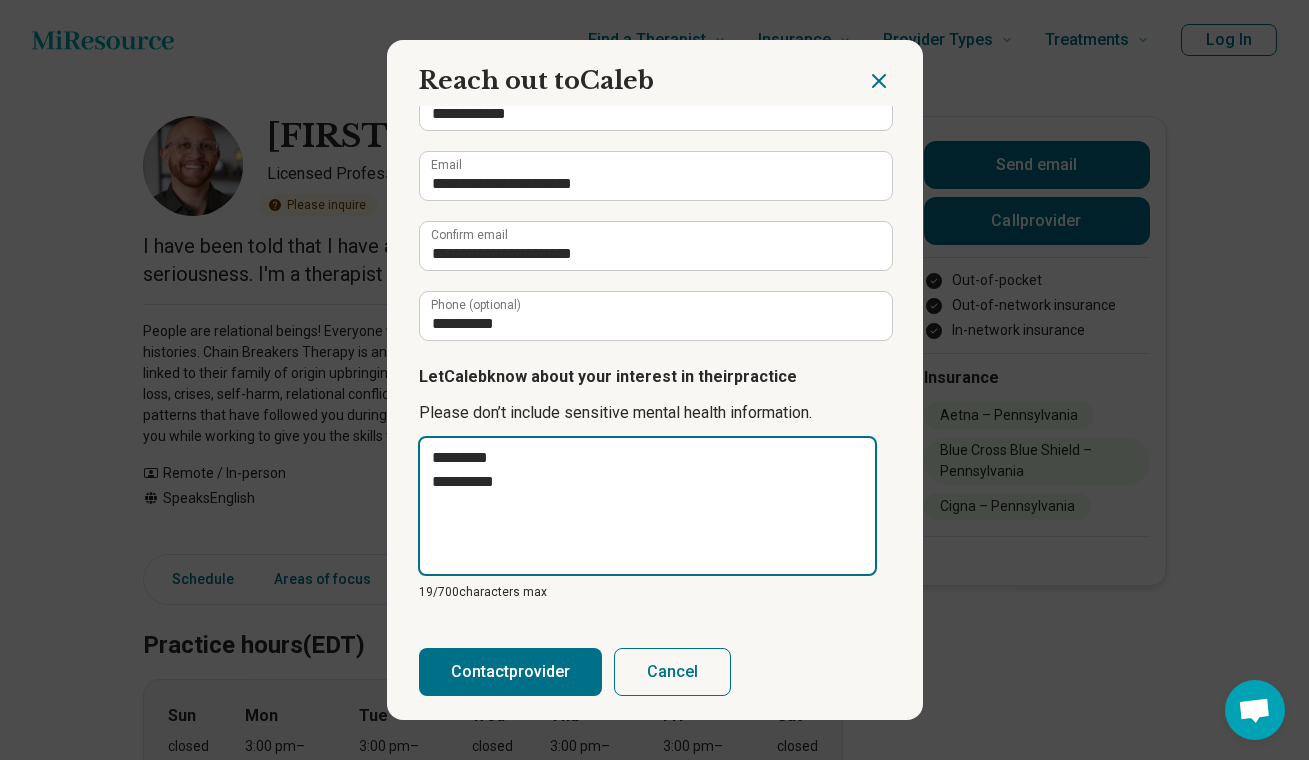 type on "**********" 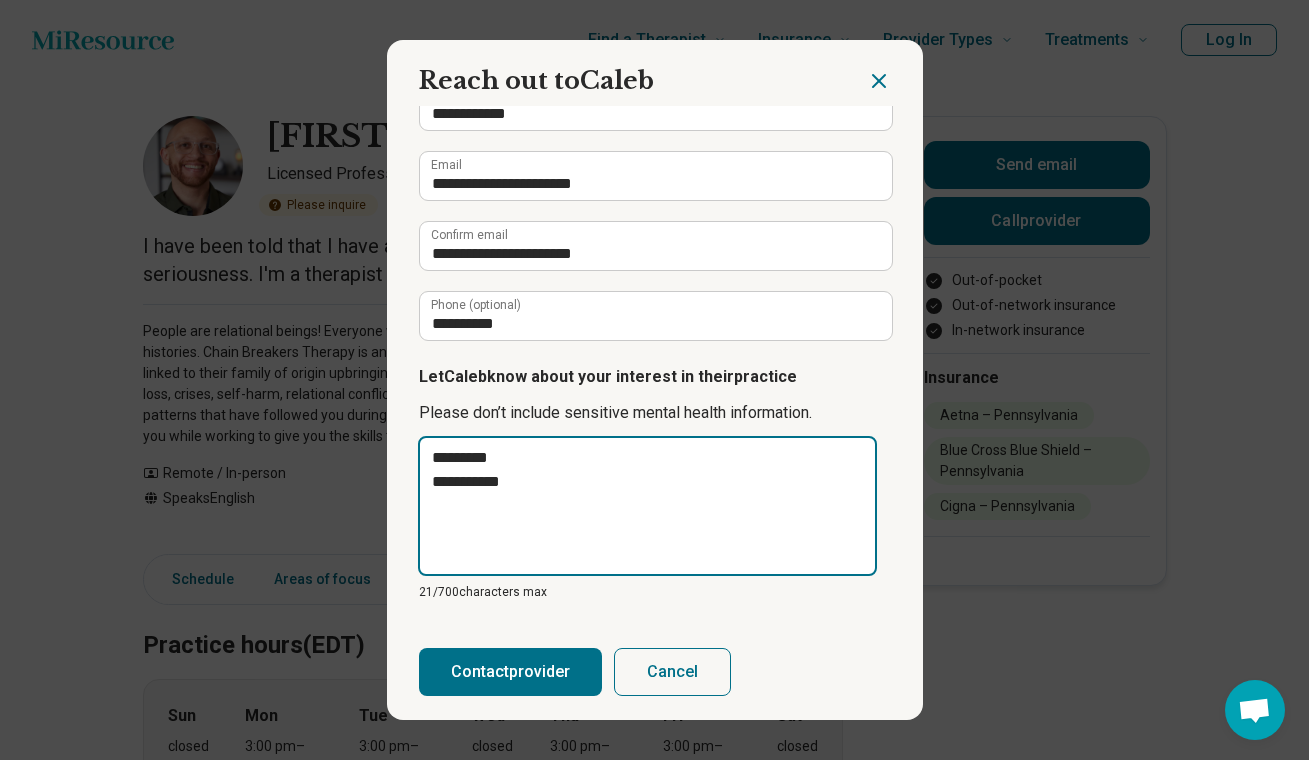 type on "**********" 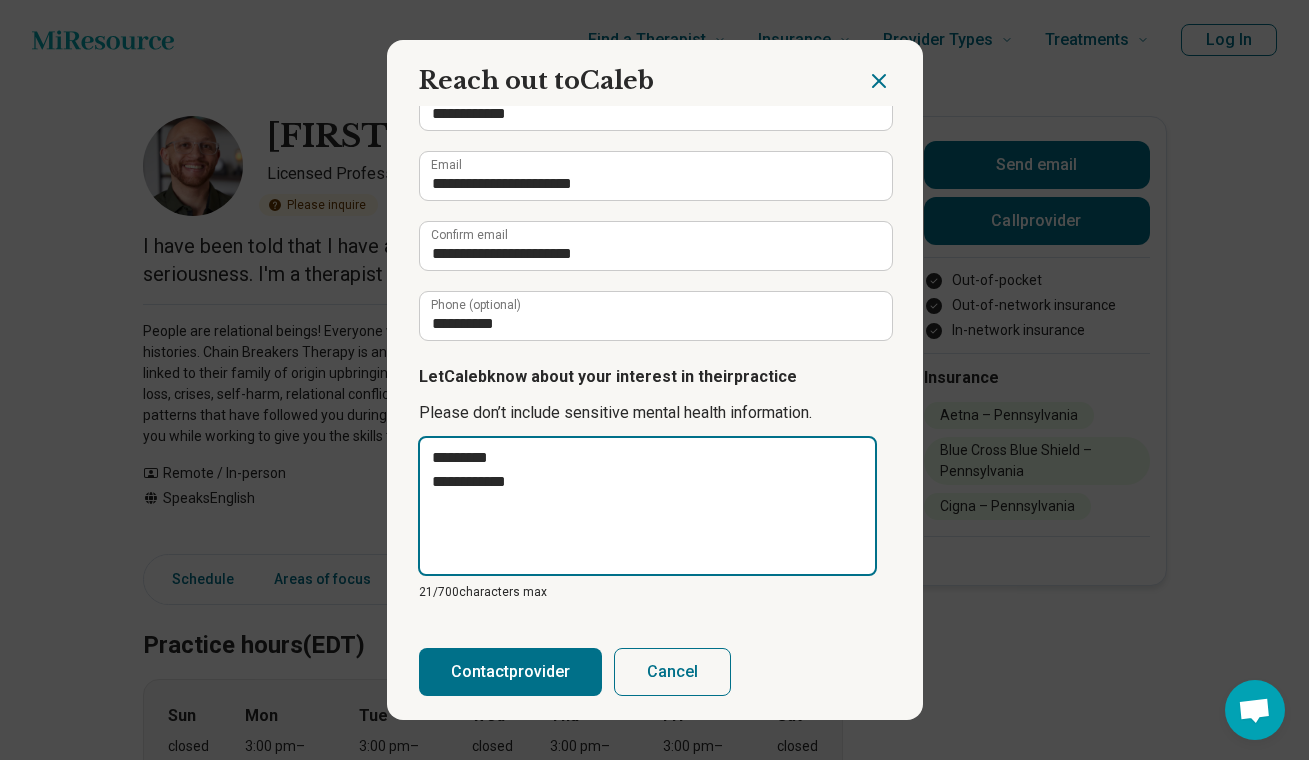 type on "**********" 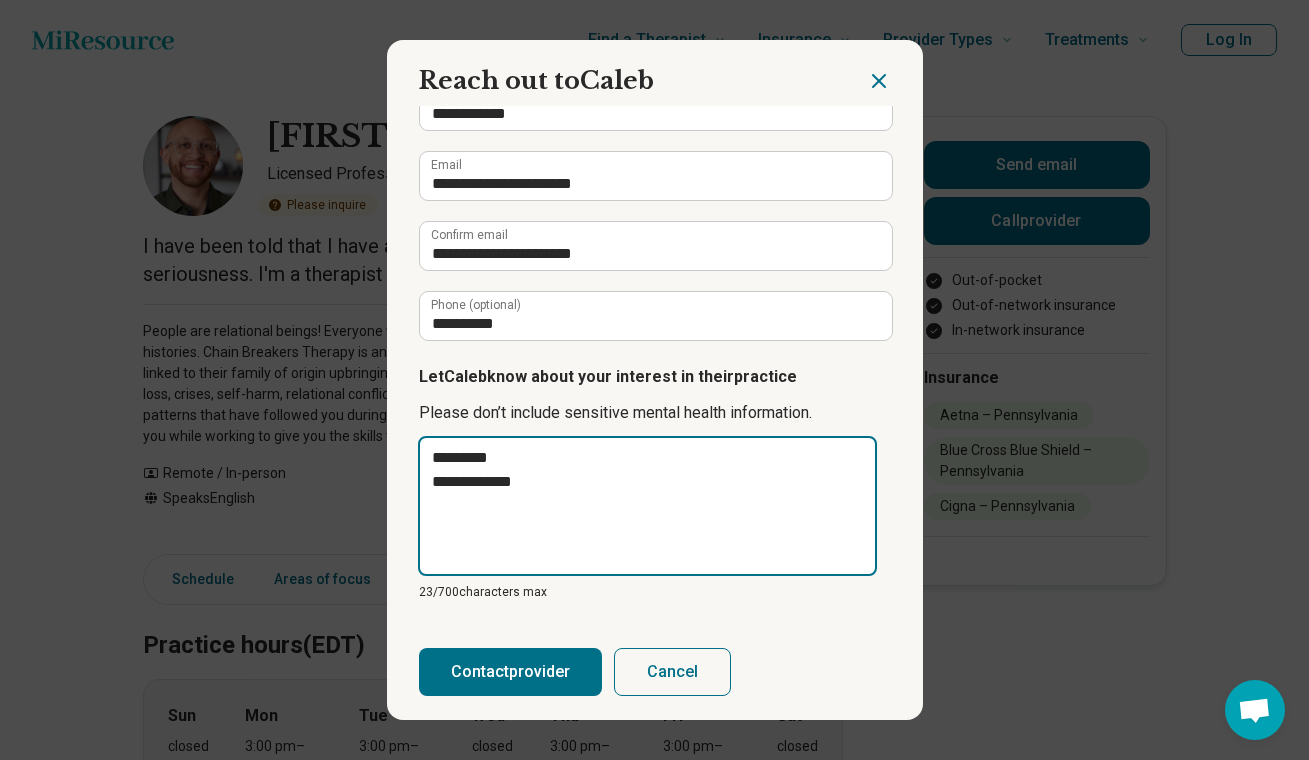 type on "**********" 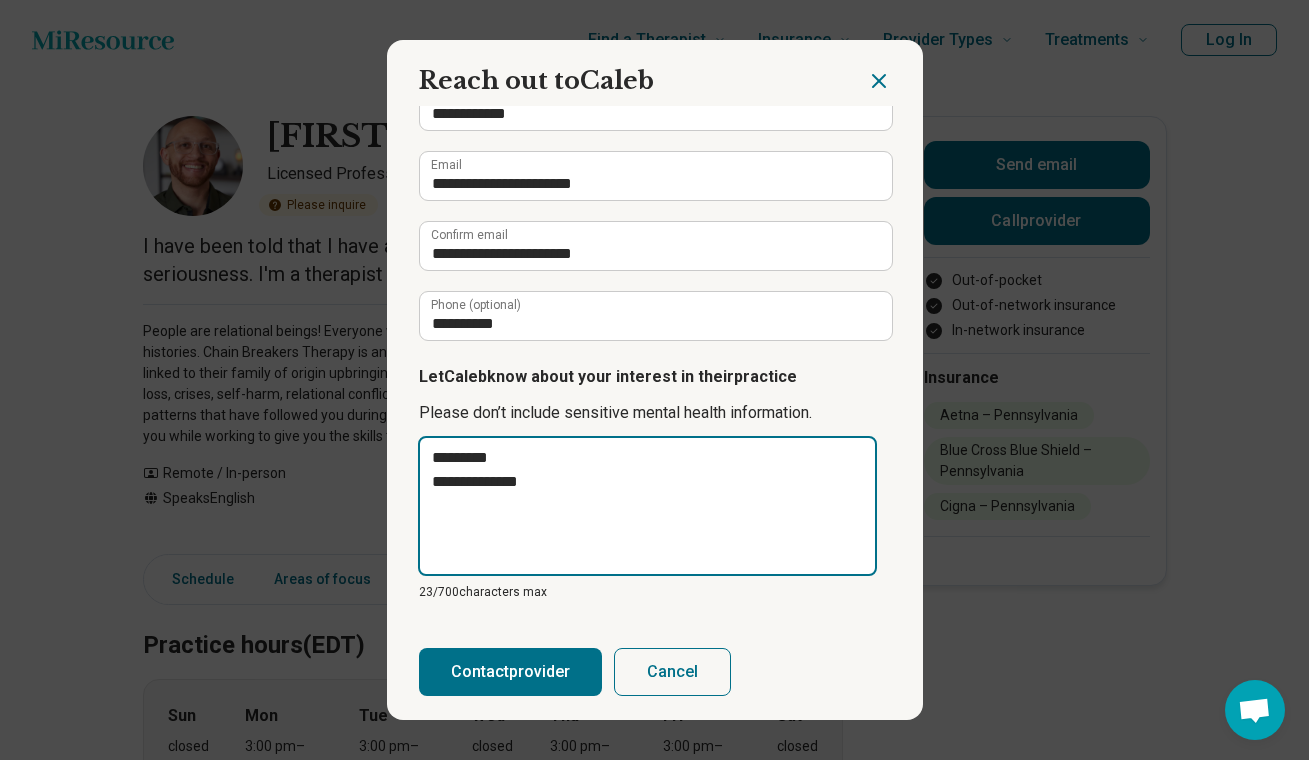 type on "**********" 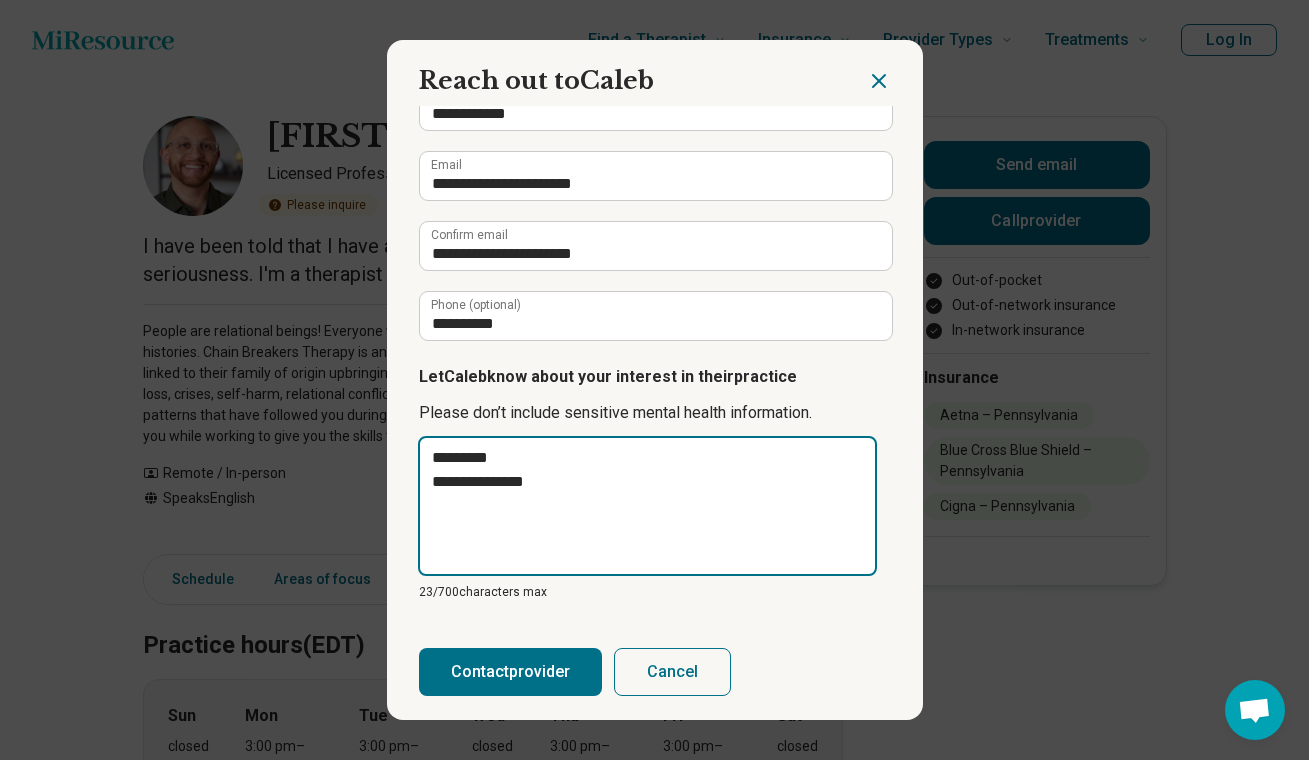 type on "**********" 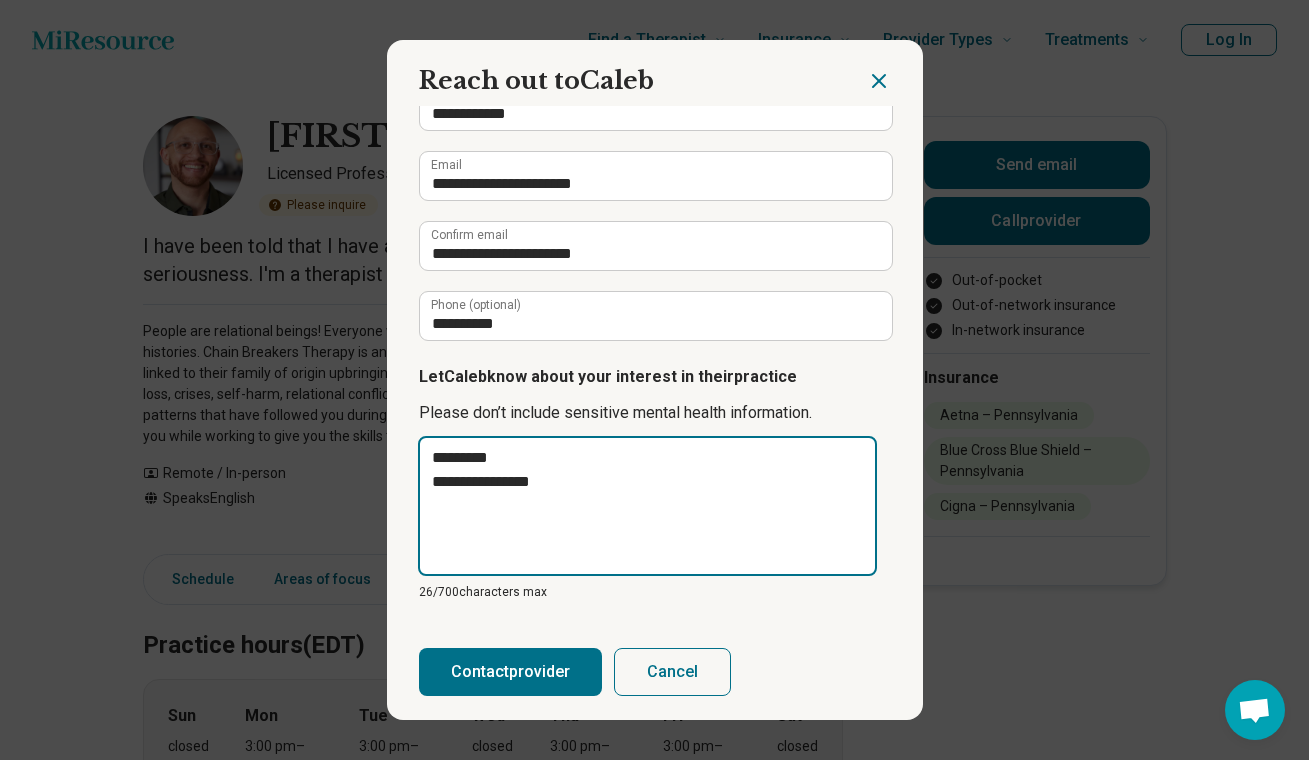 type on "**********" 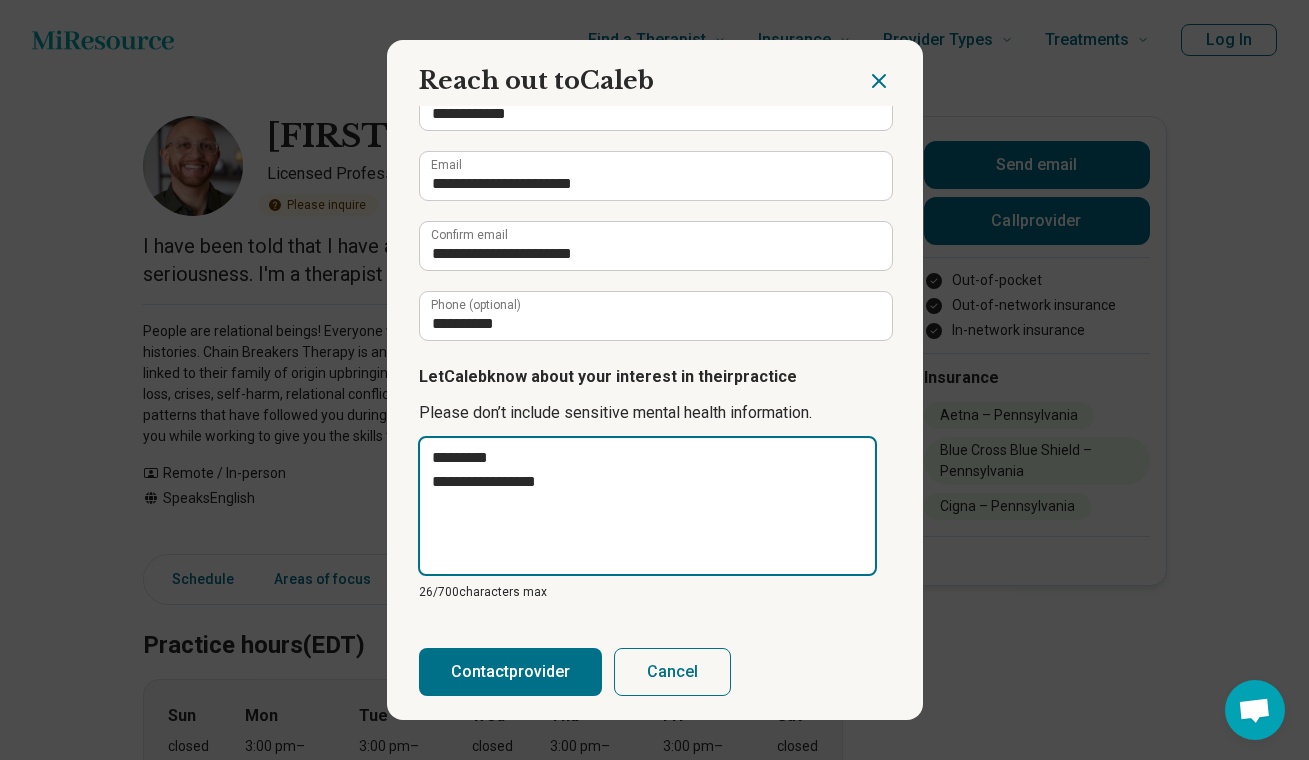 type on "**********" 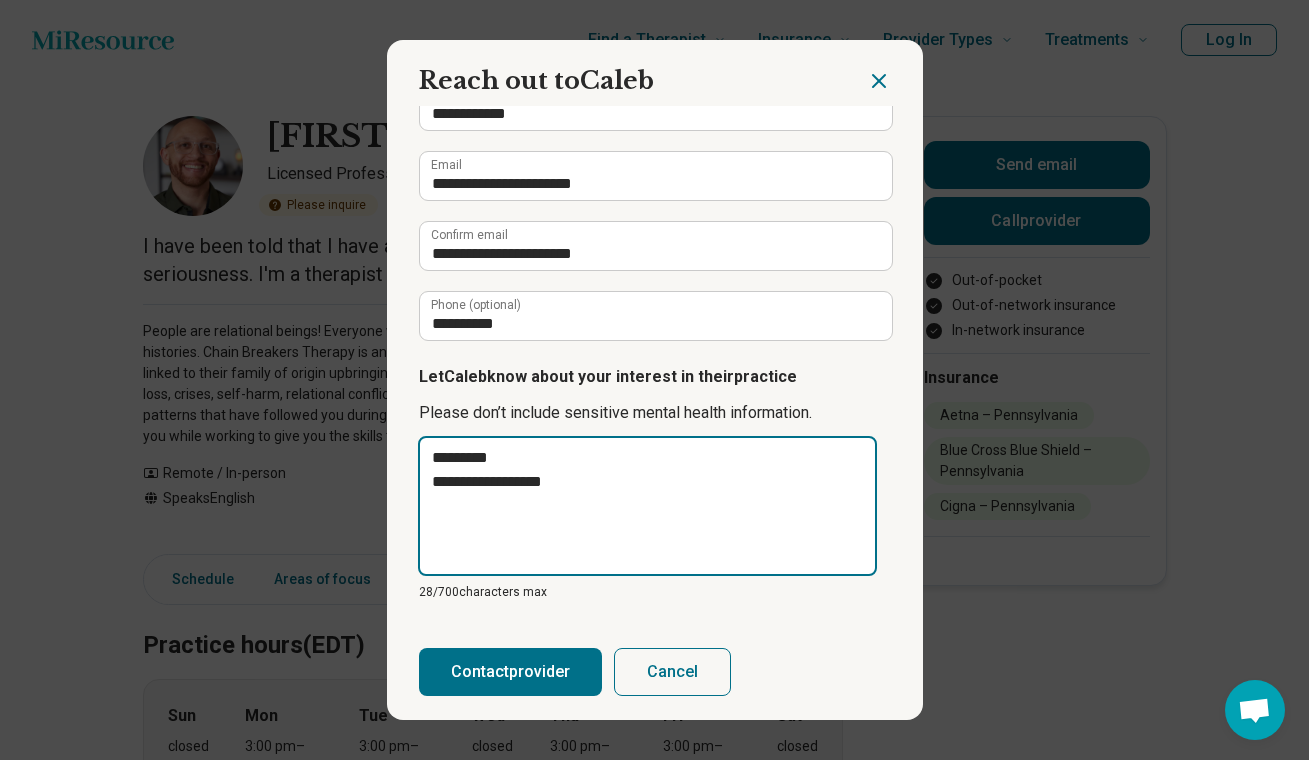 type on "**********" 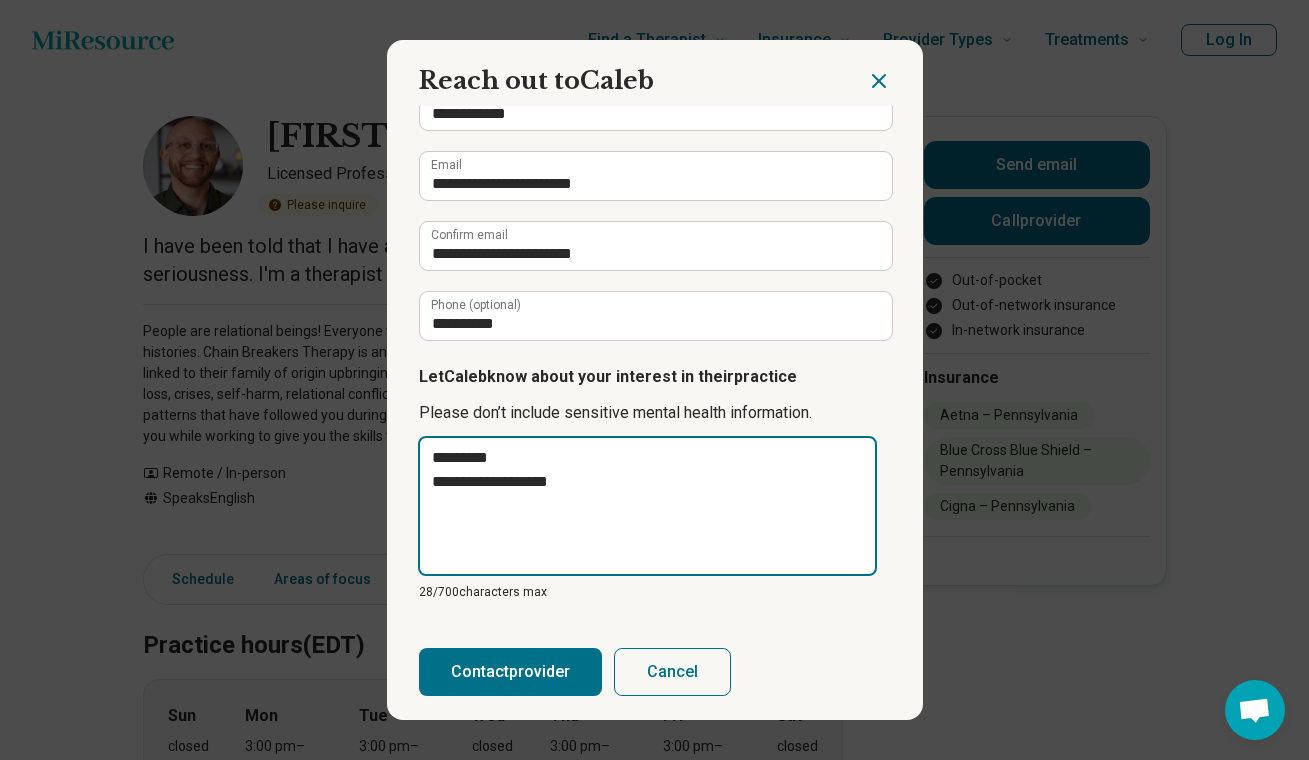 type on "**********" 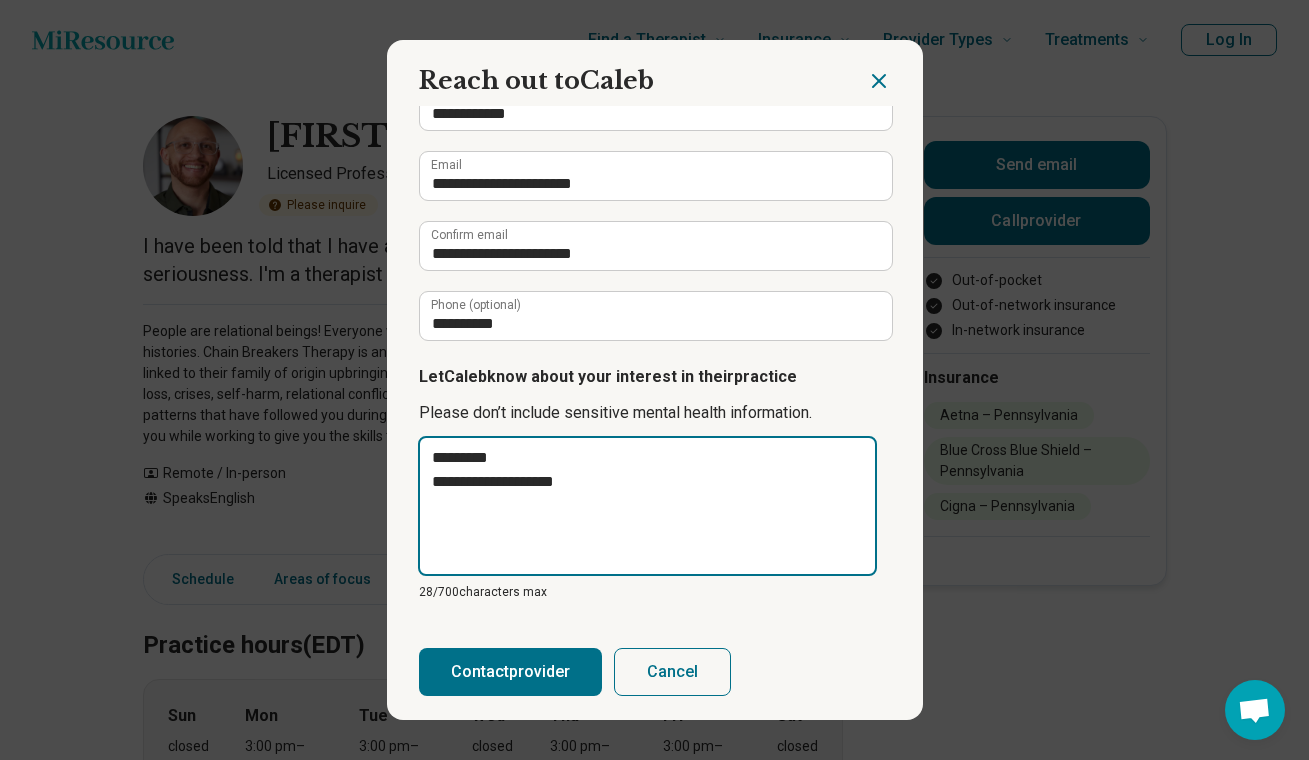 type on "*" 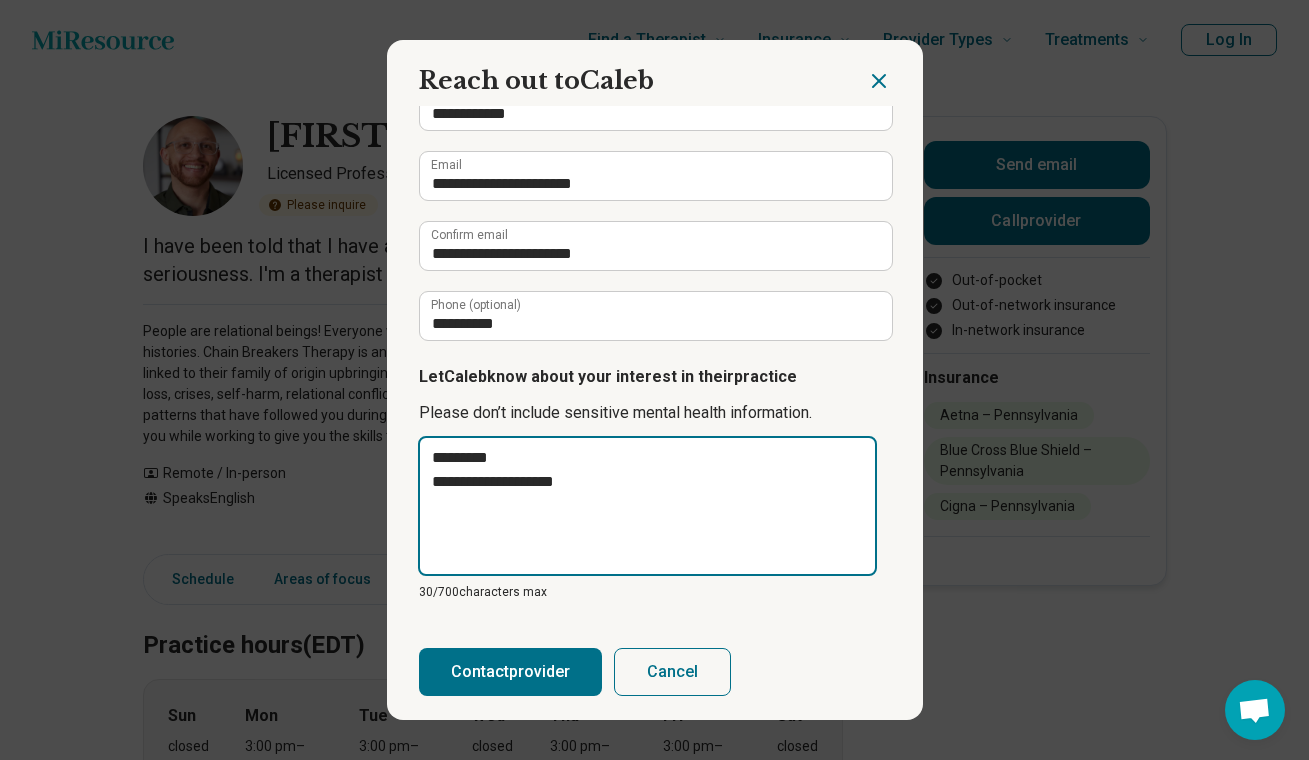 type on "**********" 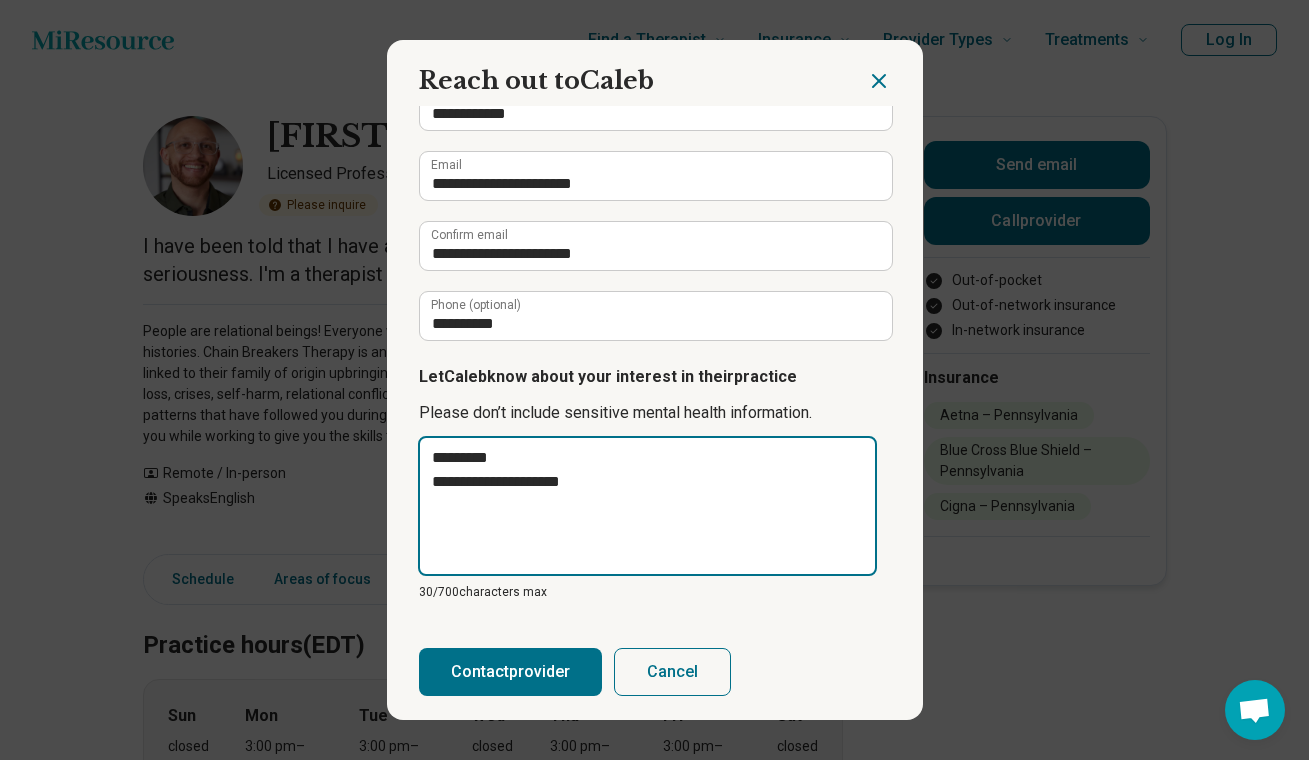 type on "**********" 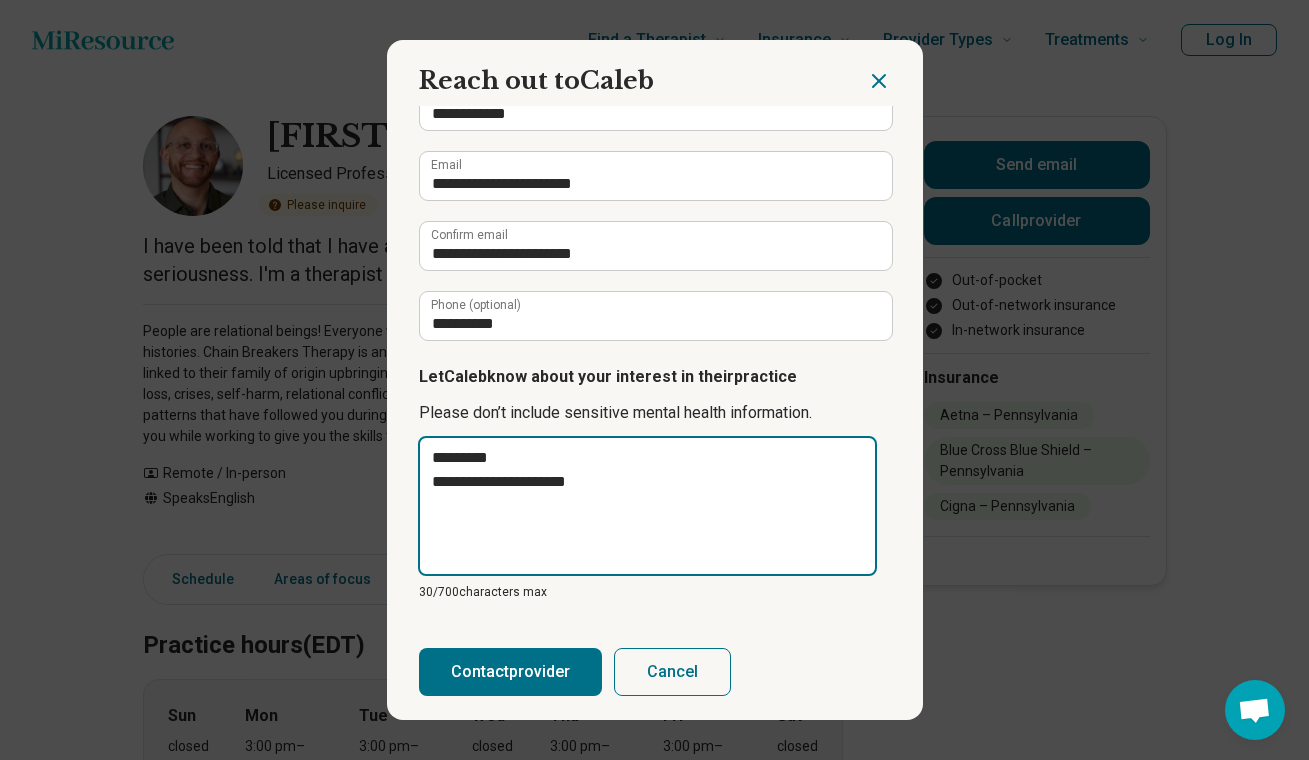 type on "*" 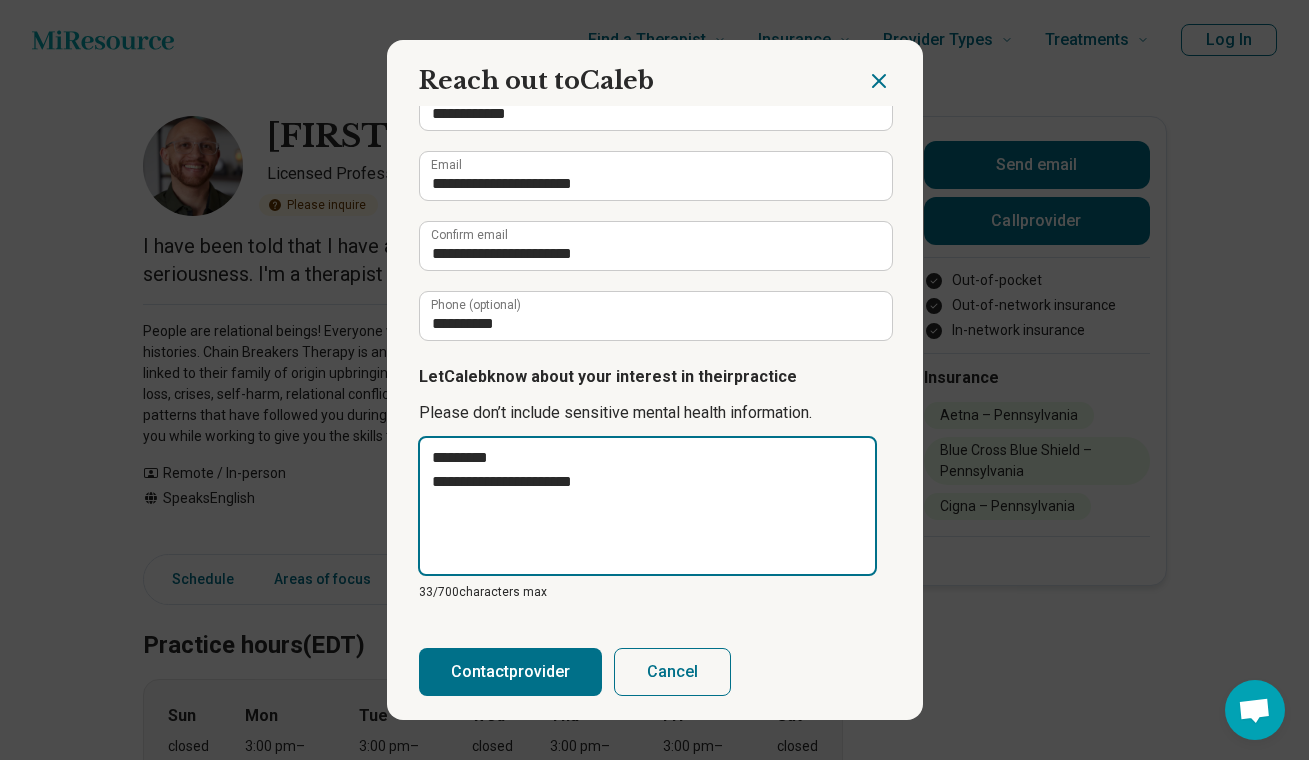 type on "**********" 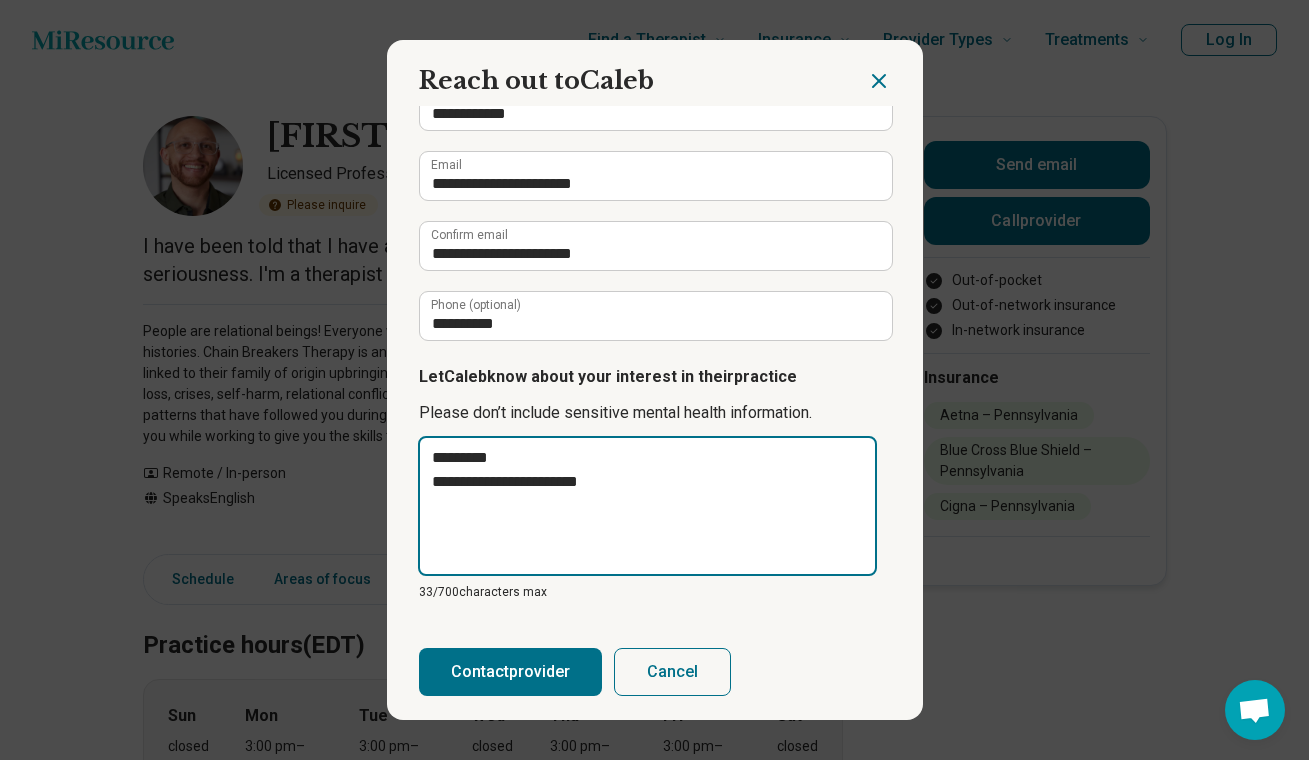 type on "**********" 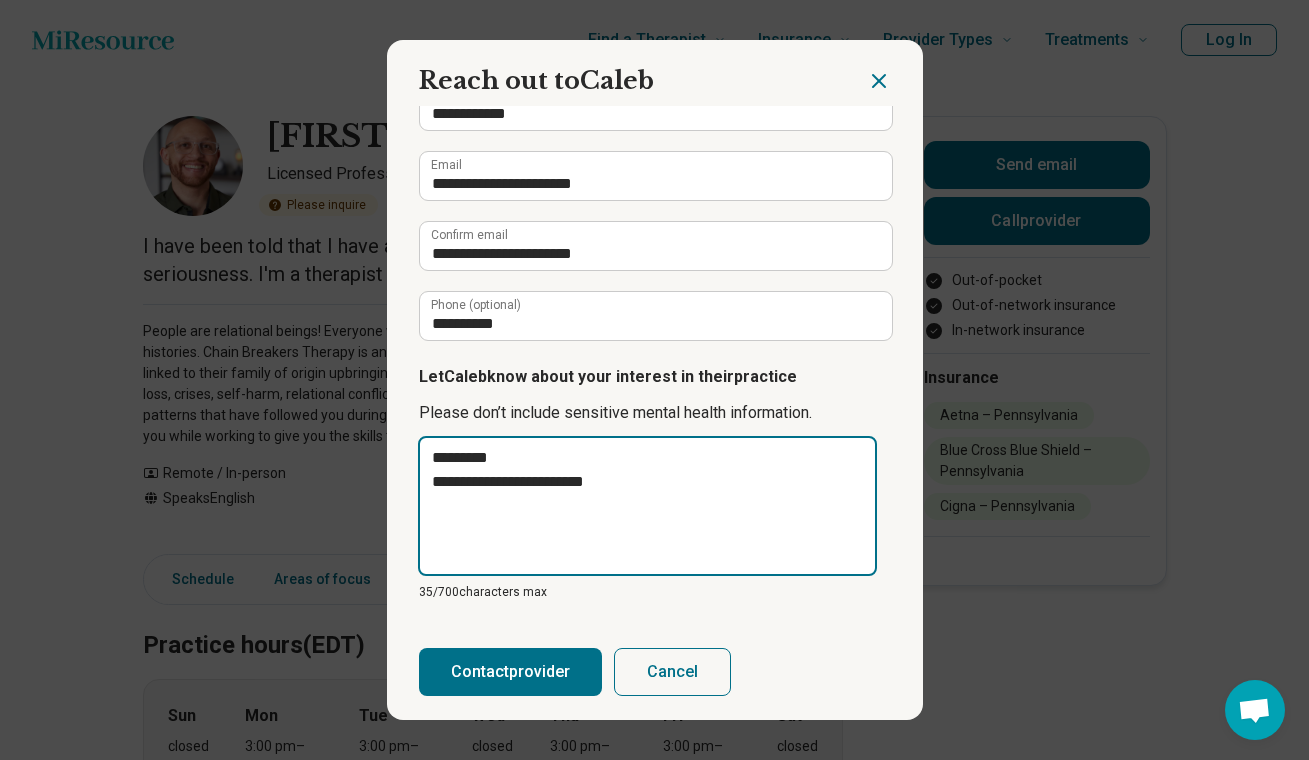 type on "**********" 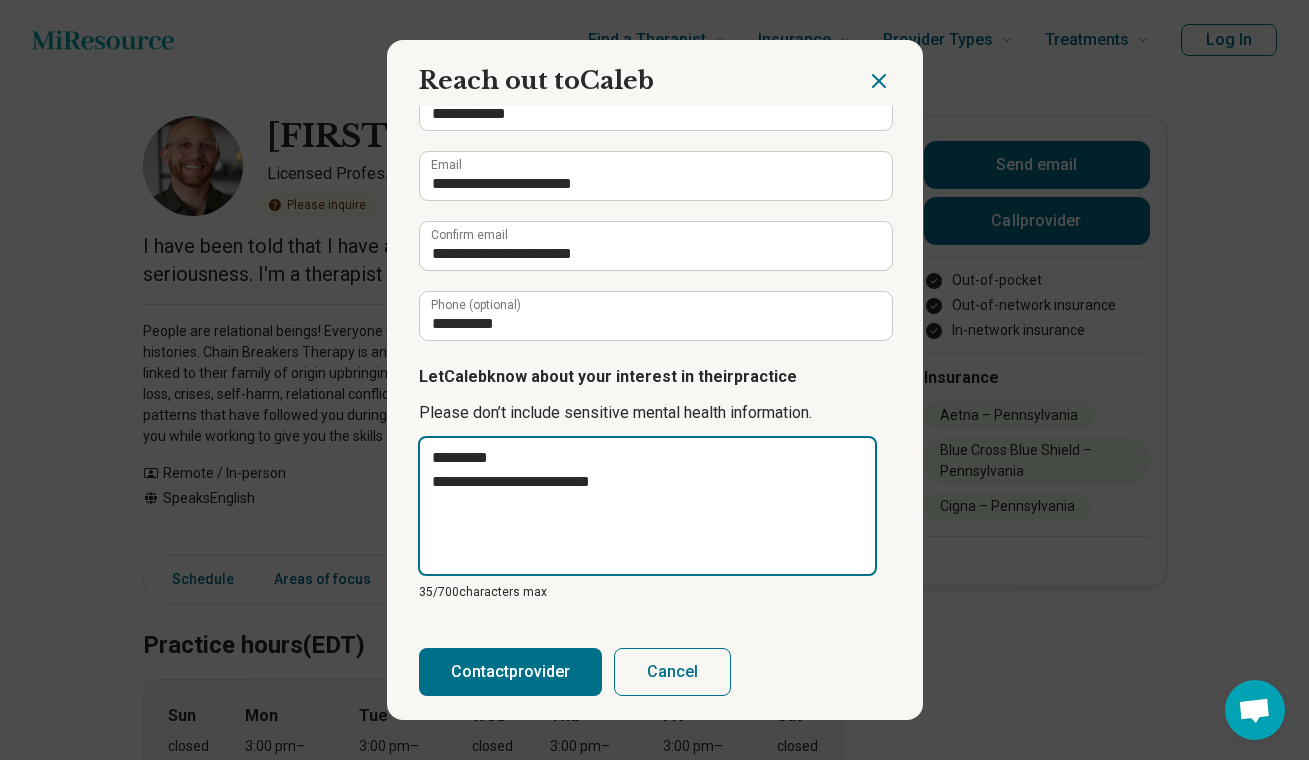 type on "**********" 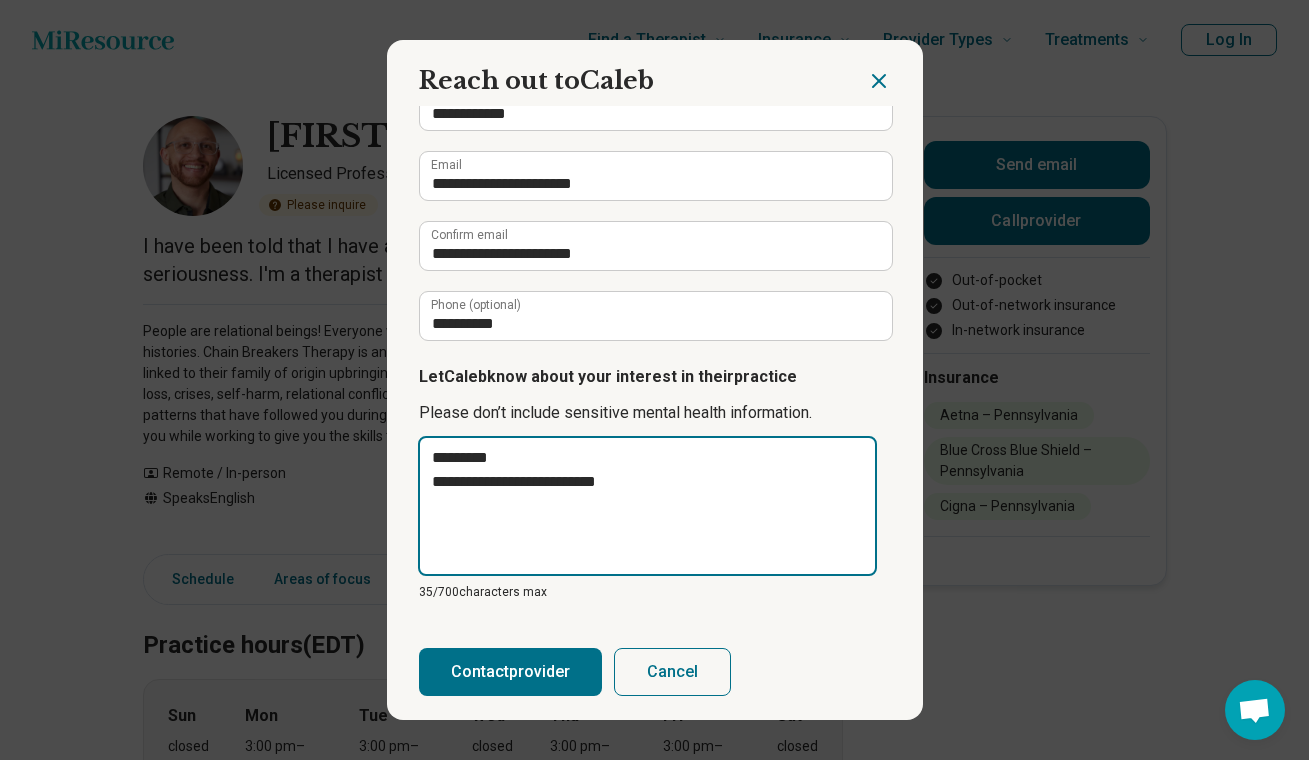 type on "**********" 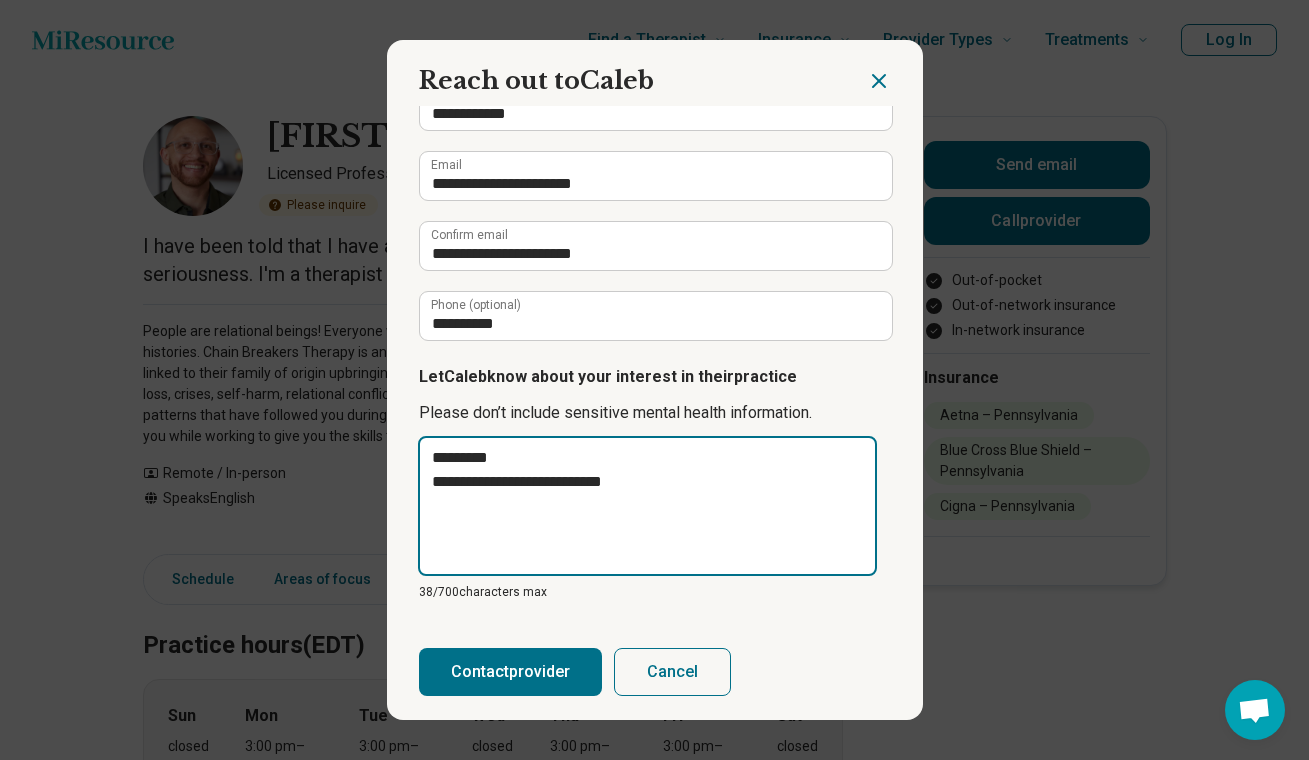 type on "**********" 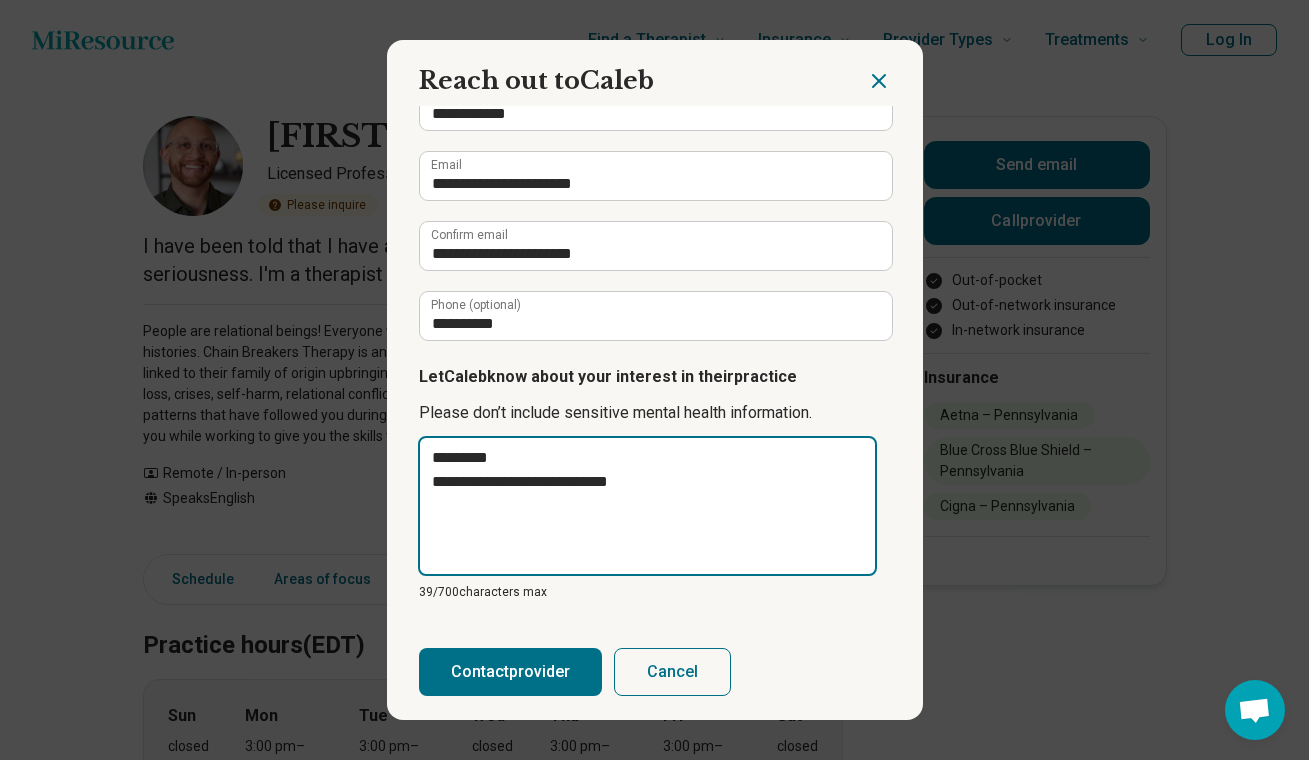 type on "**********" 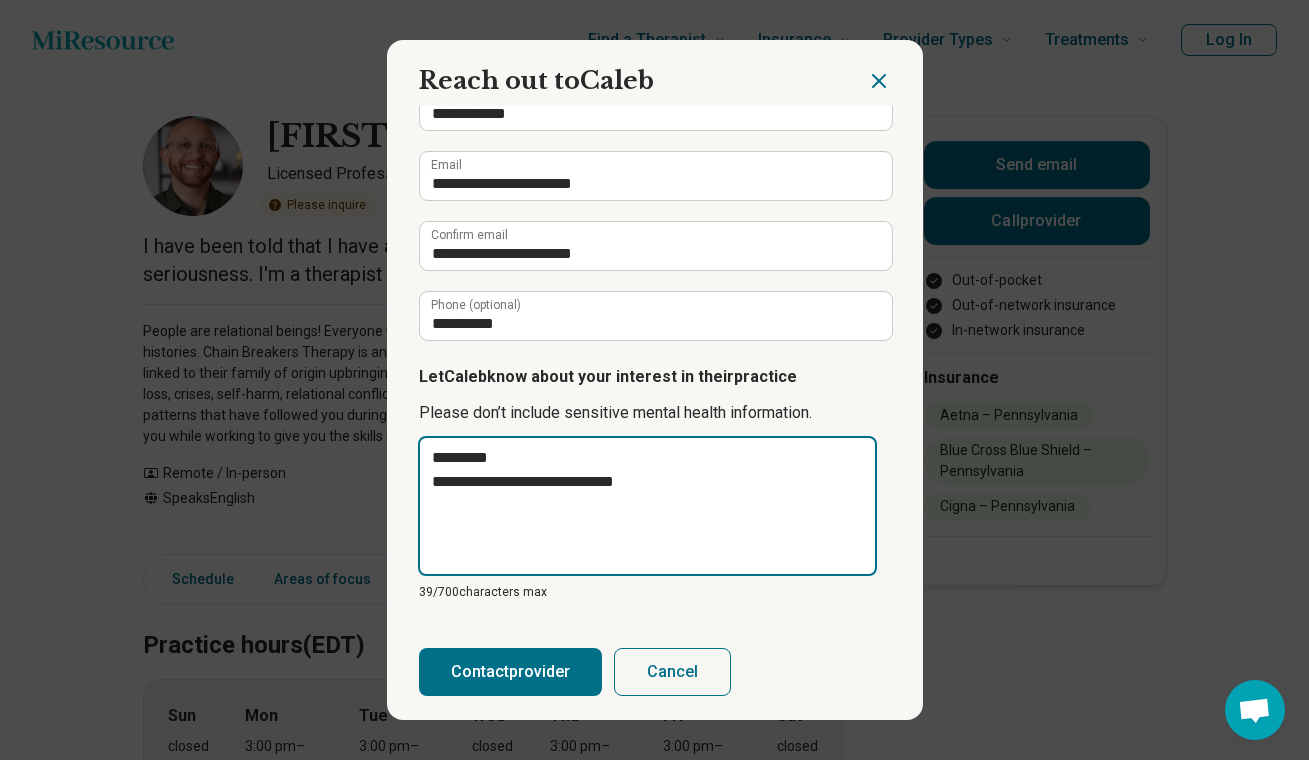 type on "**********" 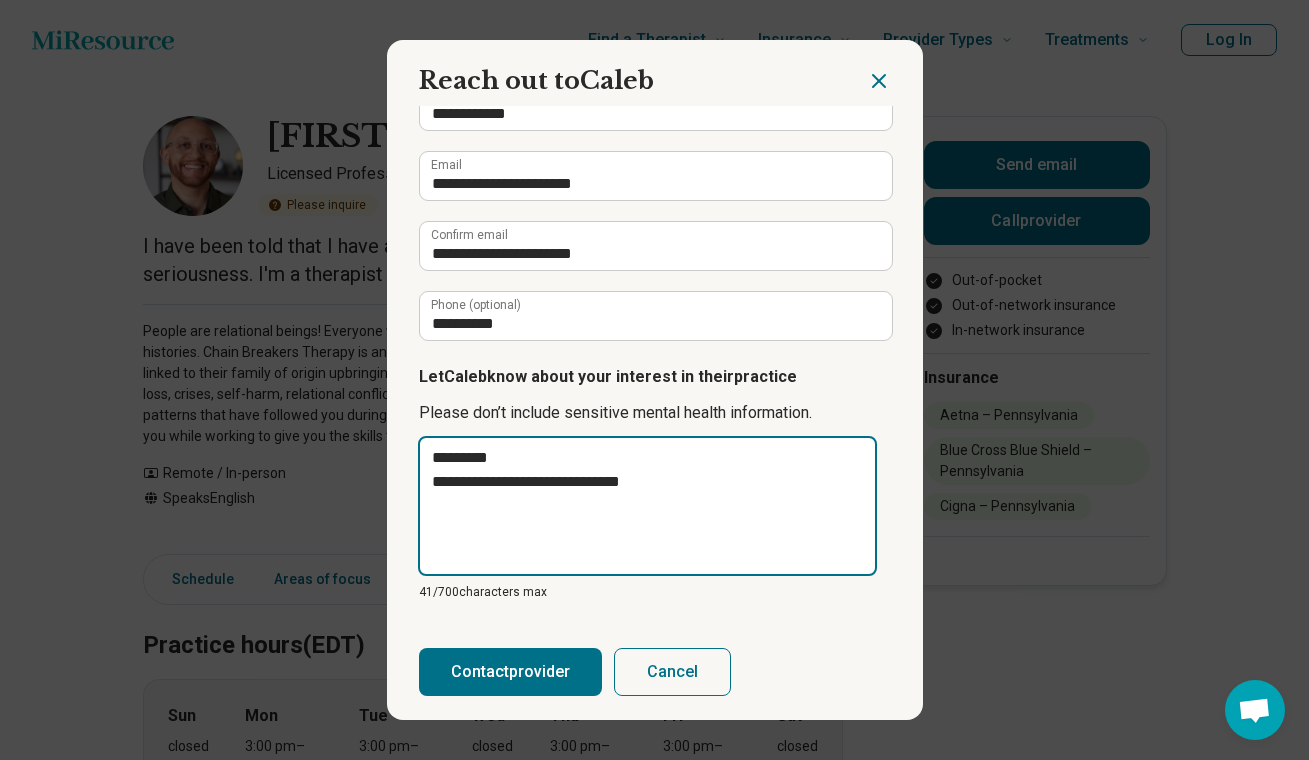type on "**********" 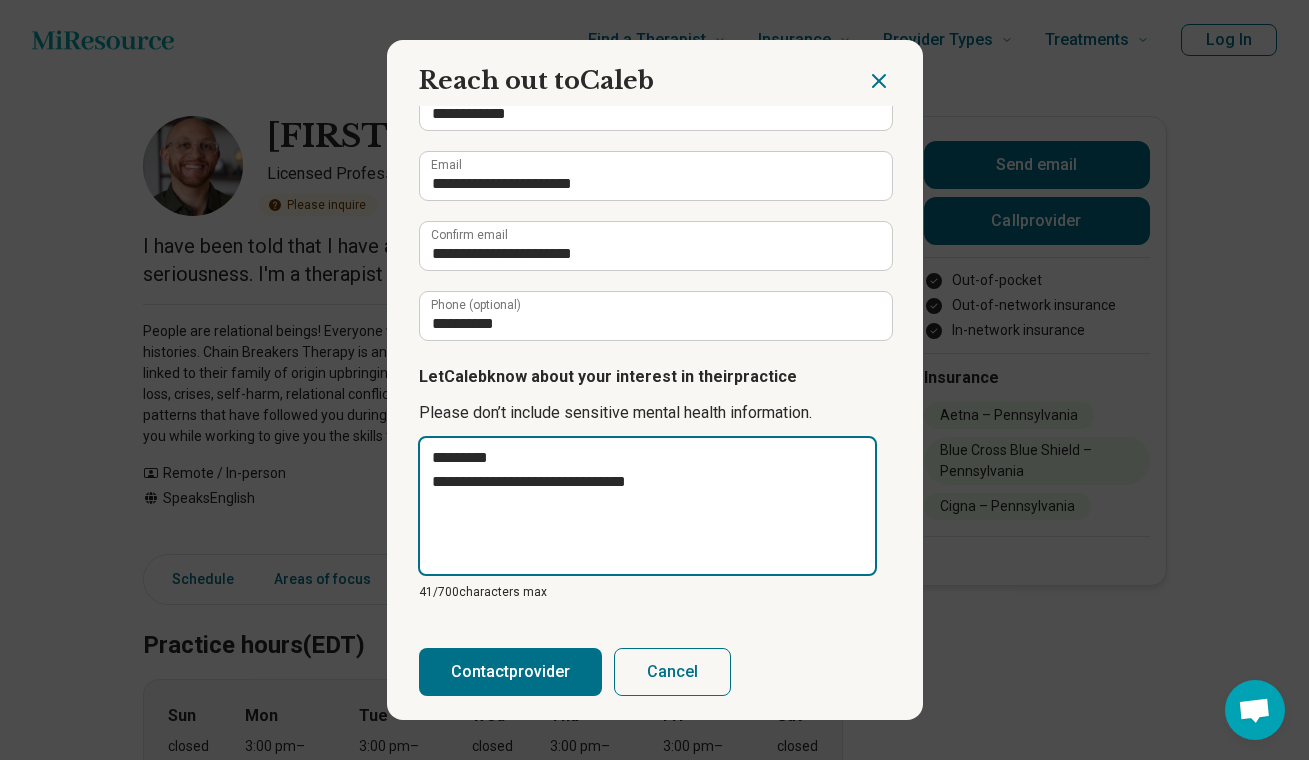 type on "**********" 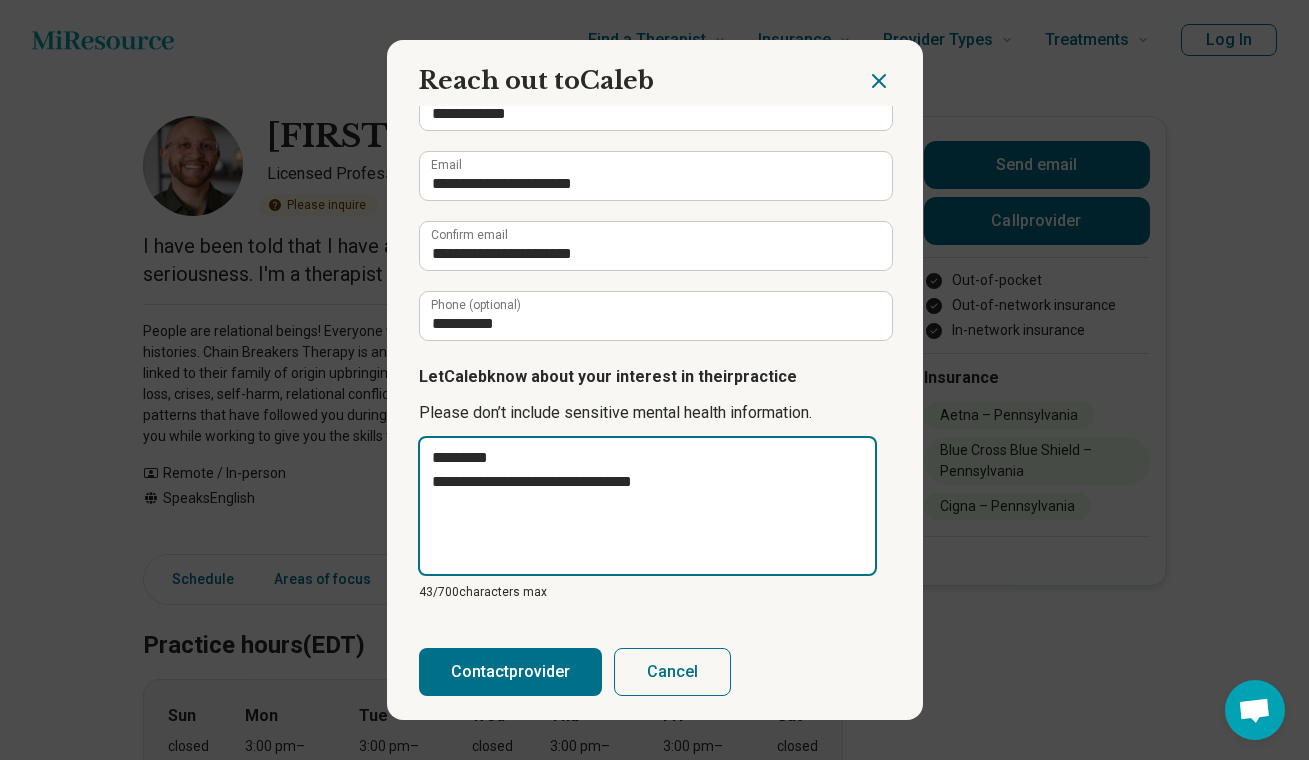 type on "**********" 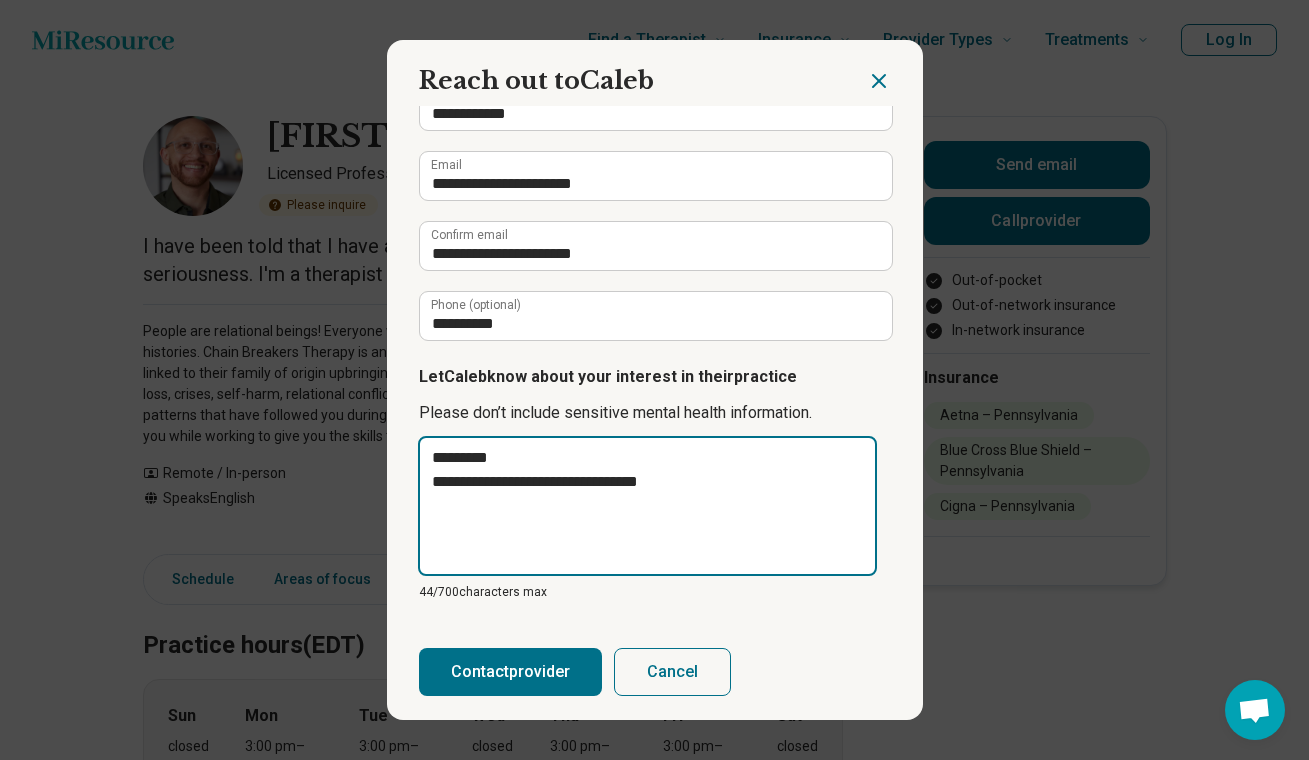 type on "**********" 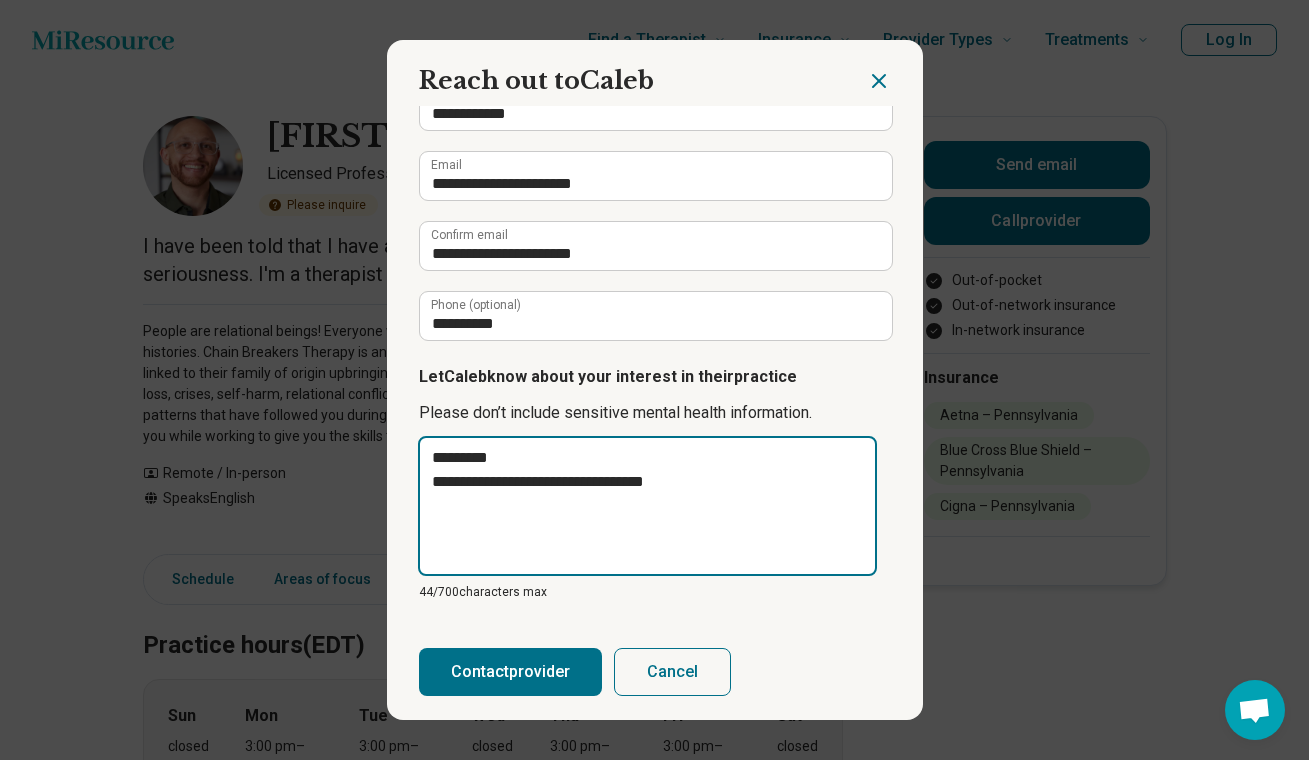 type on "**********" 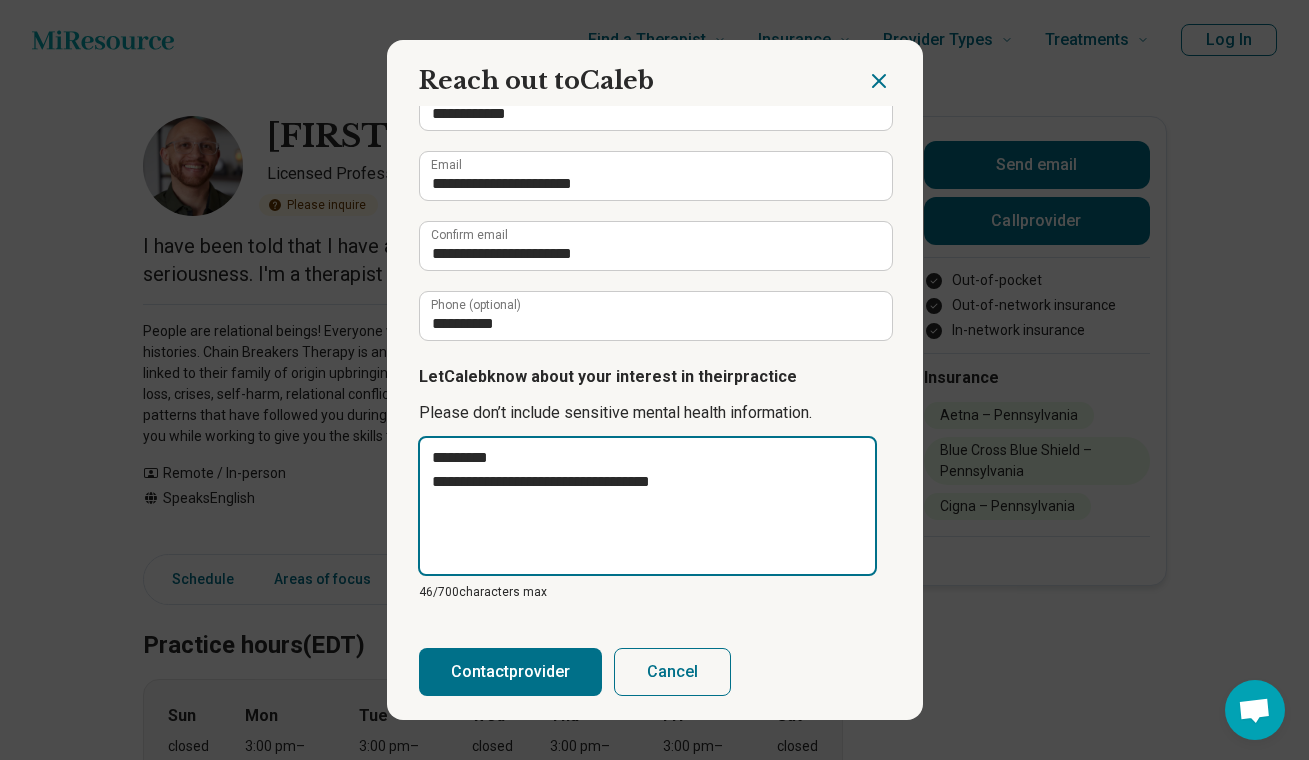 type on "**********" 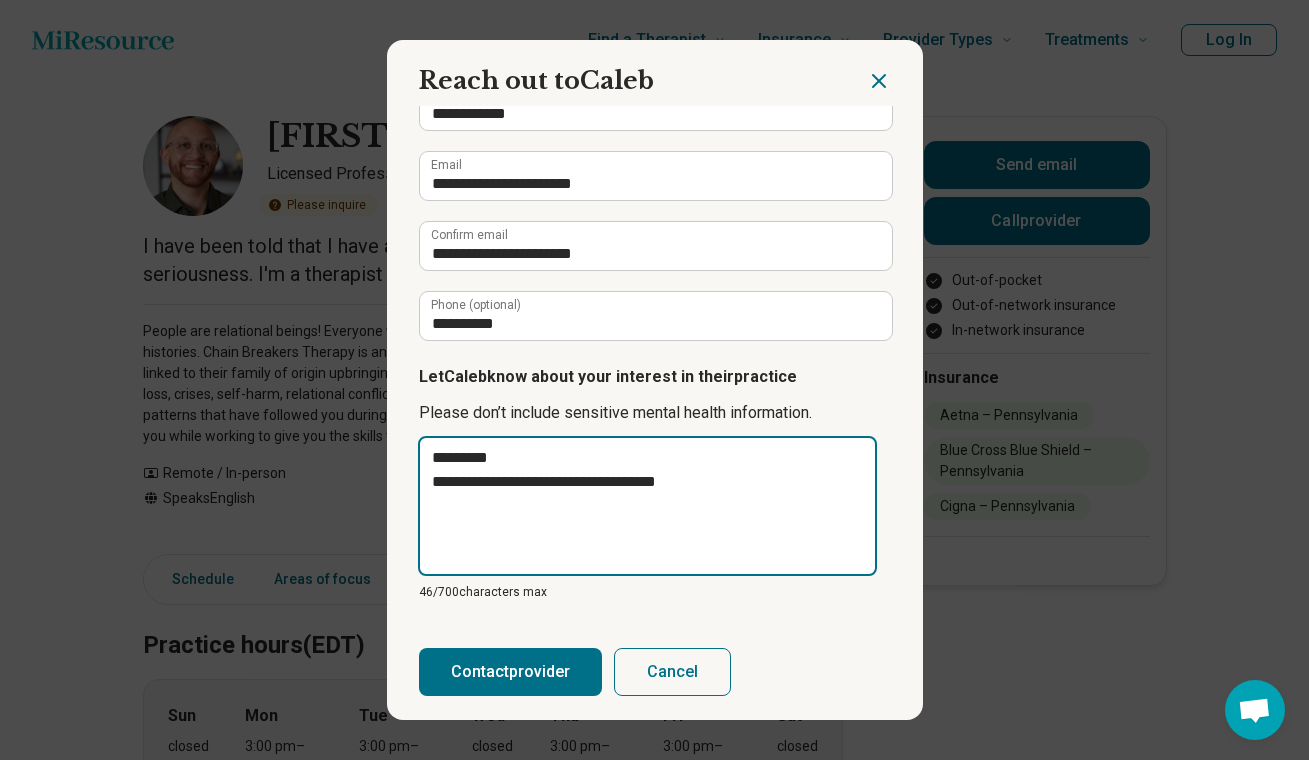 type on "**********" 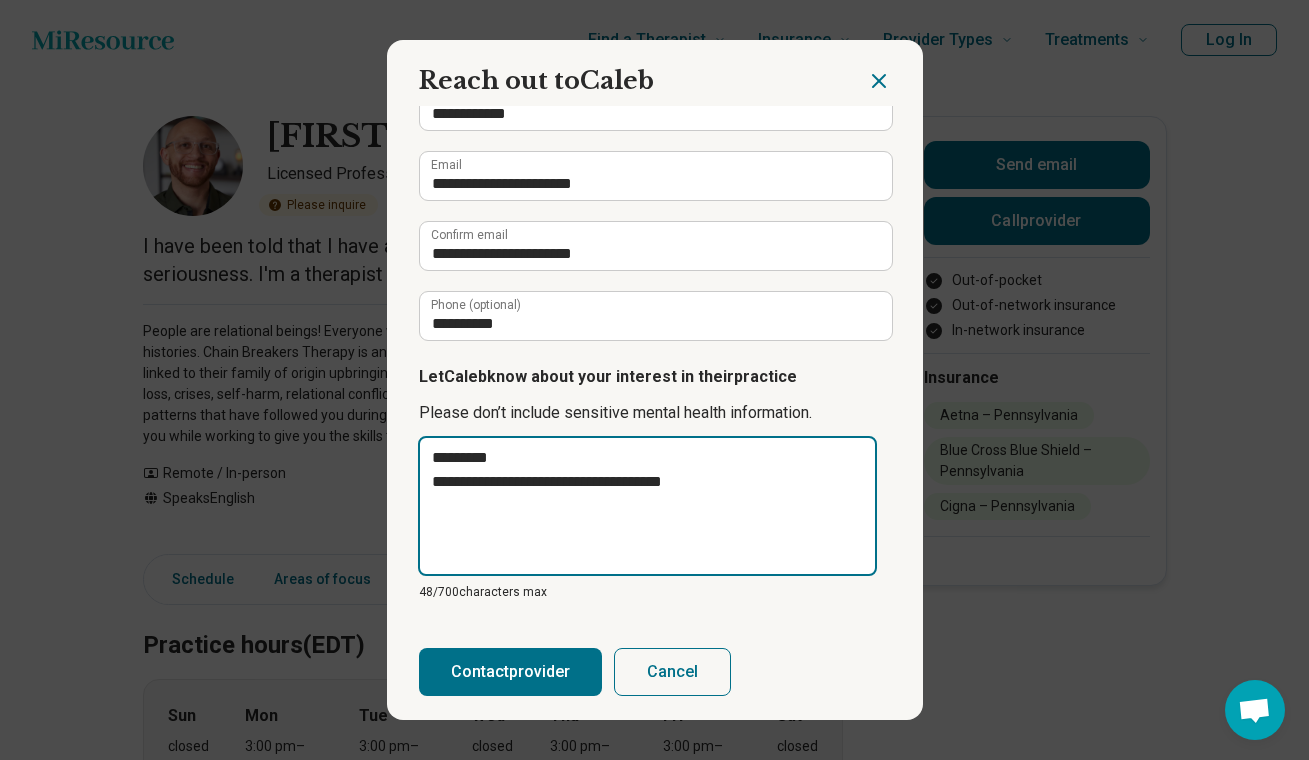 type on "**********" 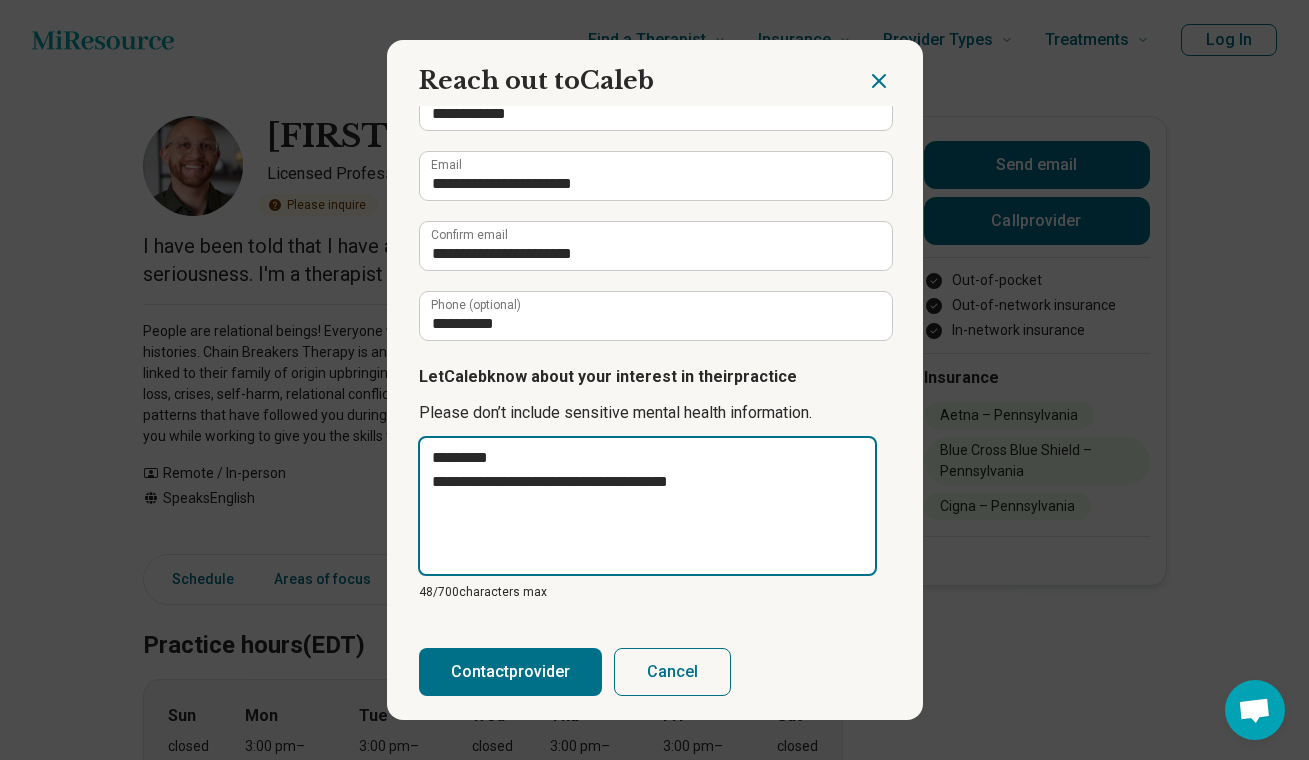 type on "**********" 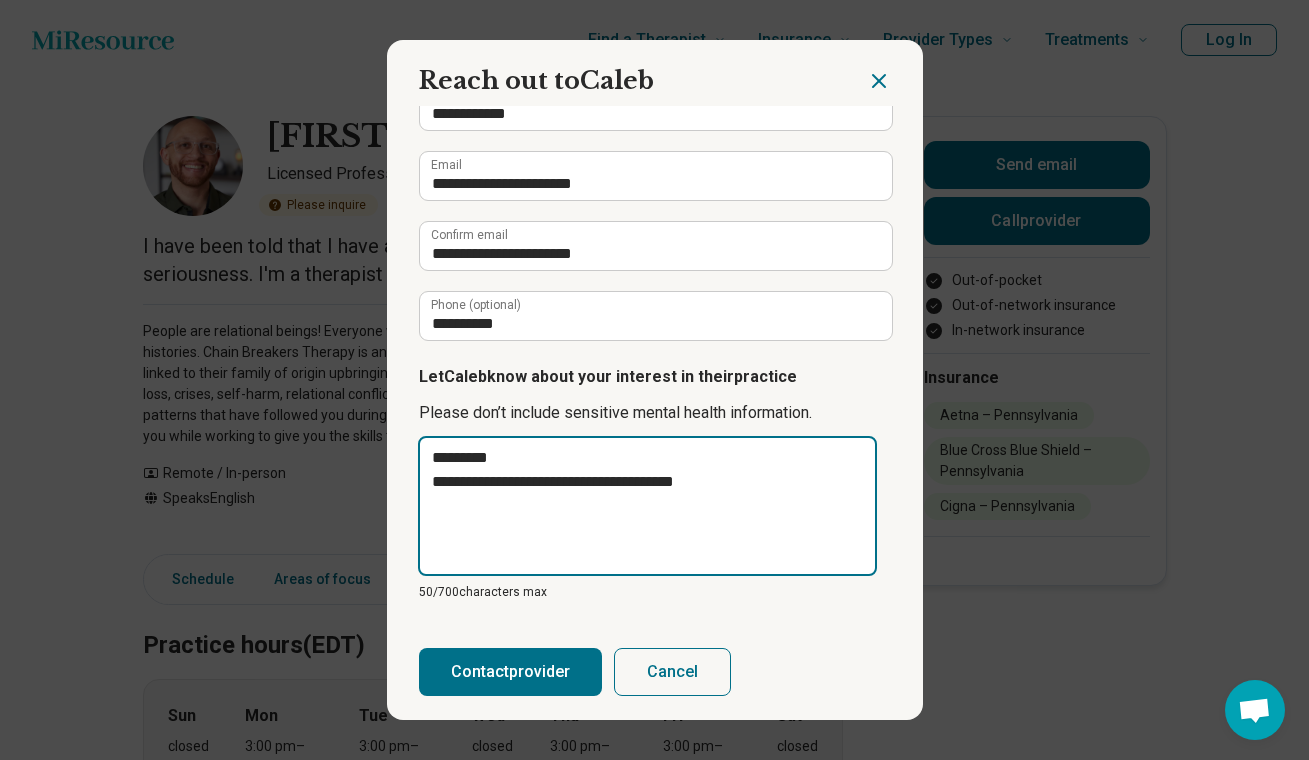 type on "**********" 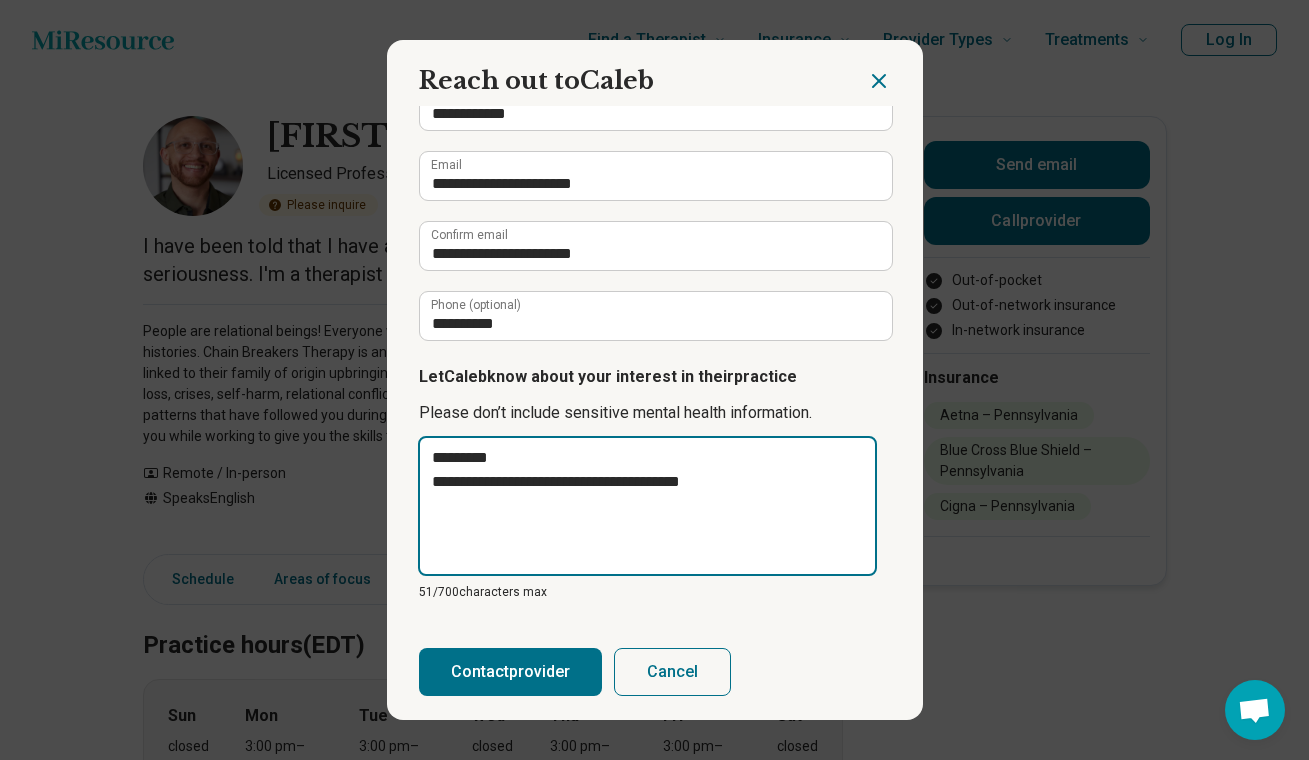 type on "**********" 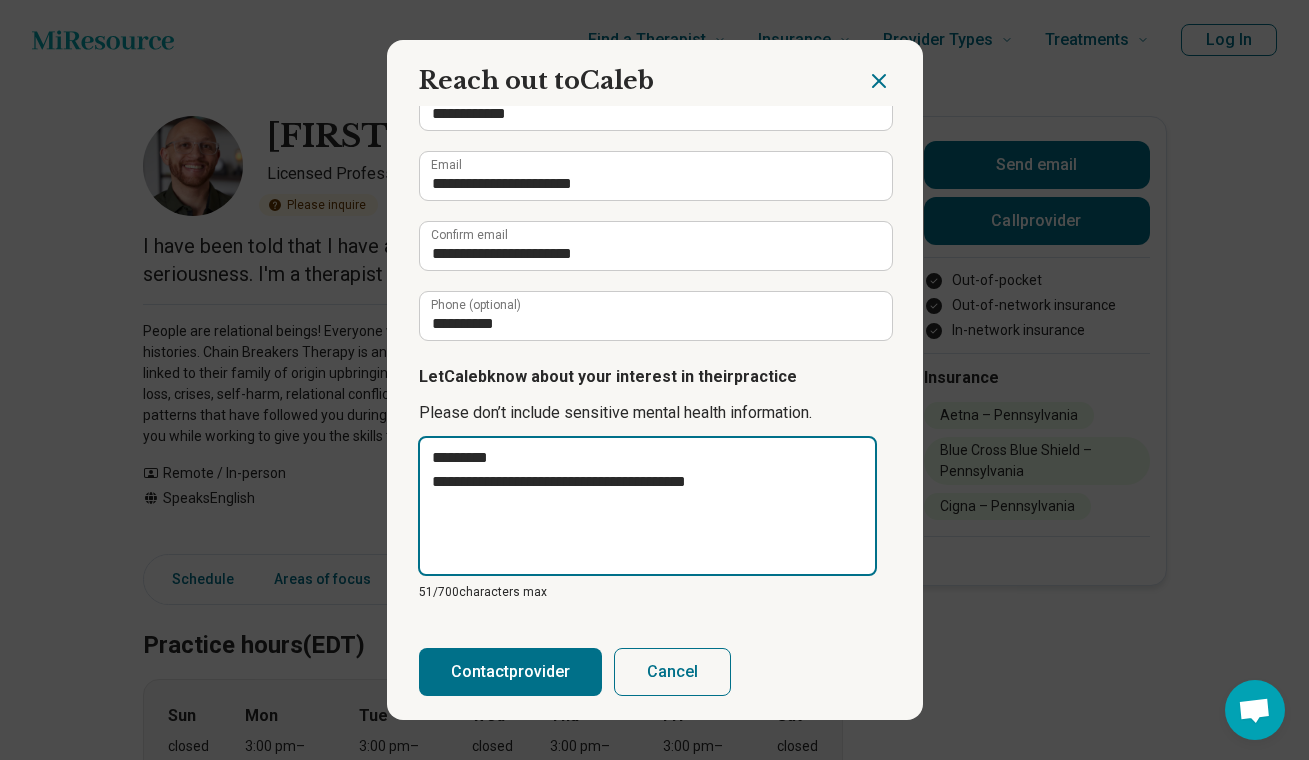 type on "**********" 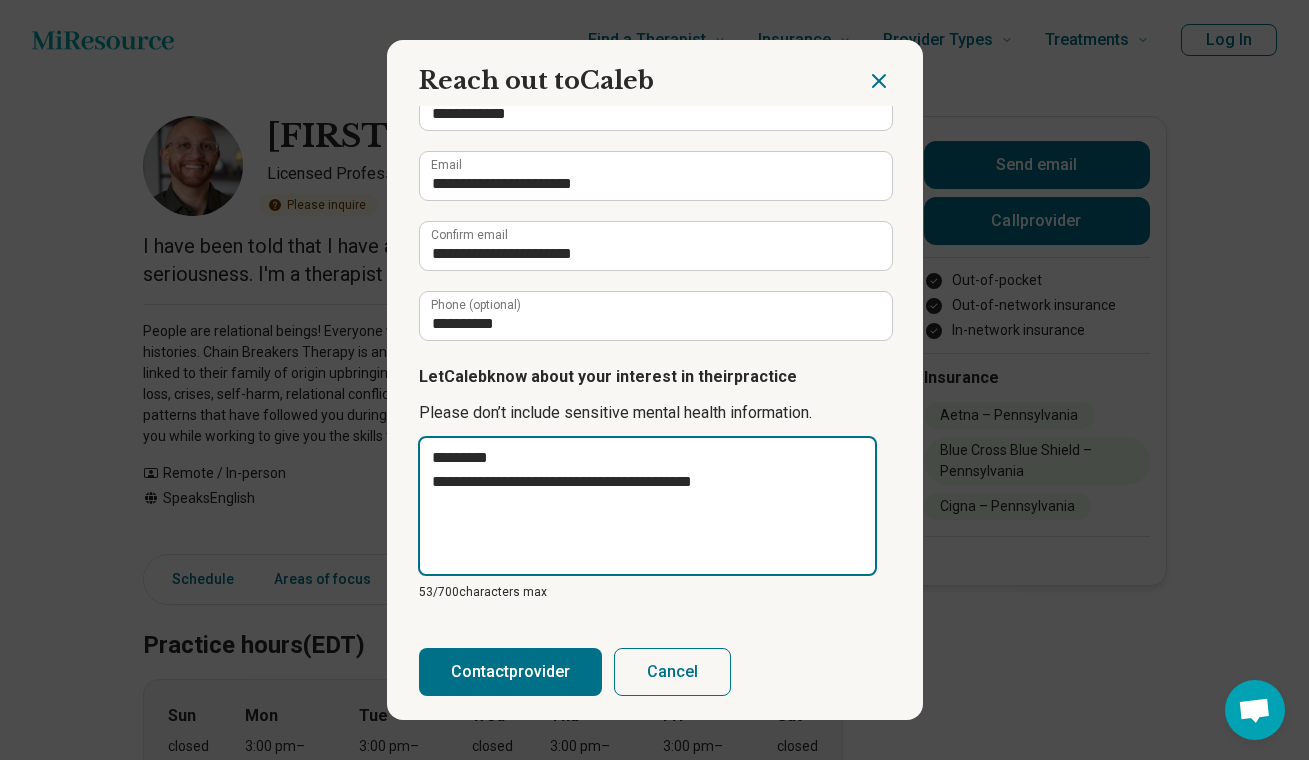 type on "**********" 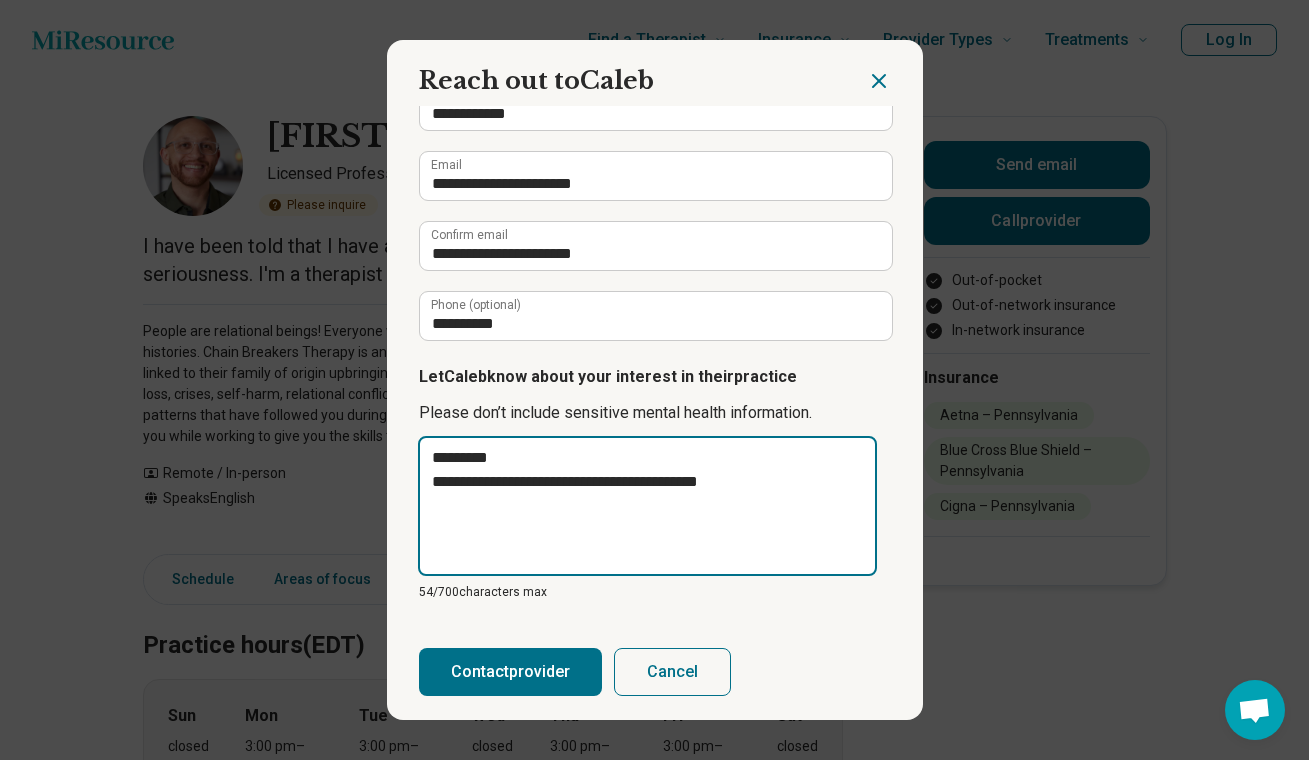 type on "**********" 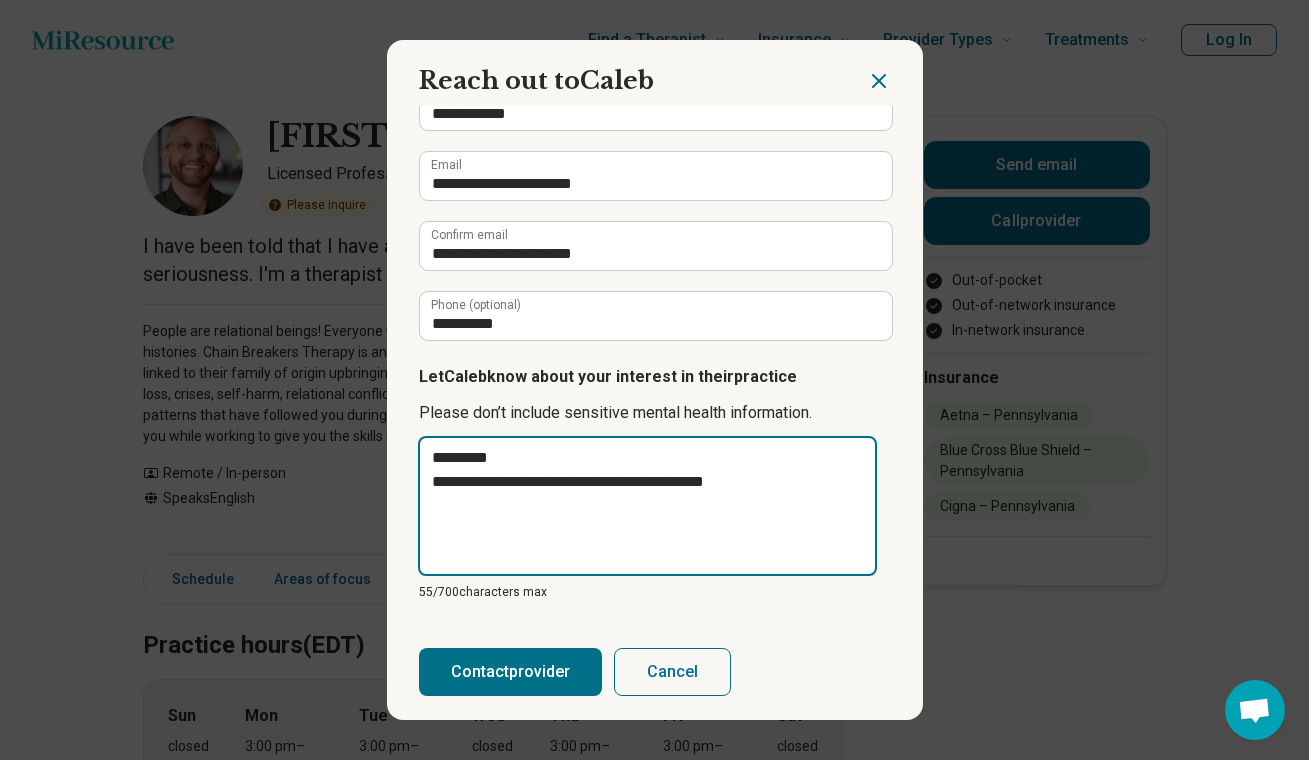 type on "**********" 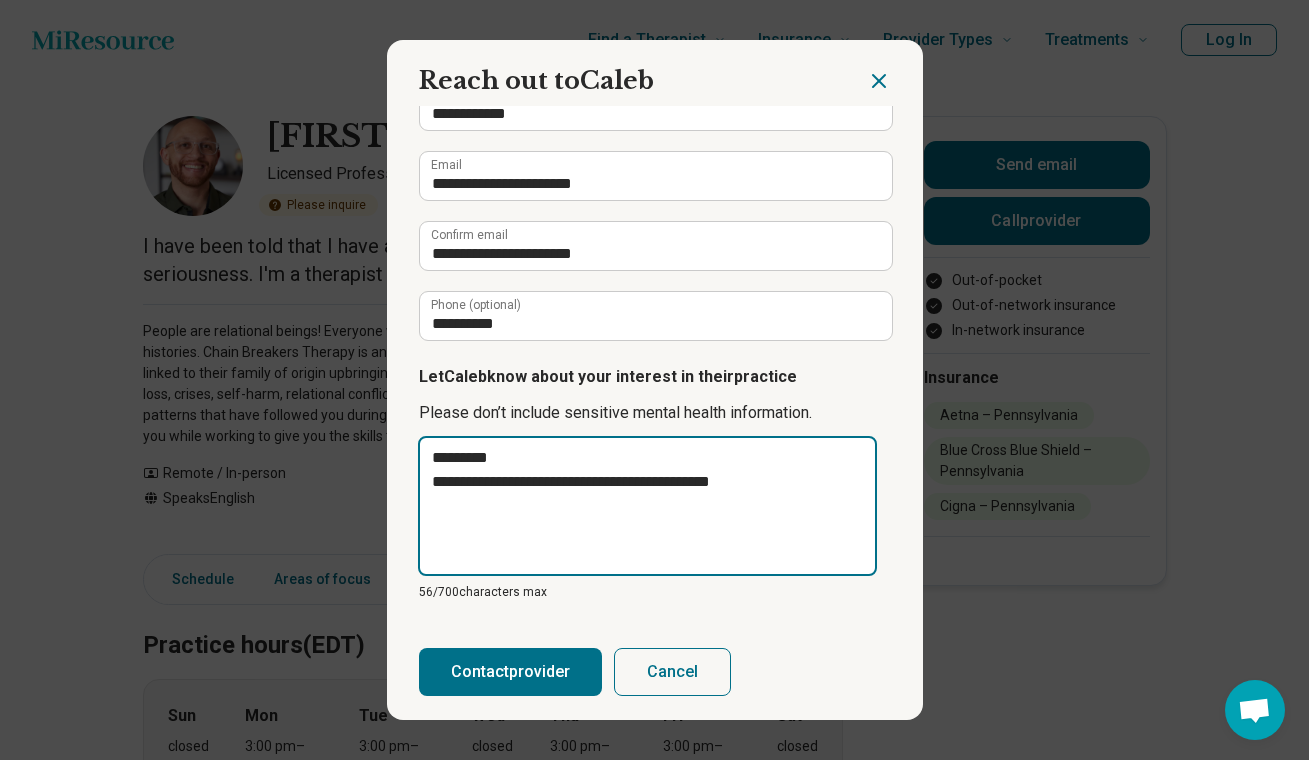 type on "**********" 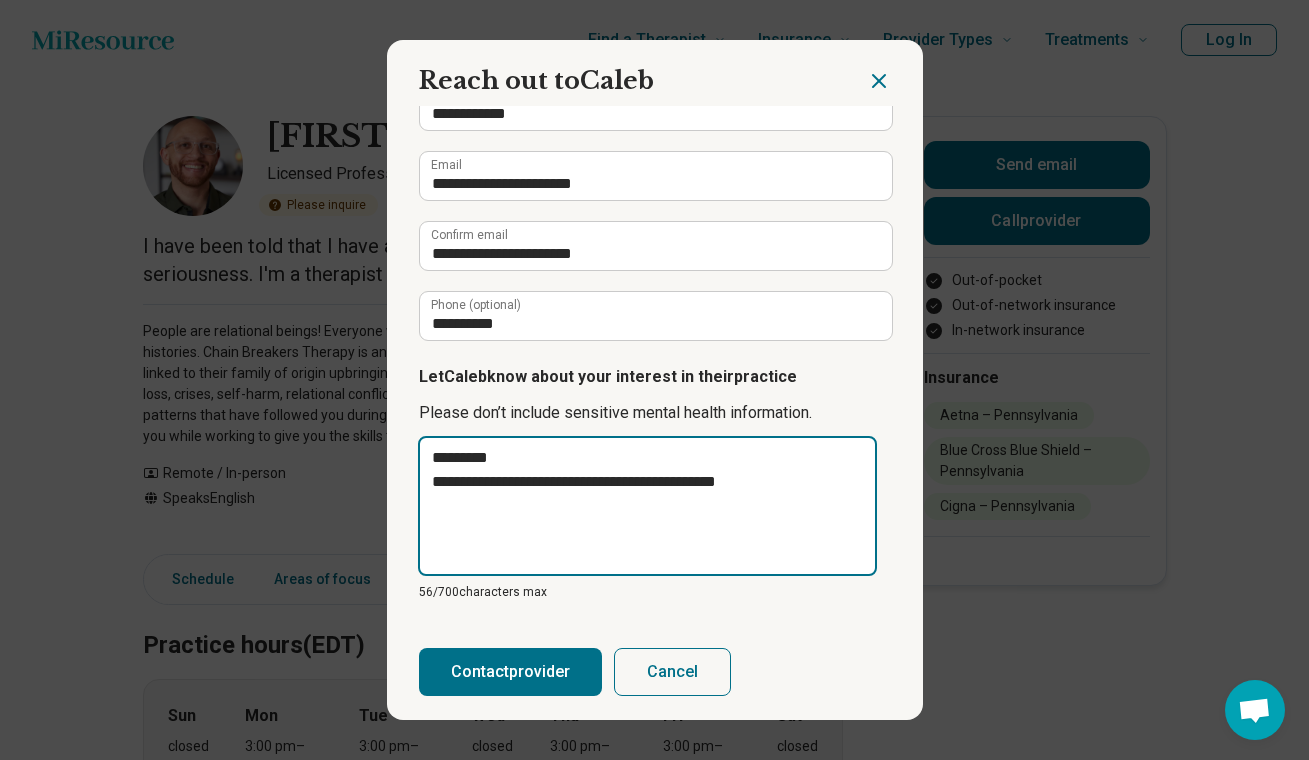 type on "**********" 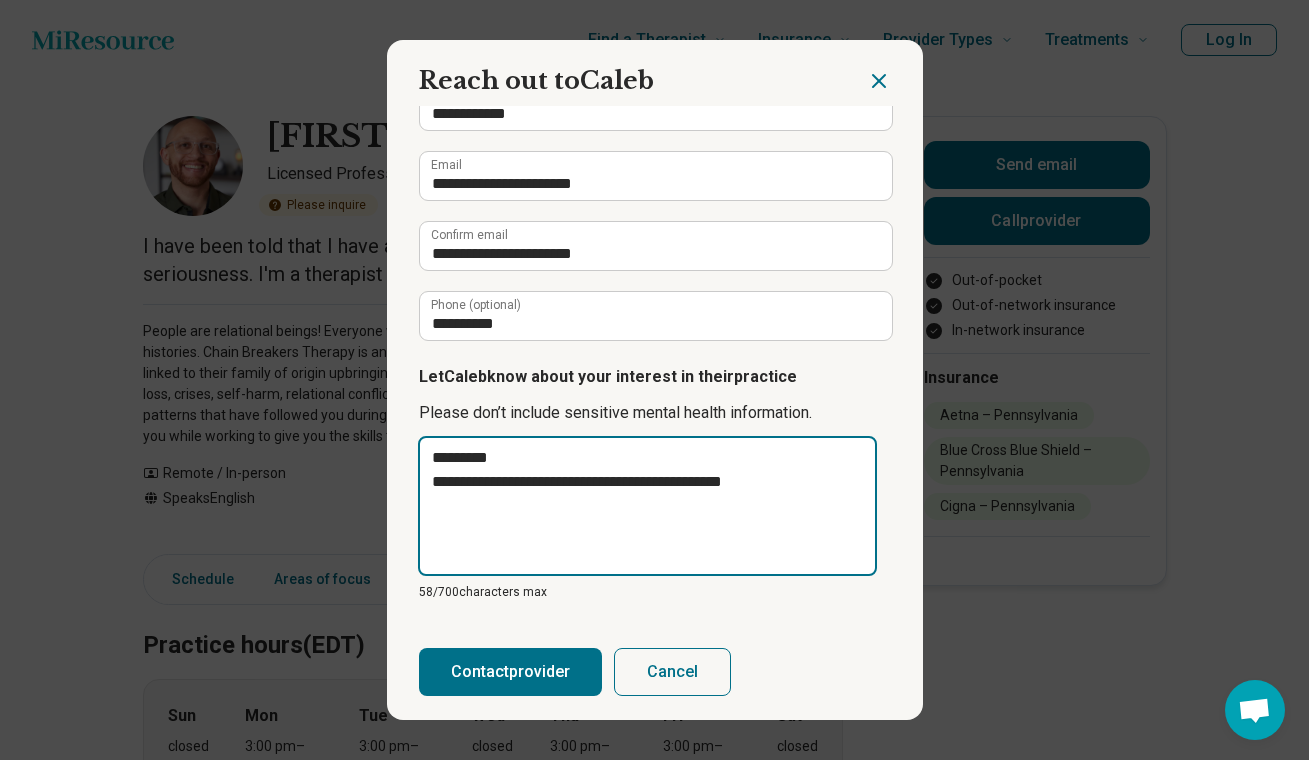 type on "**********" 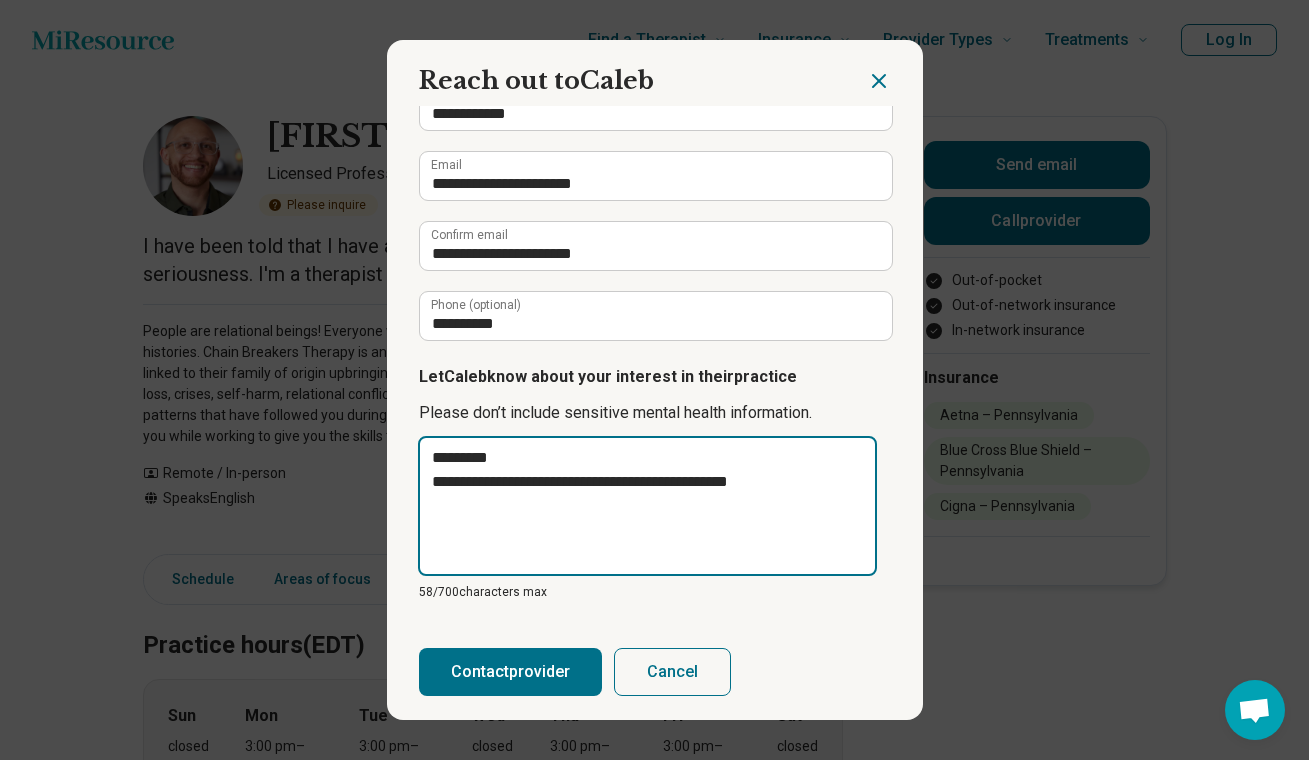type on "**********" 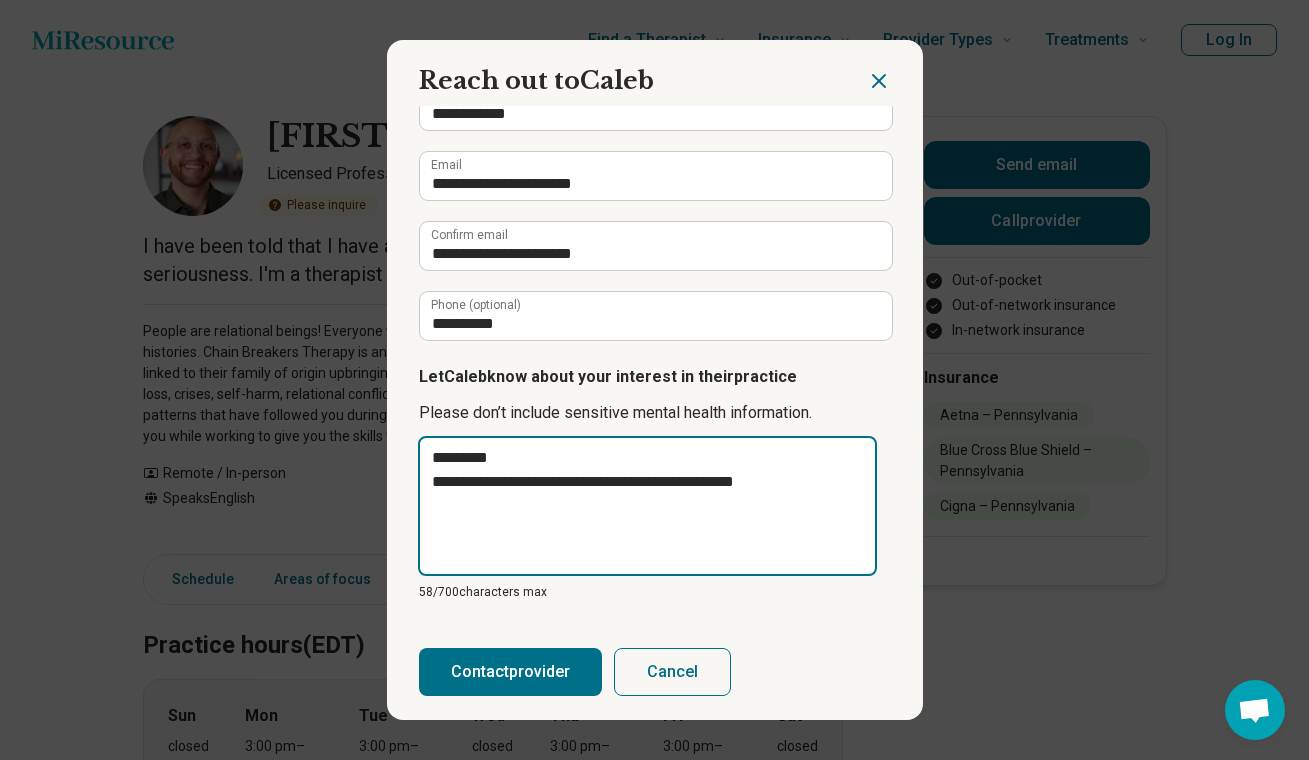 type on "**********" 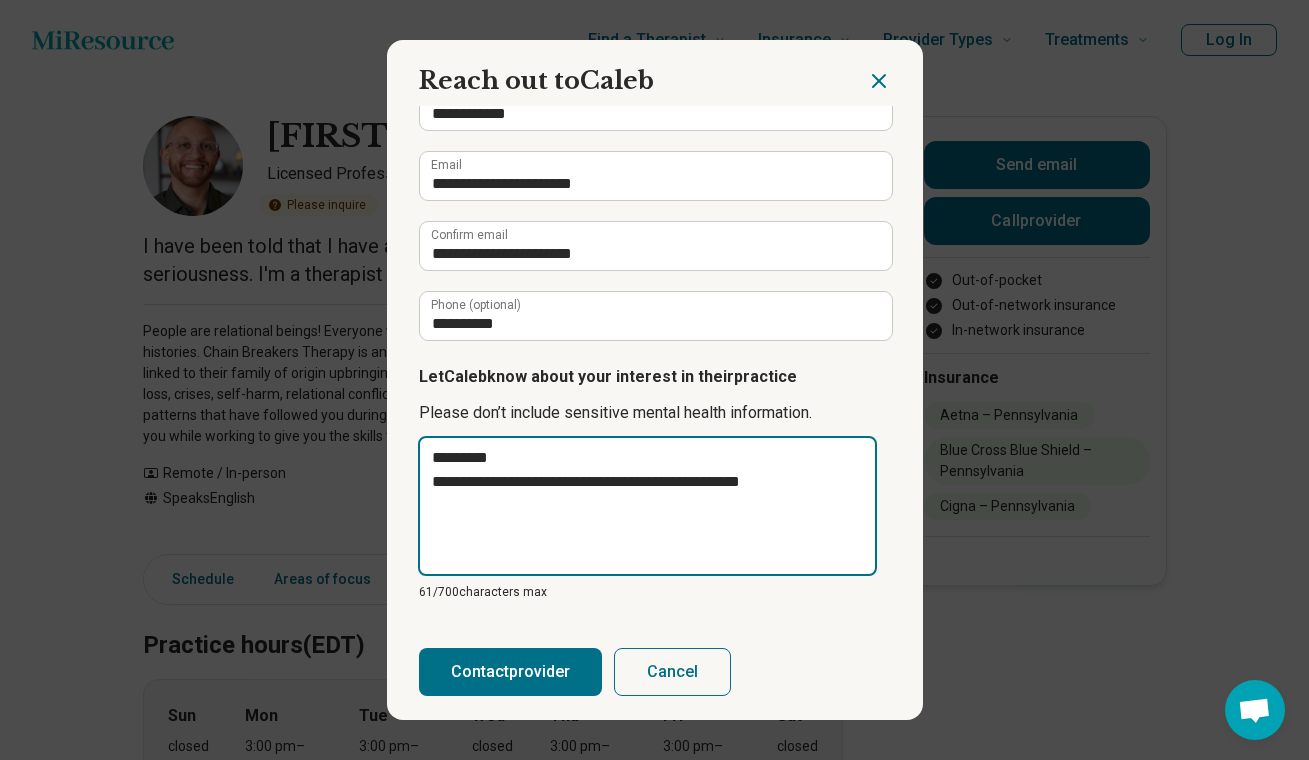 type on "**********" 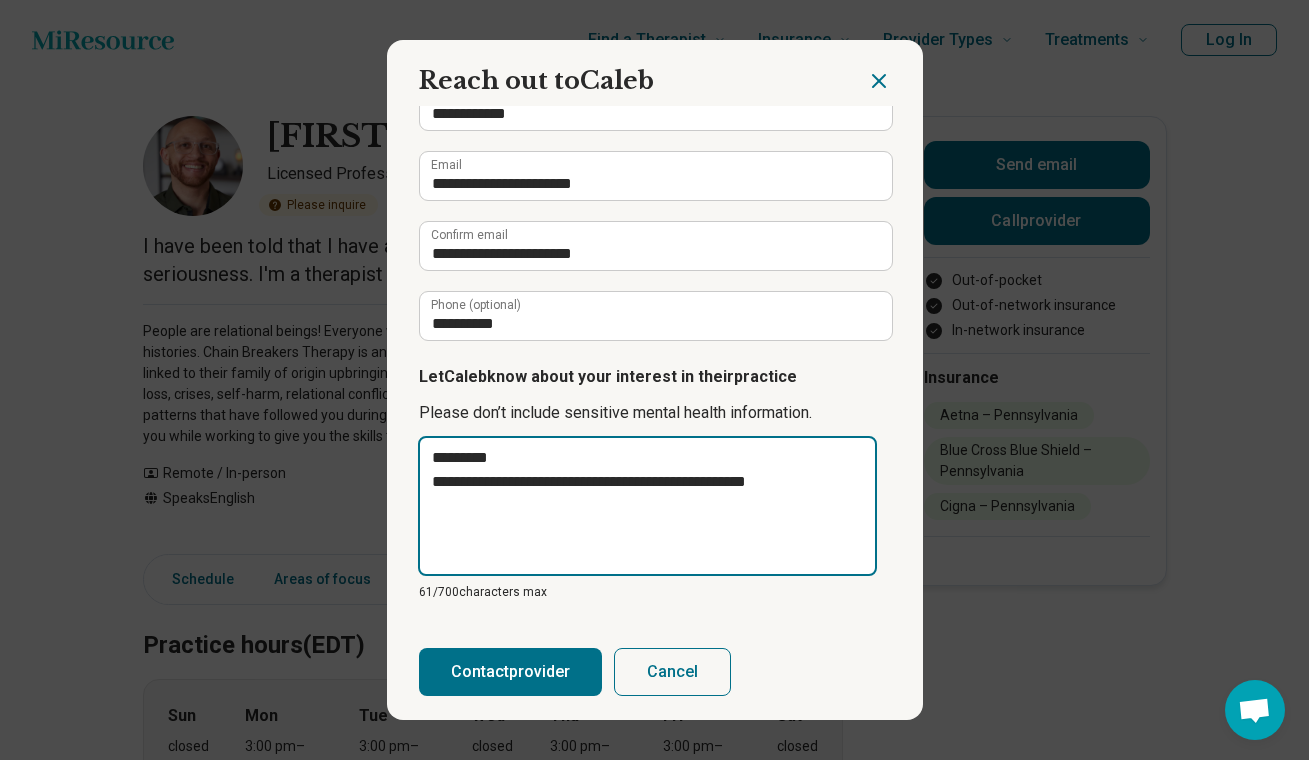 type on "**********" 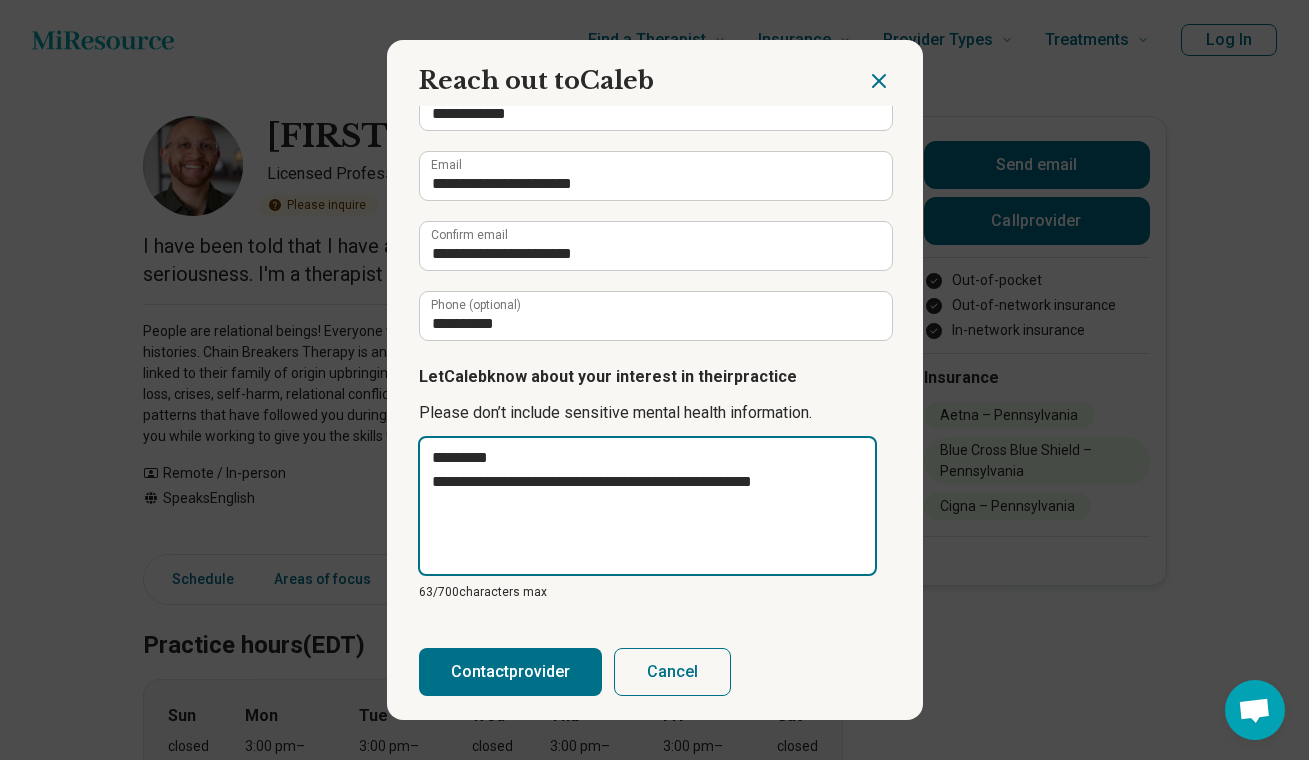 type on "**********" 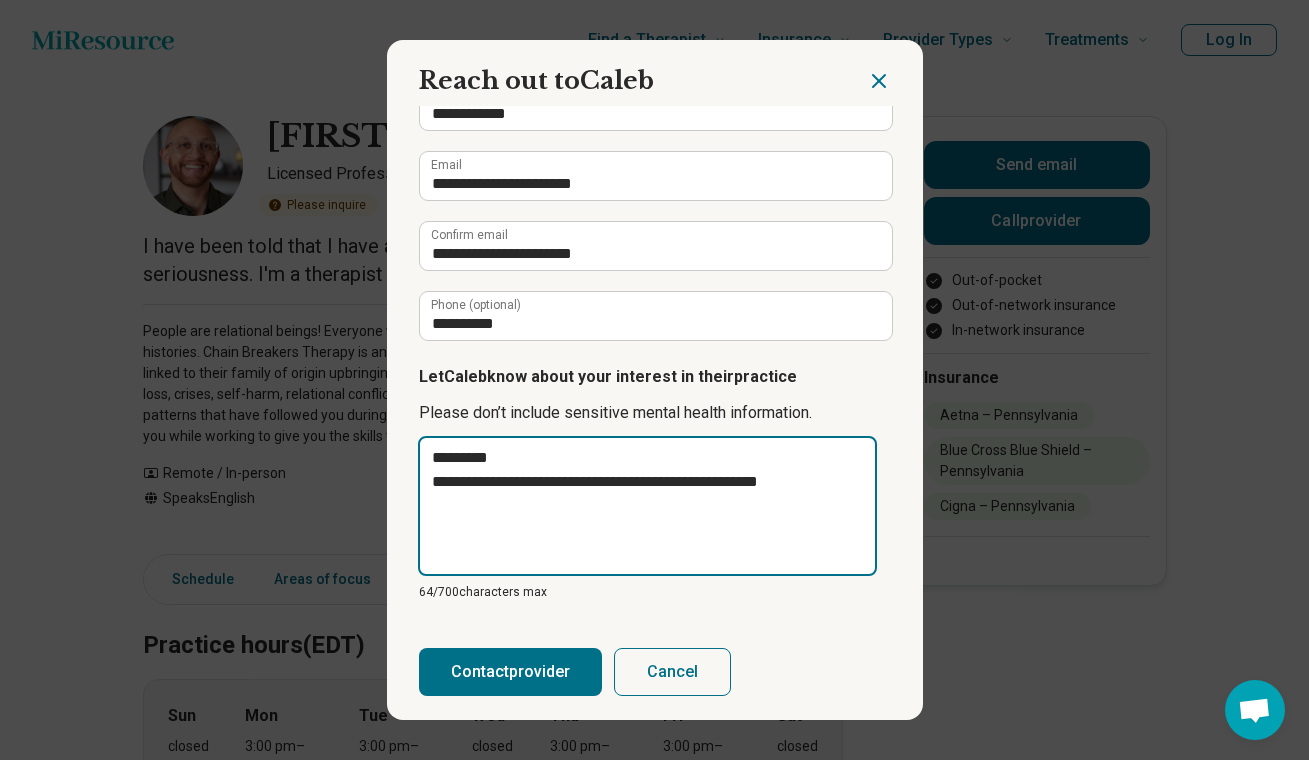 type on "**********" 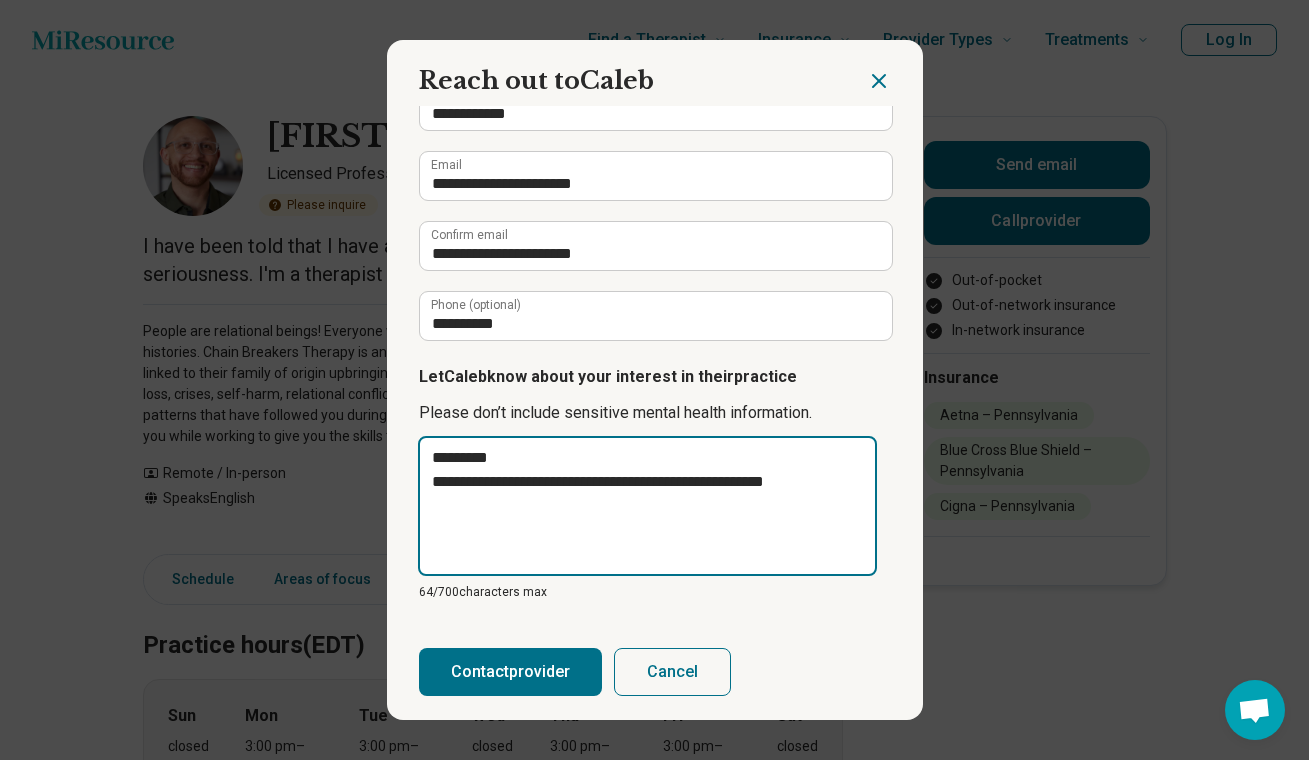 type on "**********" 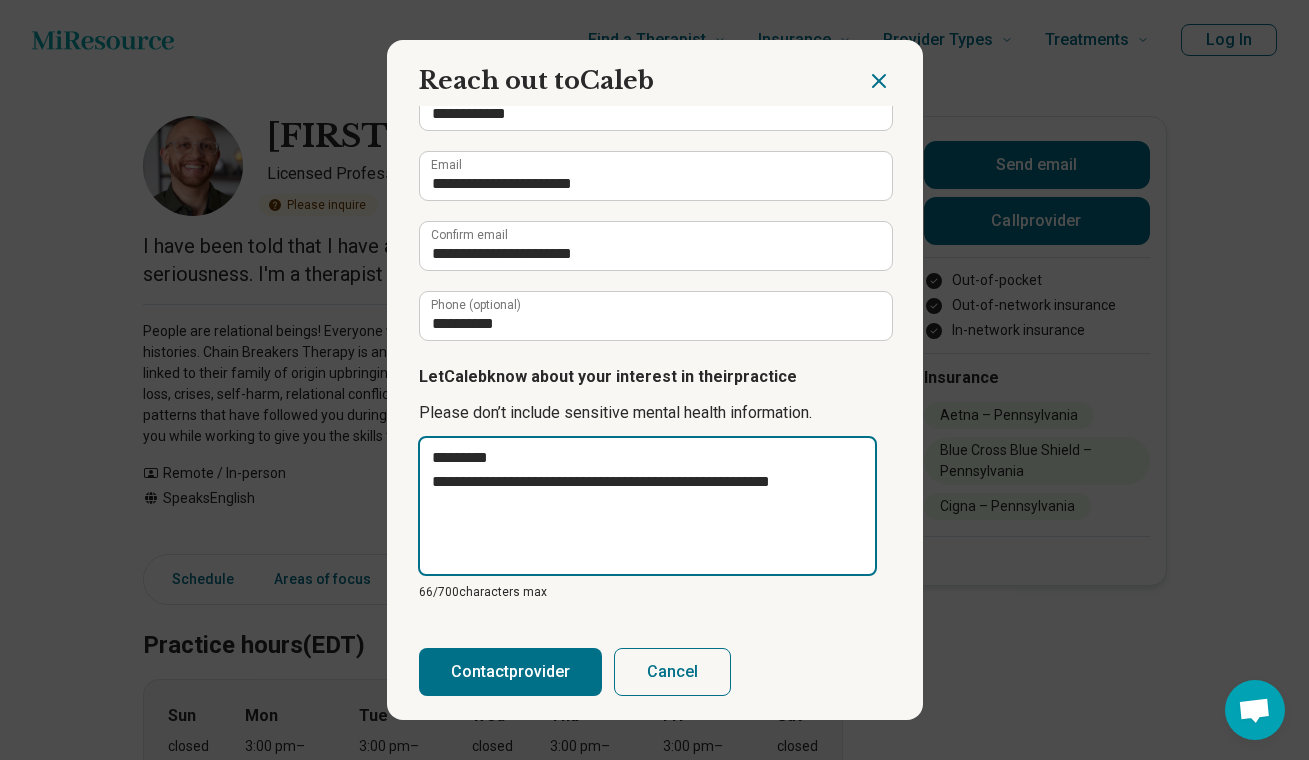 type on "**********" 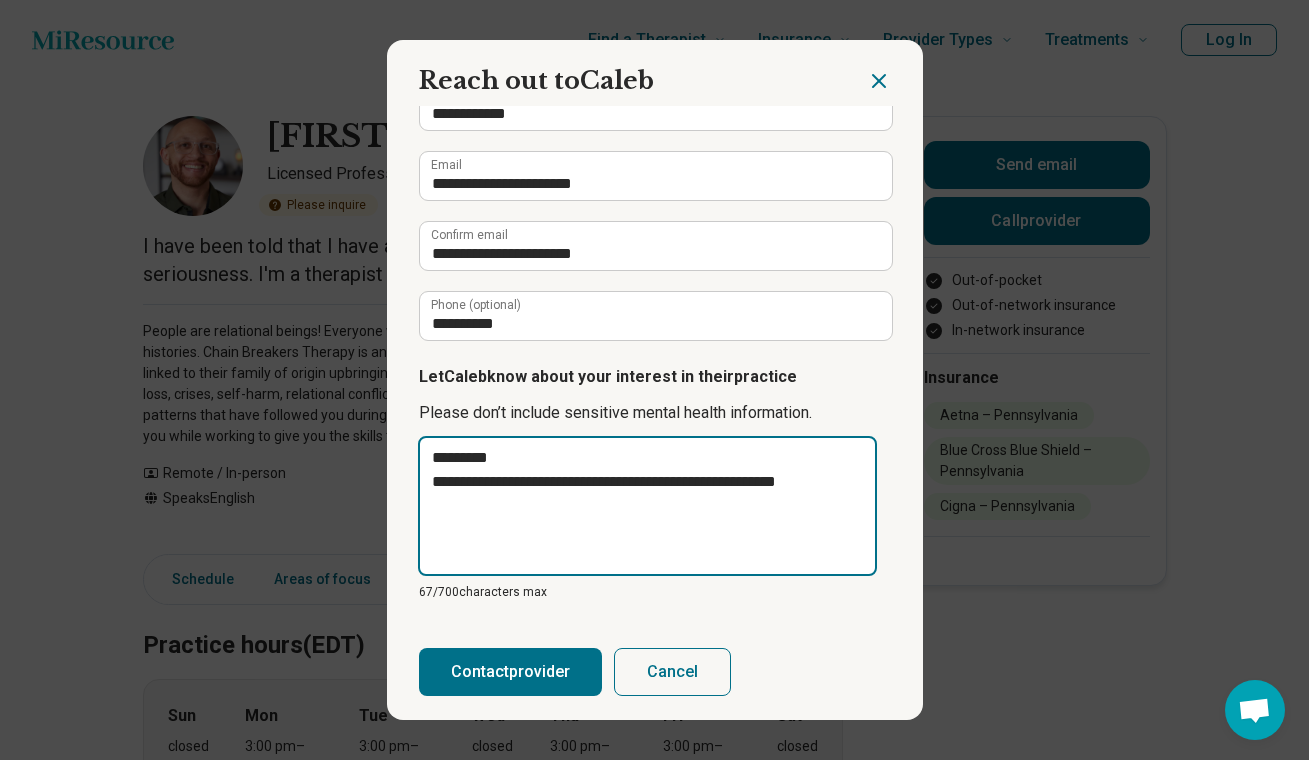 type on "**********" 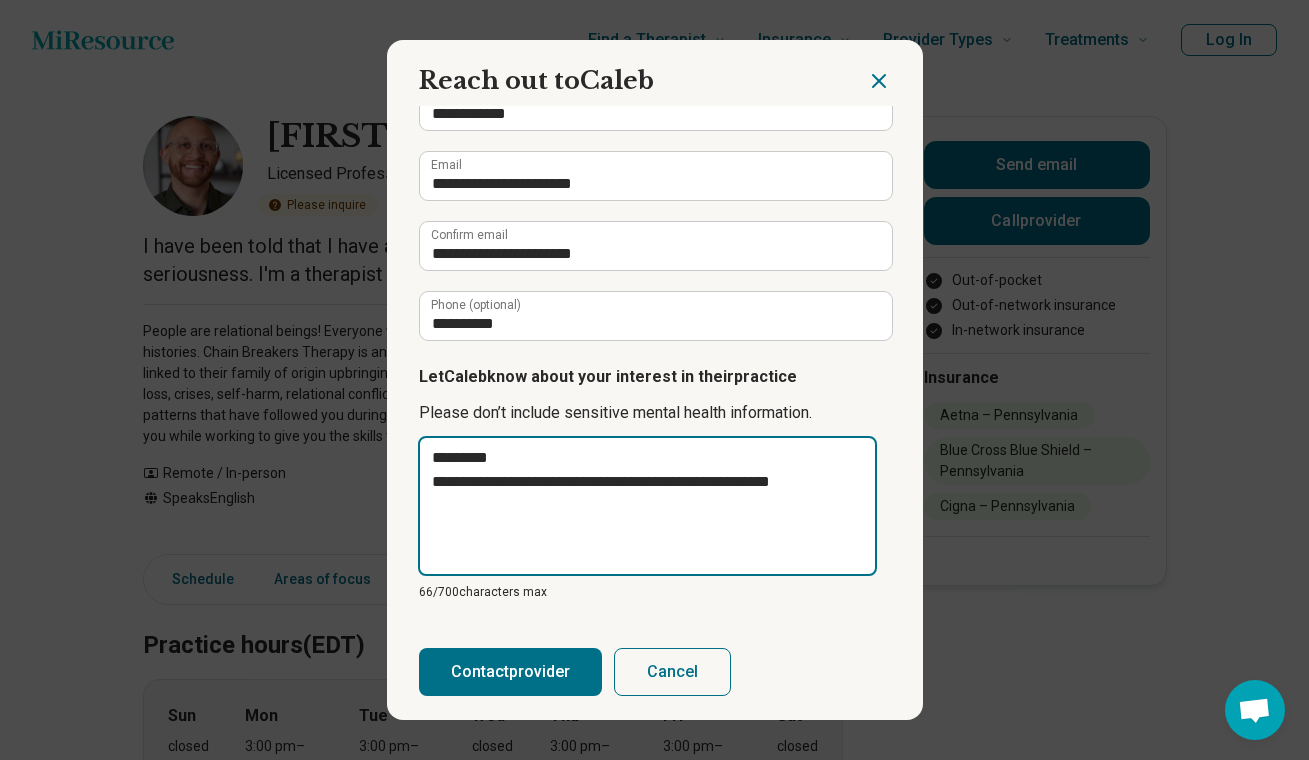 type on "**********" 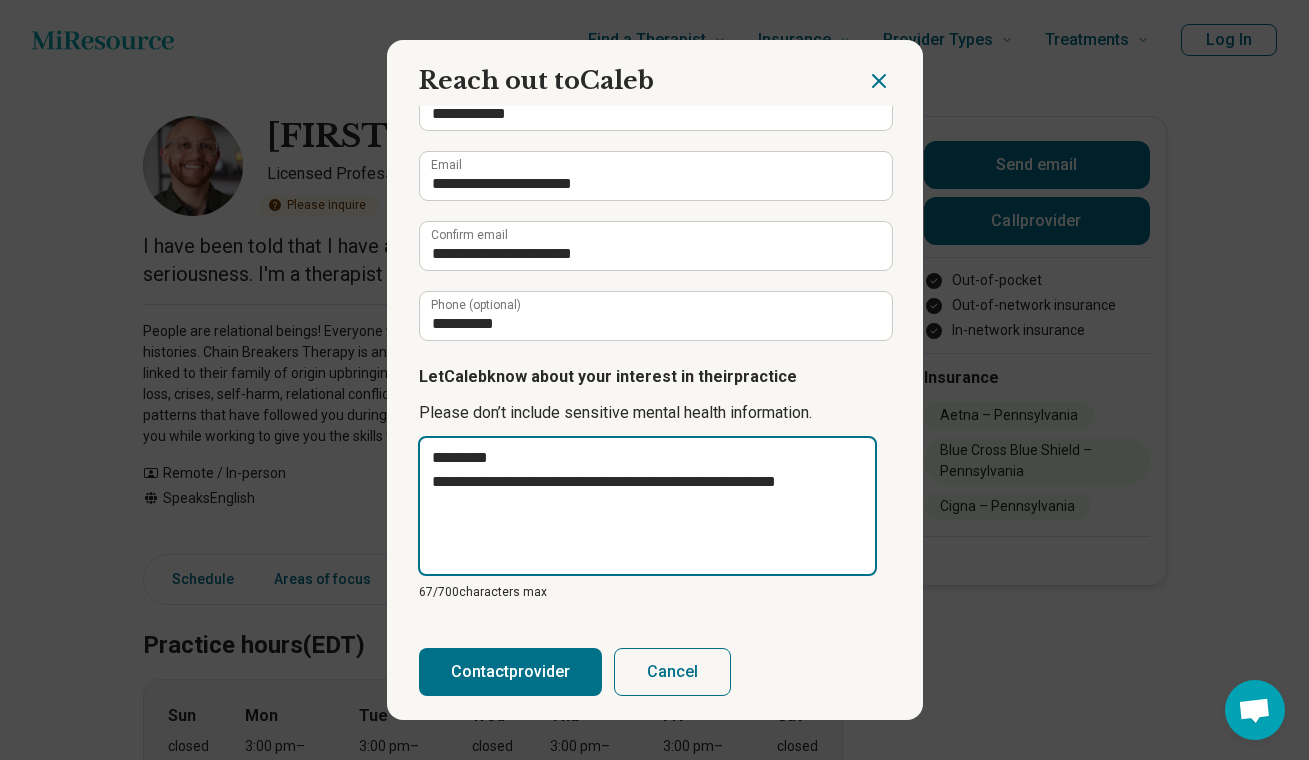 type on "**********" 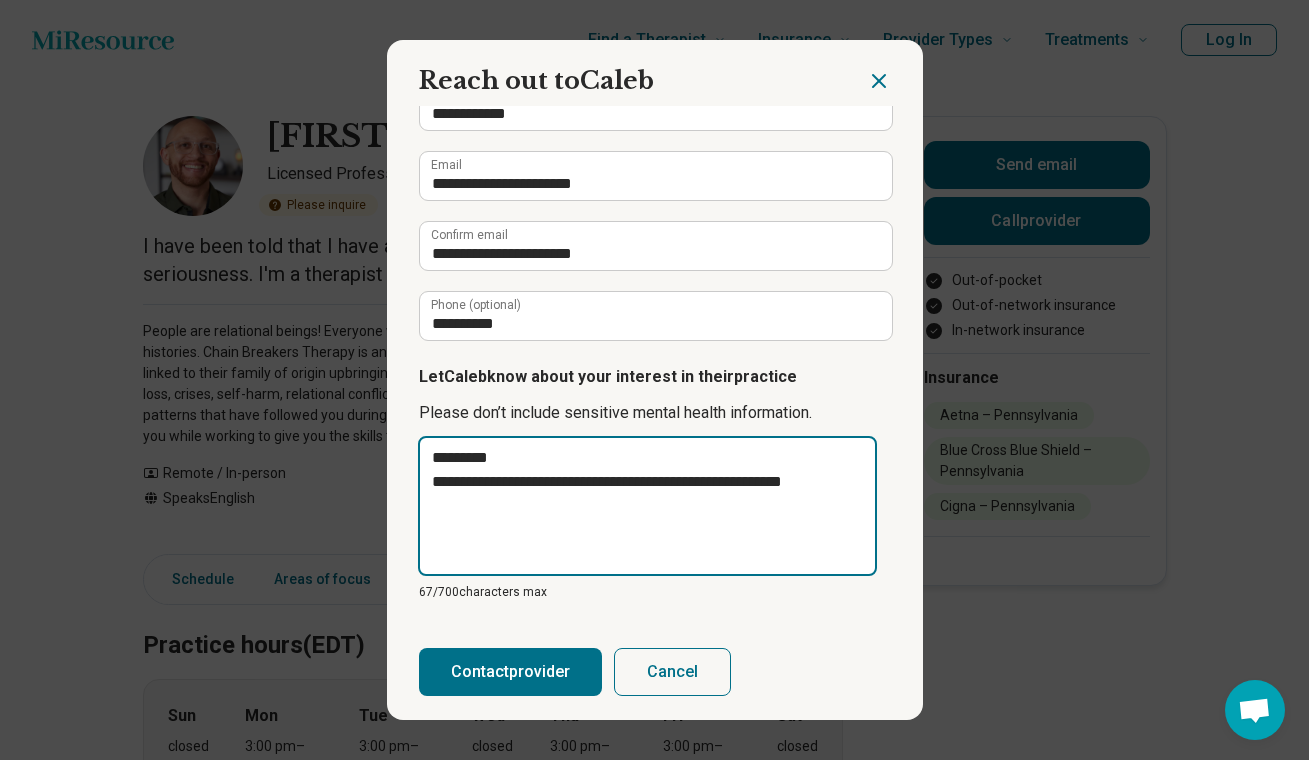 type 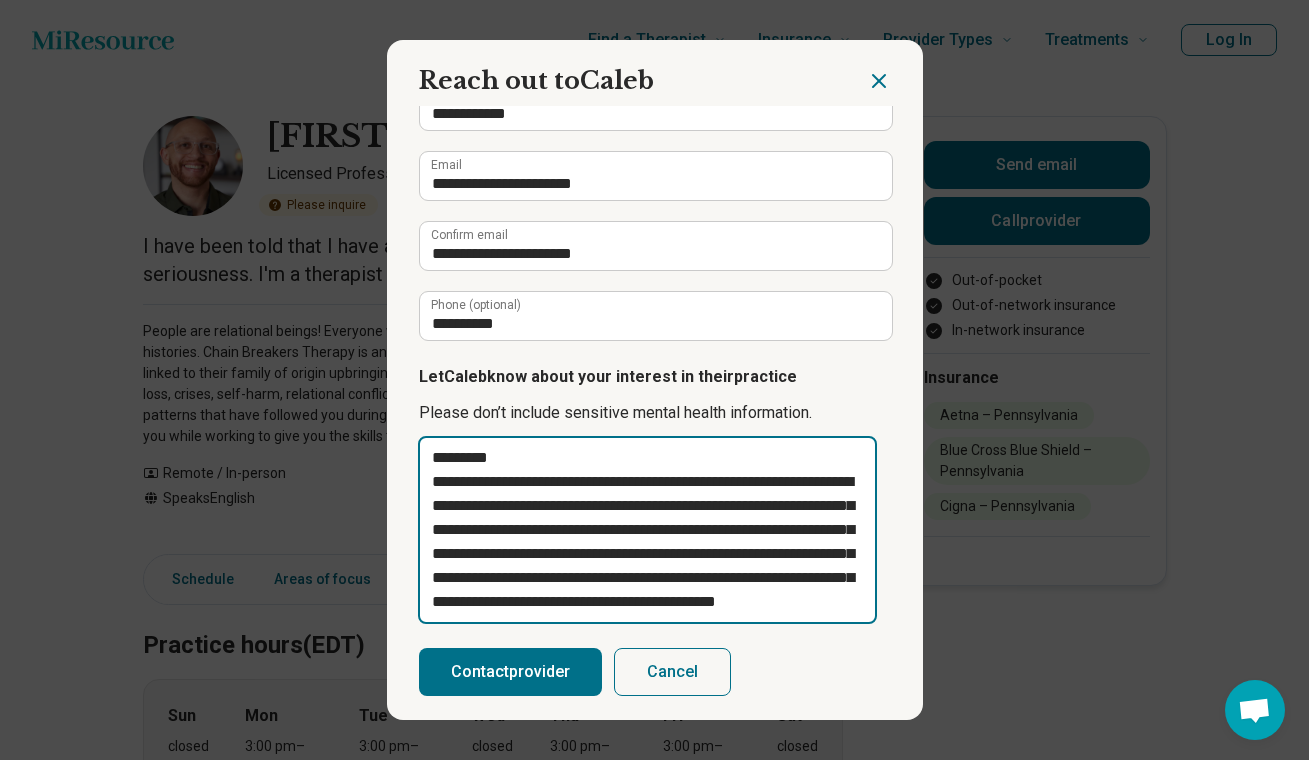 scroll, scrollTop: 48, scrollLeft: 0, axis: vertical 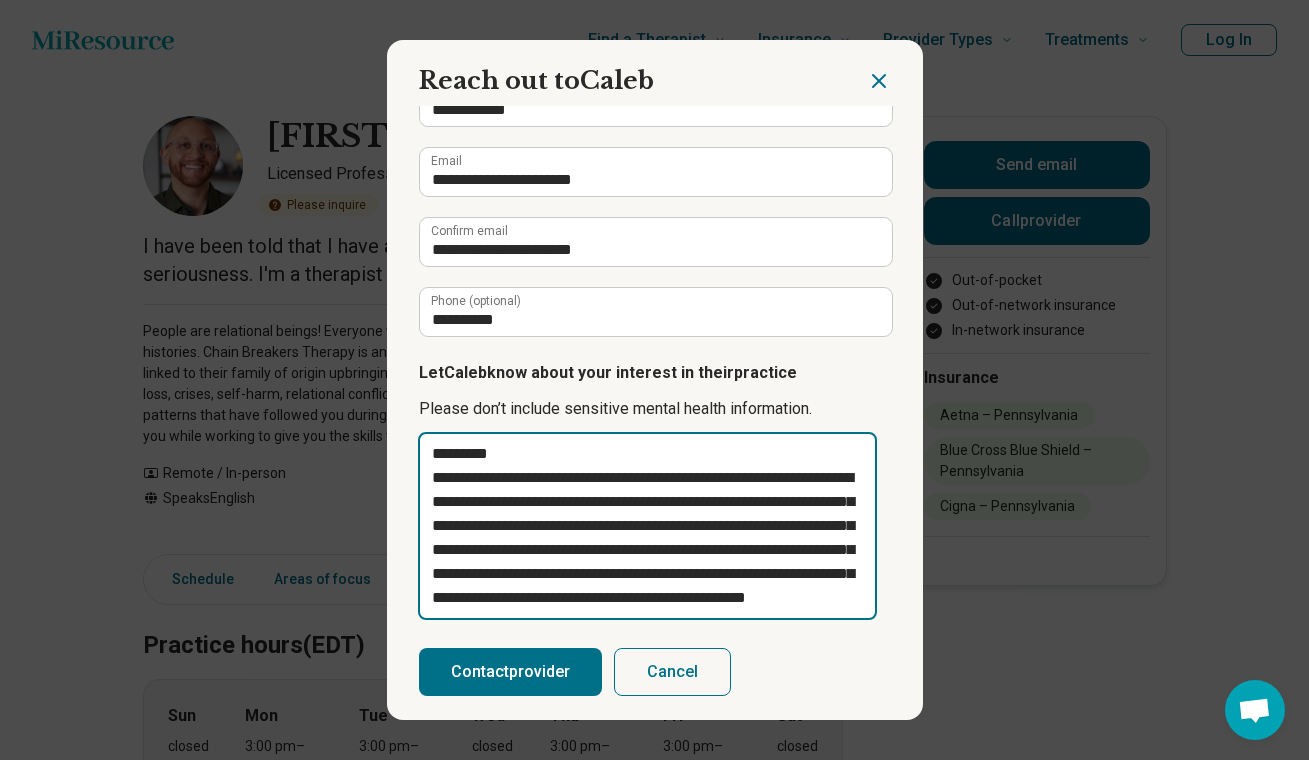 click on "**********" at bounding box center [647, 526] 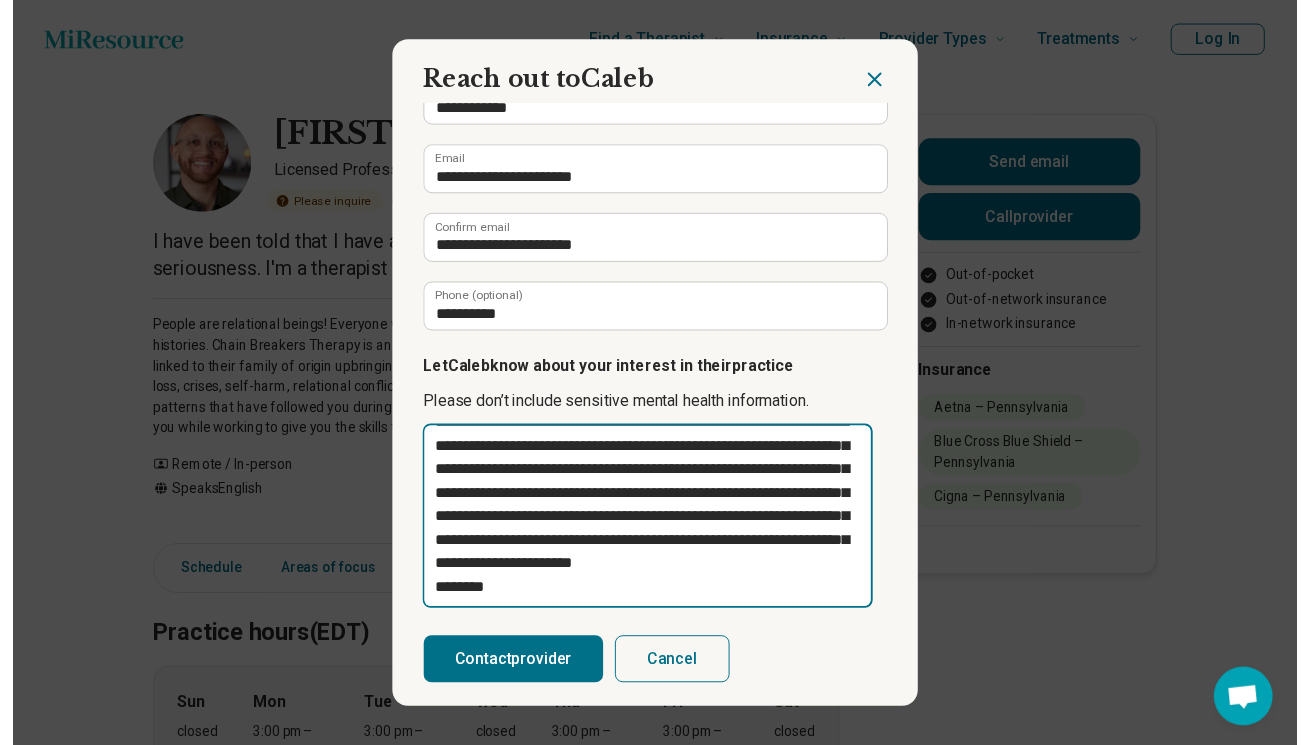 scroll, scrollTop: 85, scrollLeft: 0, axis: vertical 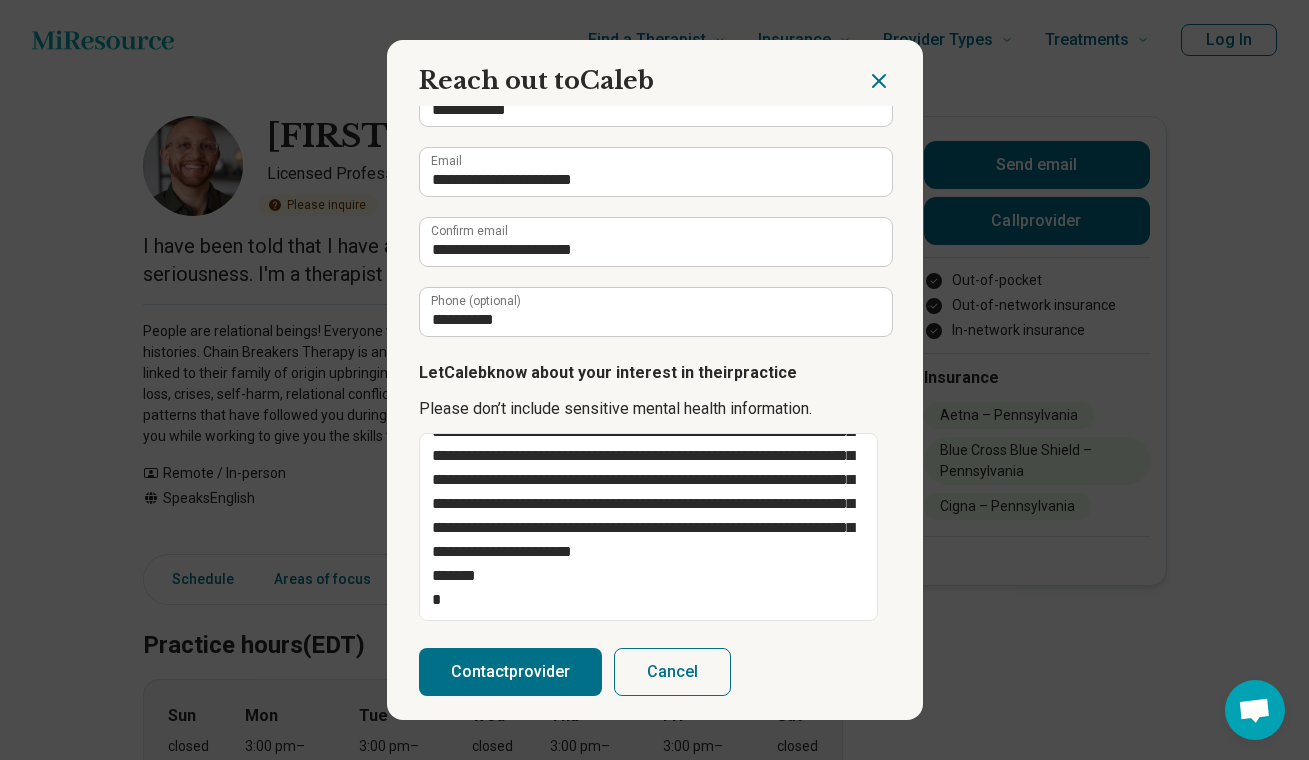 click on "Contact  provider" at bounding box center [510, 672] 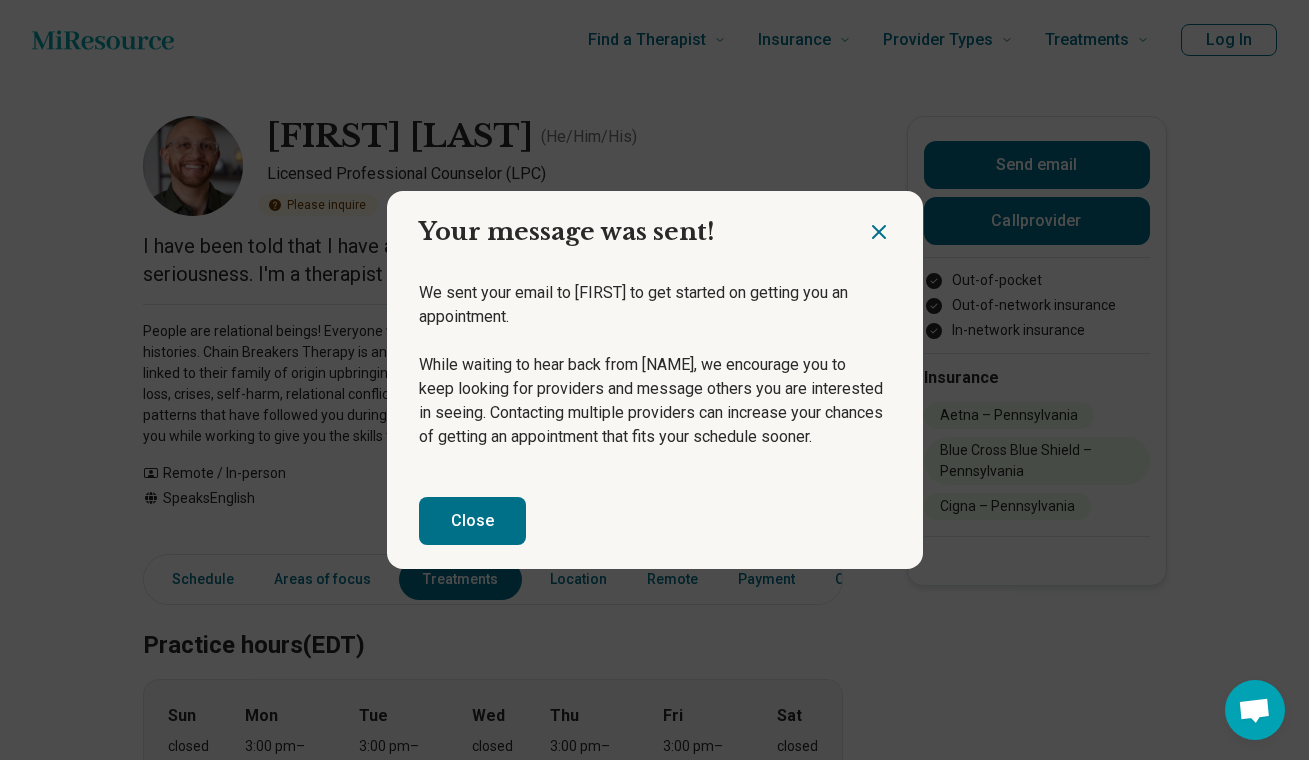 click on "Close" at bounding box center (472, 521) 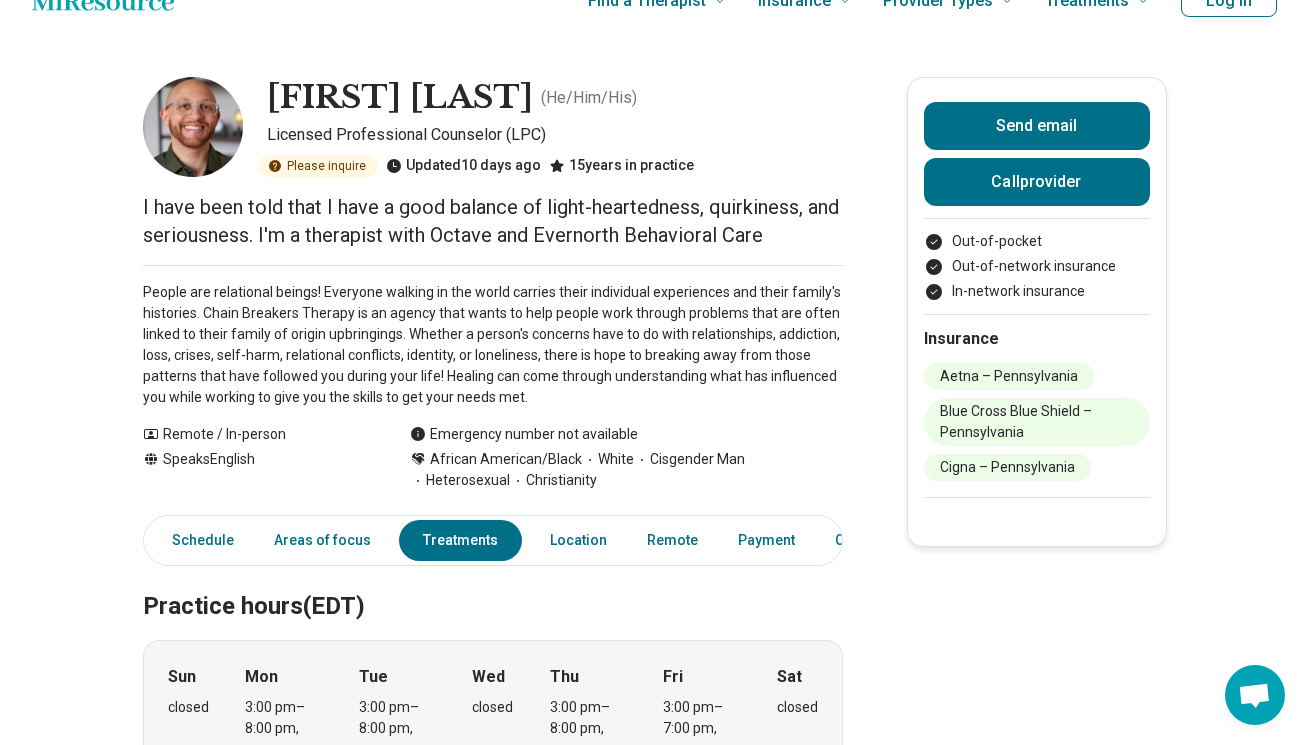 scroll, scrollTop: 0, scrollLeft: 0, axis: both 